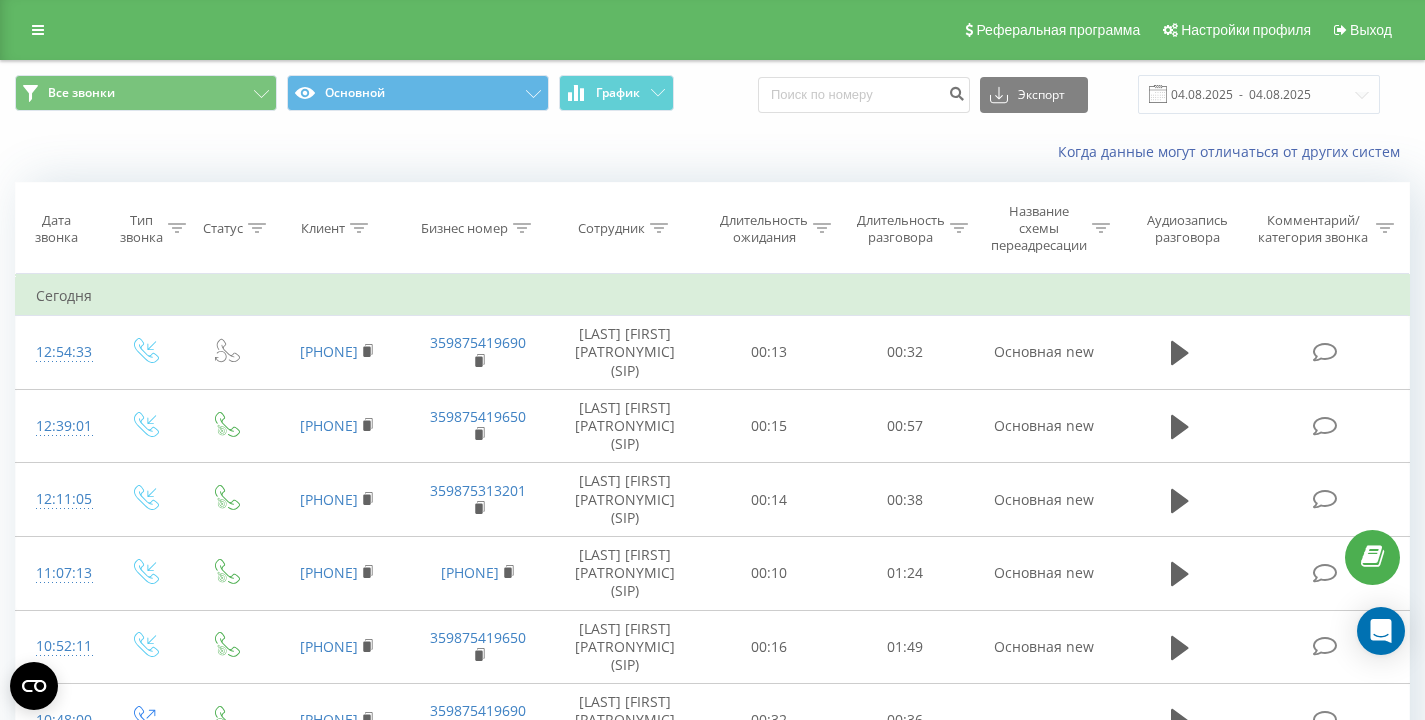 scroll, scrollTop: 0, scrollLeft: 0, axis: both 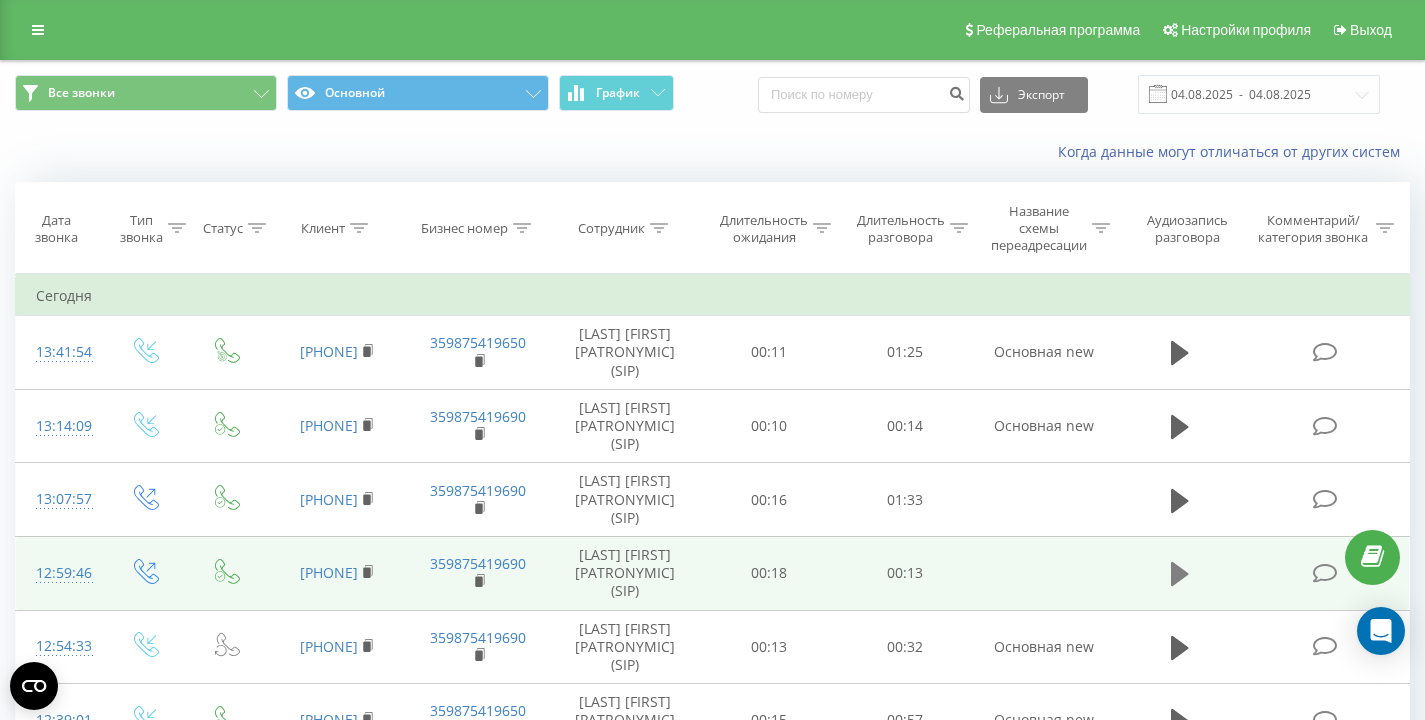 click 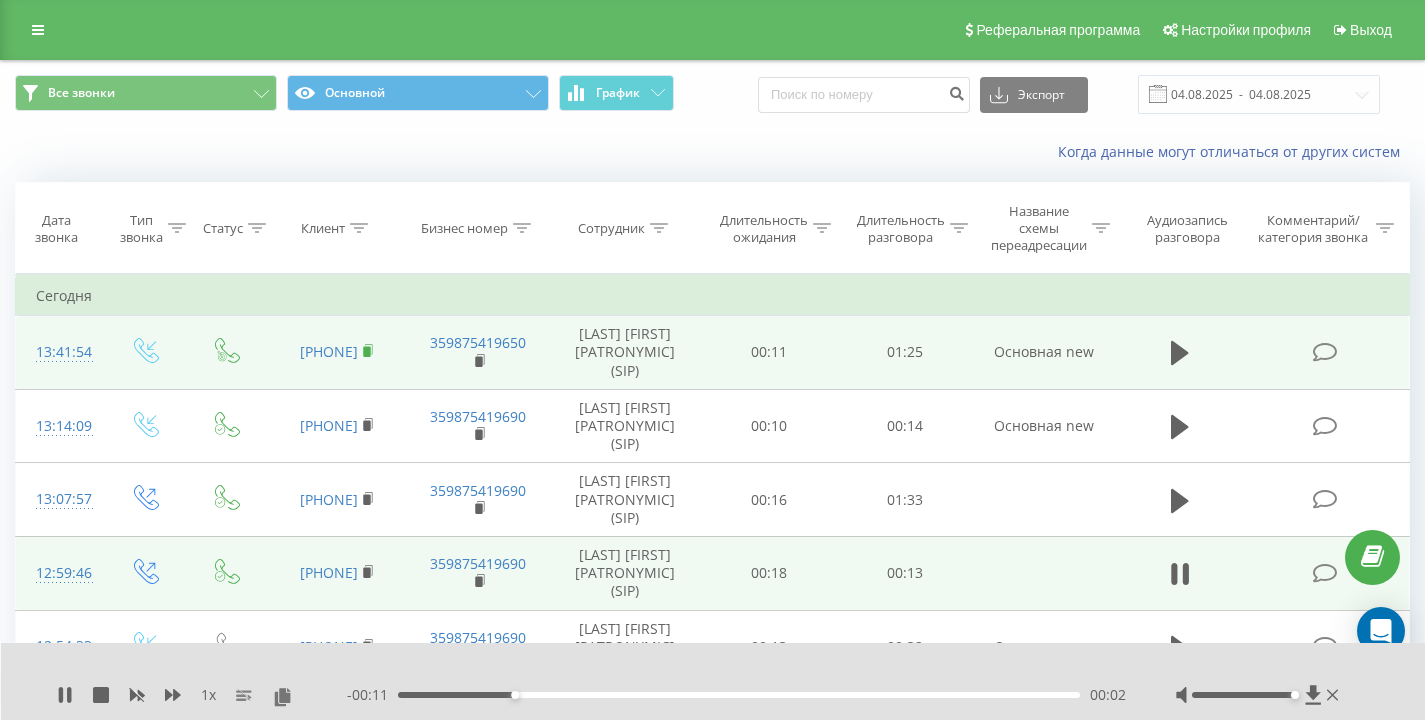 click 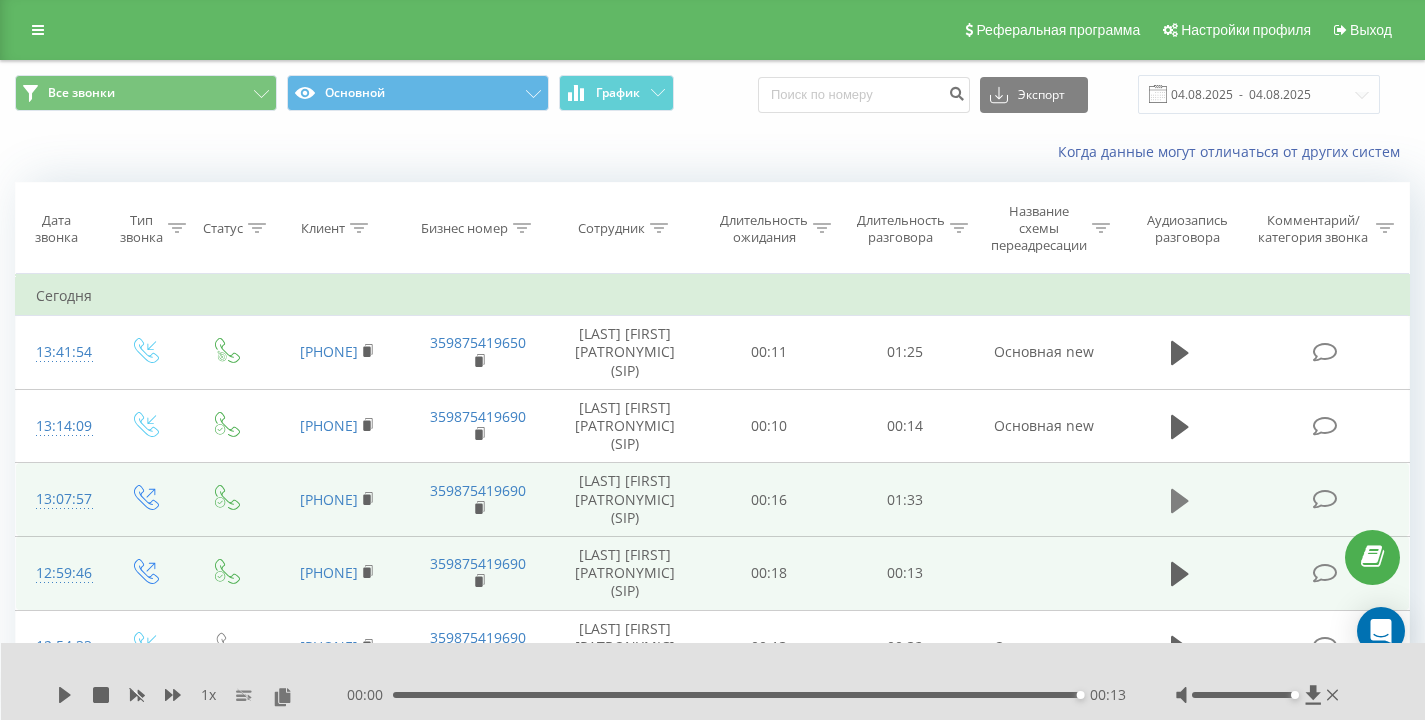click 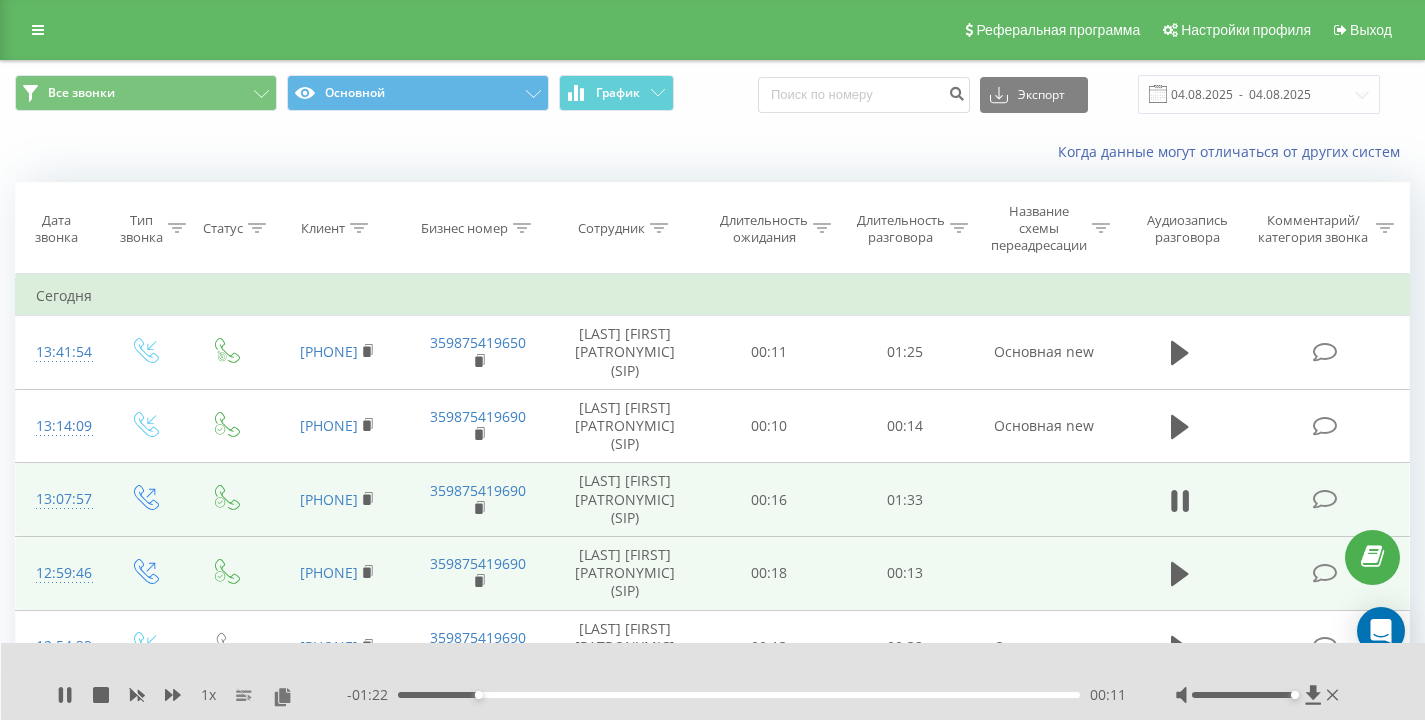 click on "Все звонки Основной График Экспорт .csv .xls .xlsx 04.08.2025  -  04.08.2025" at bounding box center [712, 94] 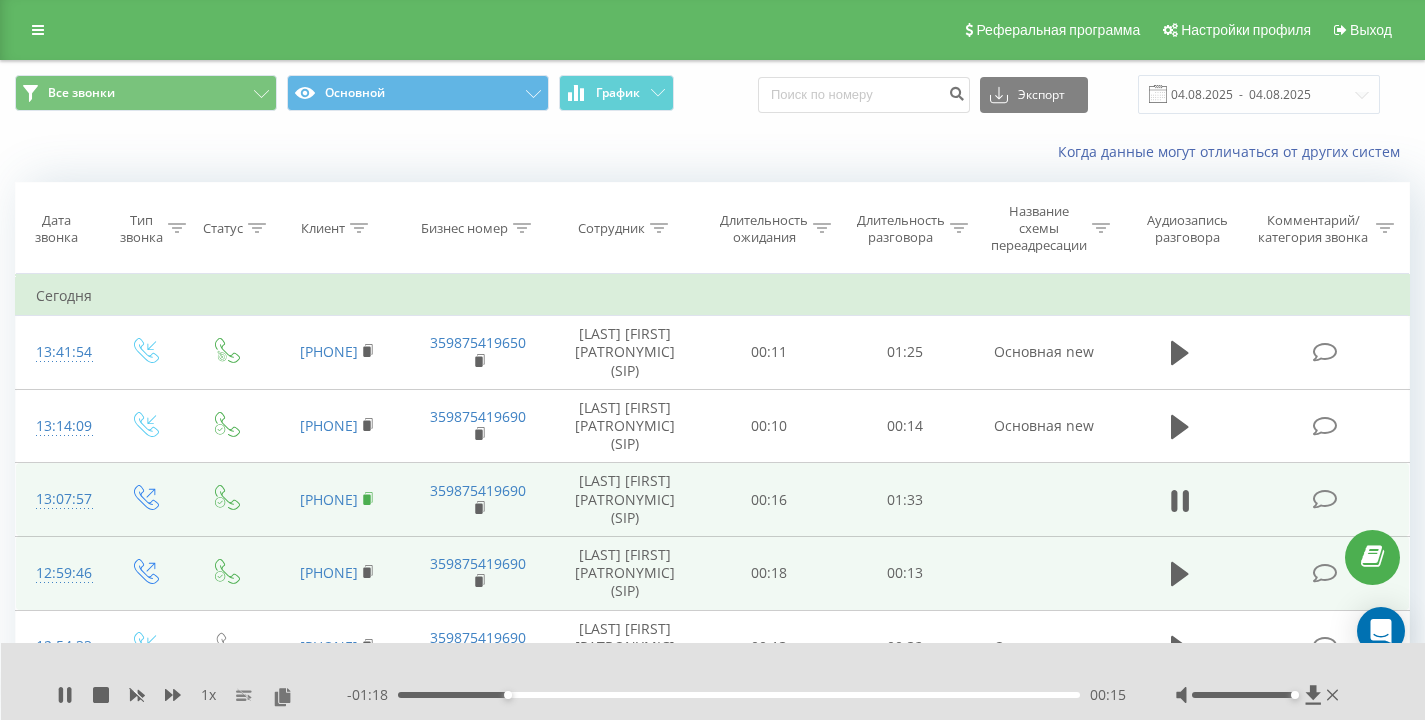 click 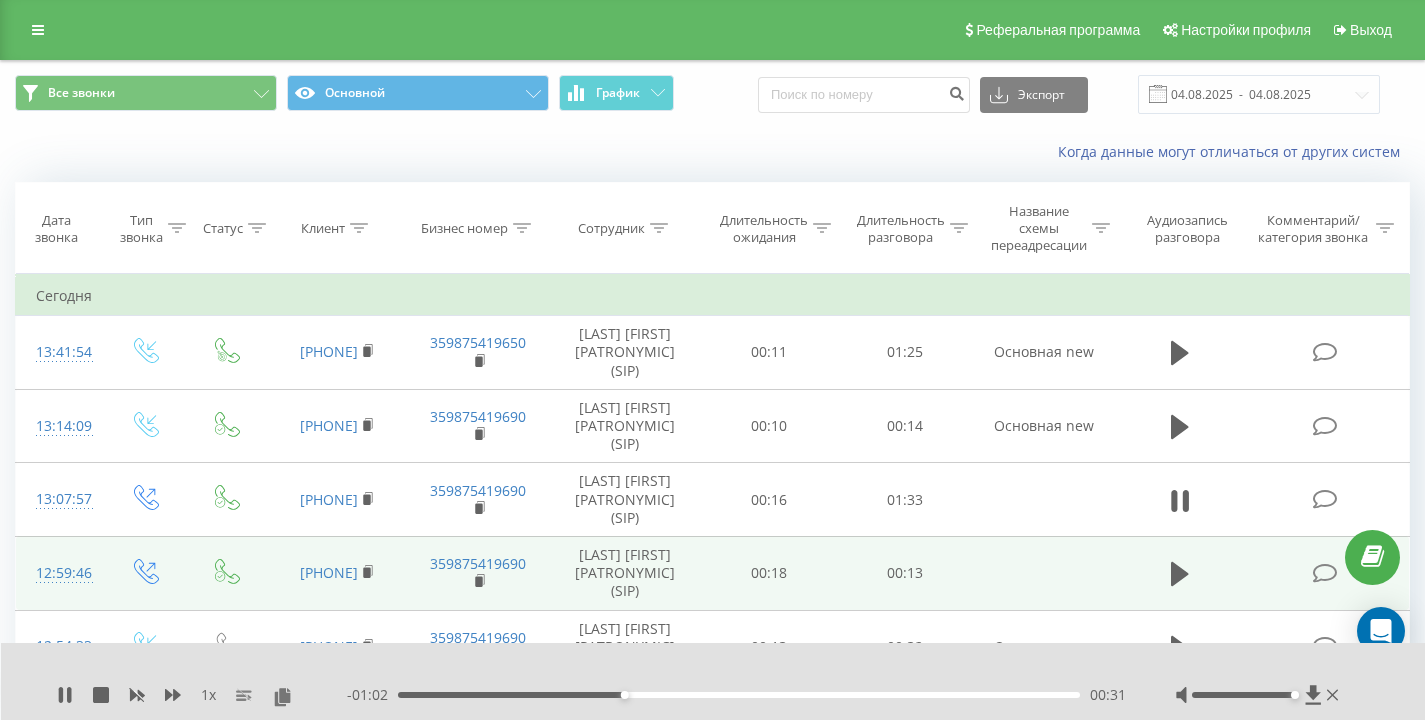 click on "Когда данные могут отличаться от других систем" at bounding box center [712, 152] 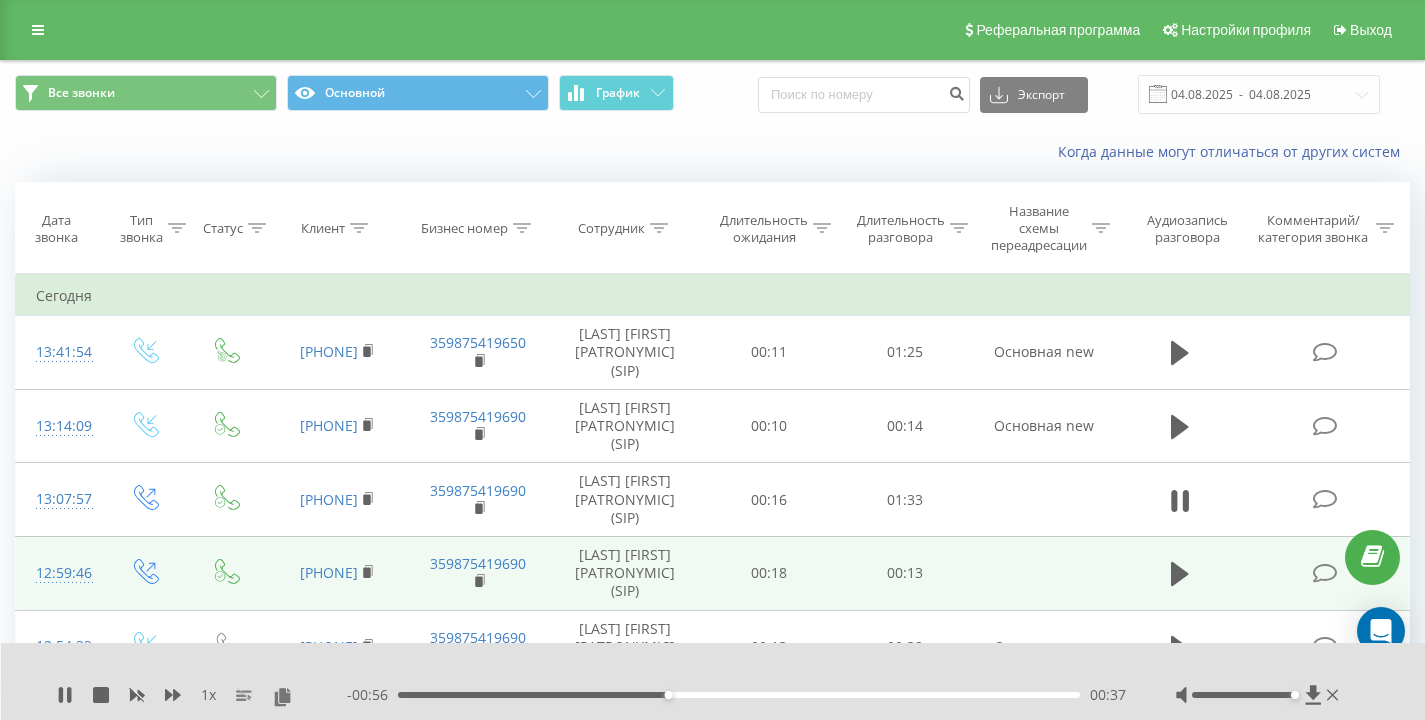 click on "Когда данные могут отличаться от других систем" at bounding box center [979, 152] 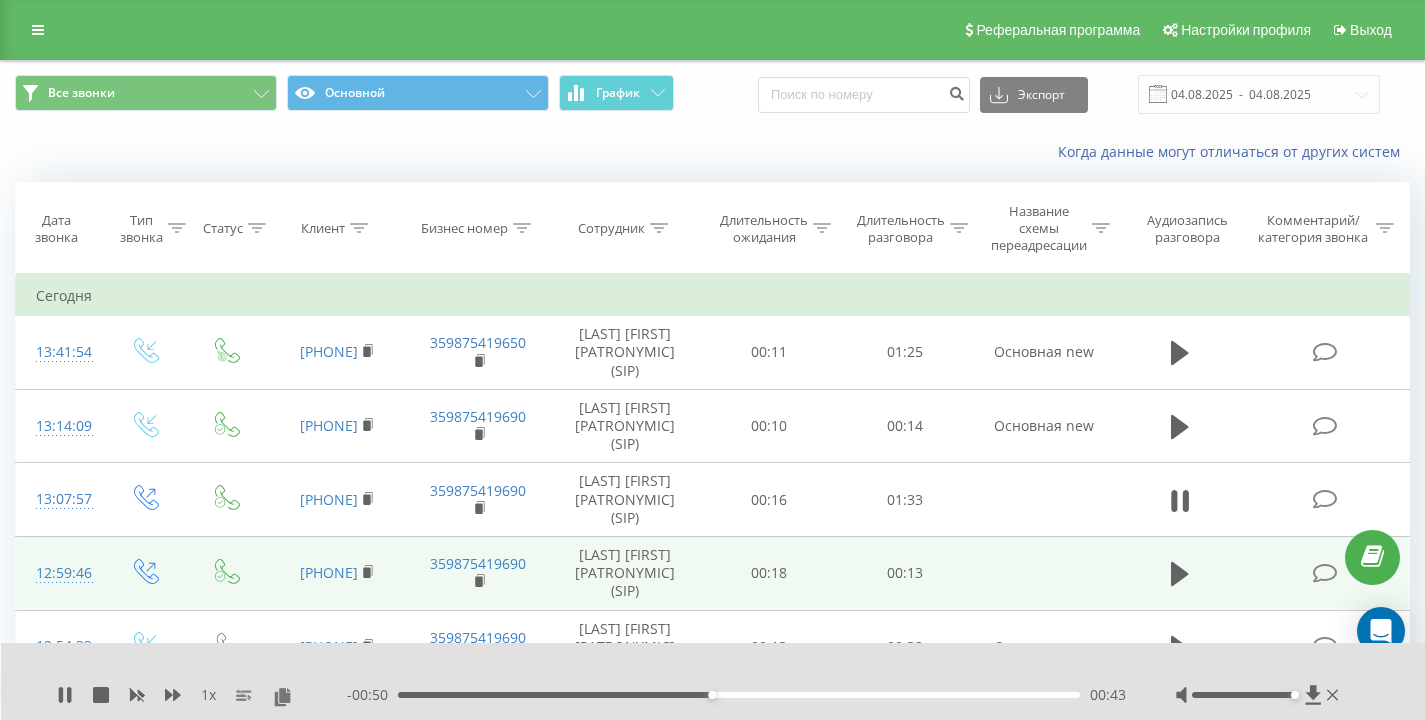 click on "Когда данные могут отличаться от других систем" at bounding box center (712, 152) 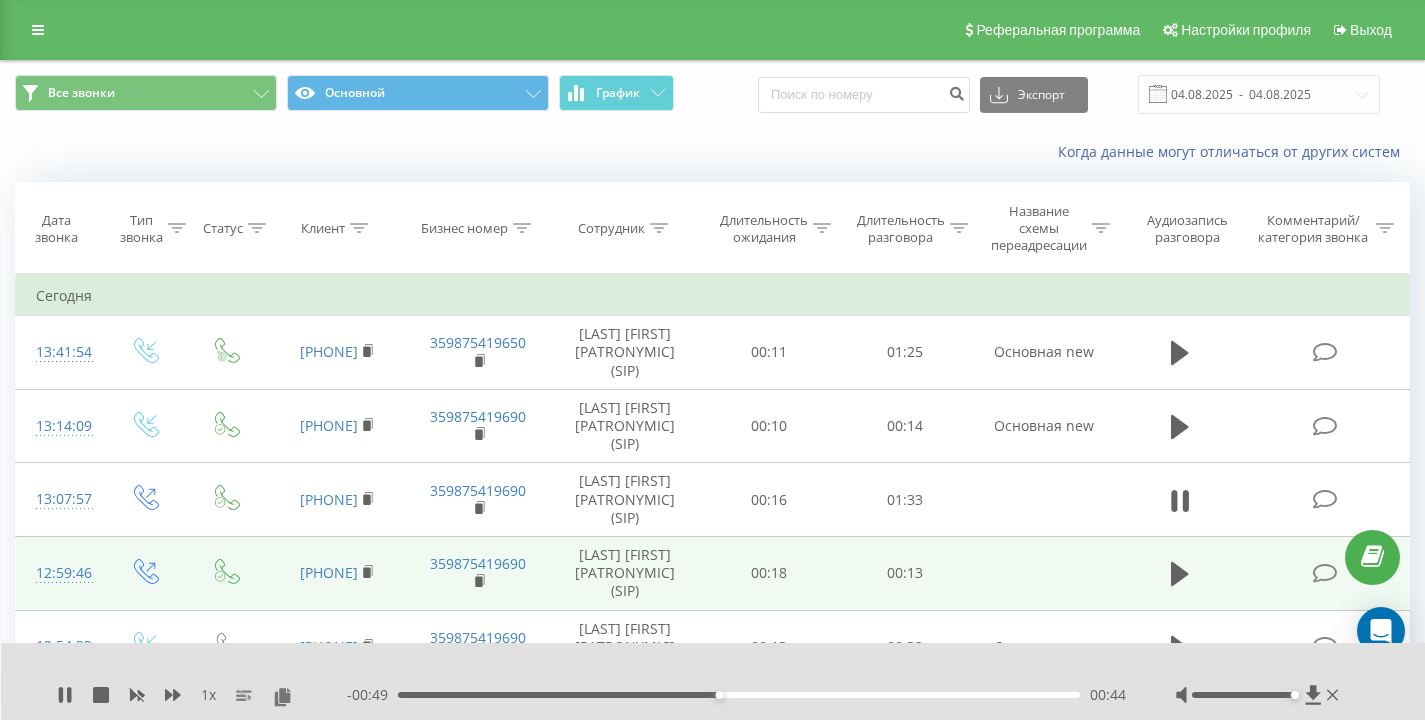 click on "Когда данные могут отличаться от других систем" at bounding box center [712, 152] 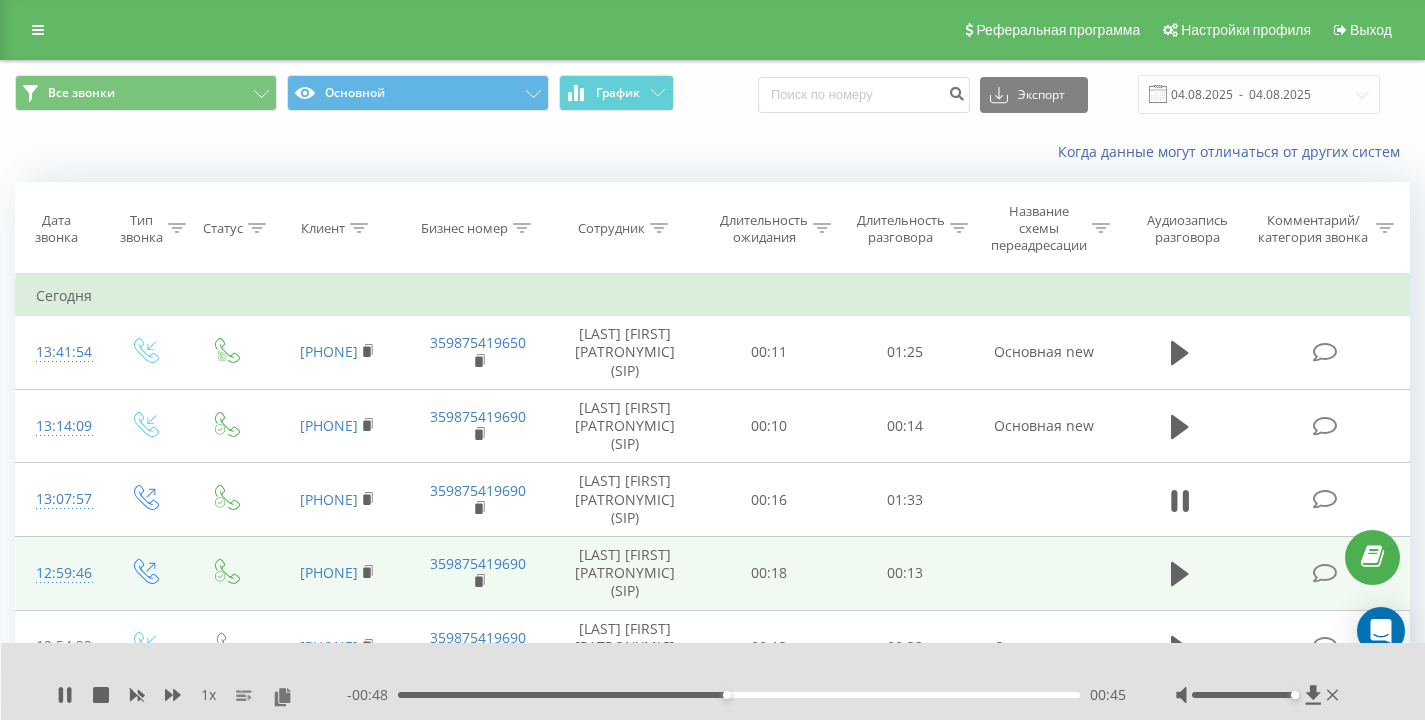 click on "Когда данные могут отличаться от других систем" at bounding box center [712, 152] 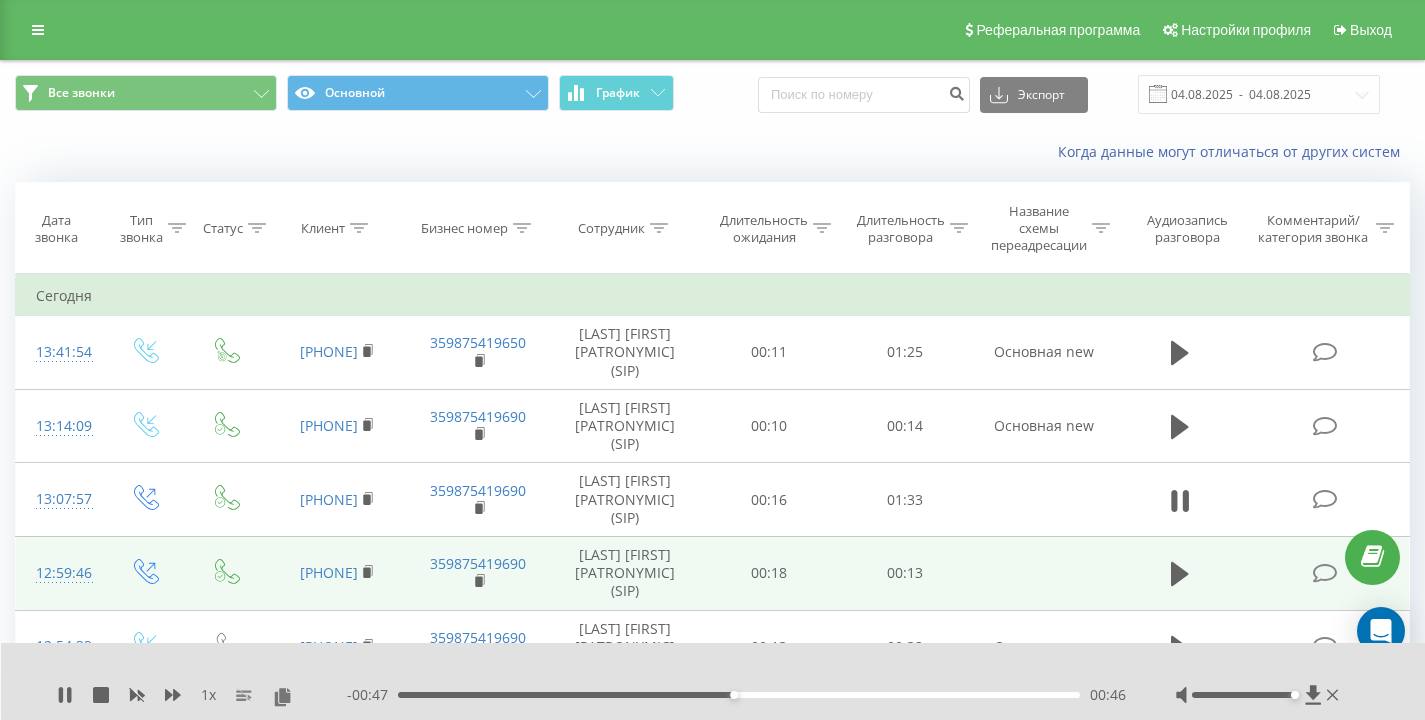 click on "Когда данные могут отличаться от других систем" at bounding box center [712, 152] 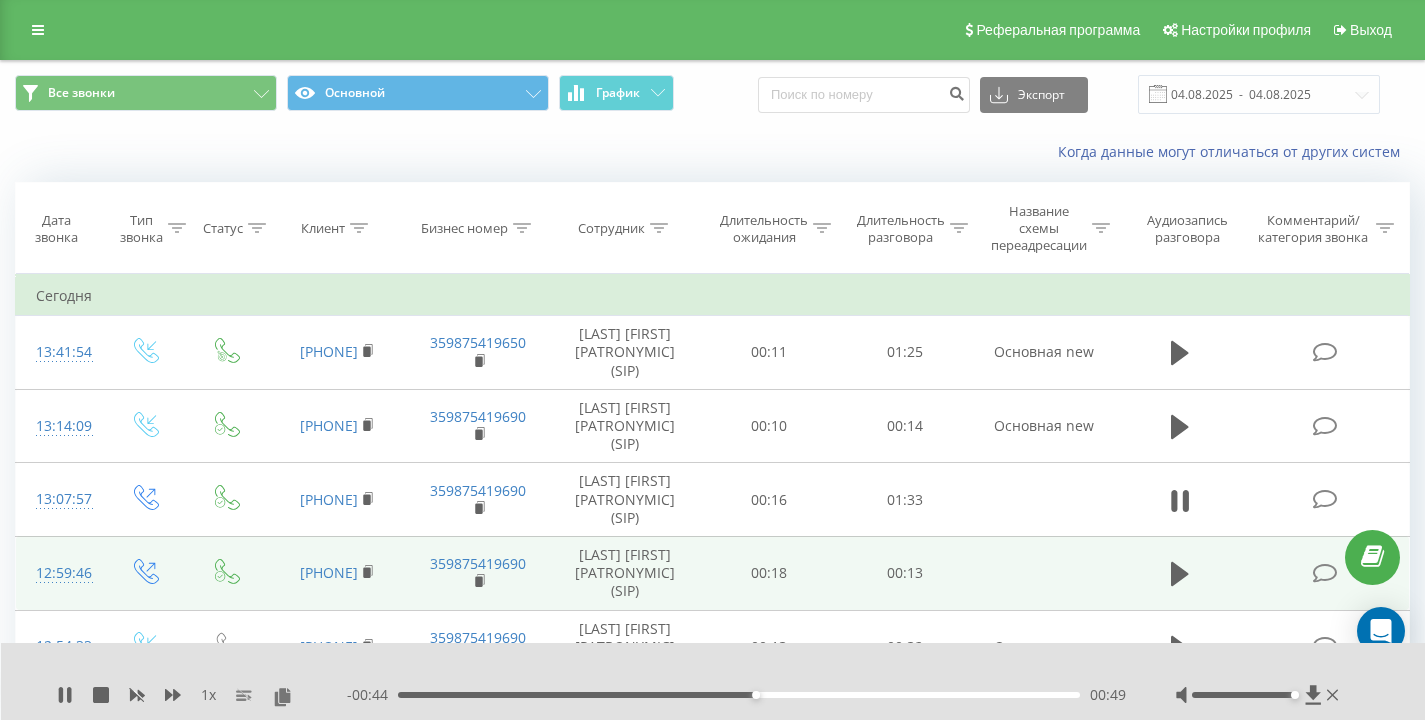 click on "Когда данные могут отличаться от других систем" at bounding box center (712, 152) 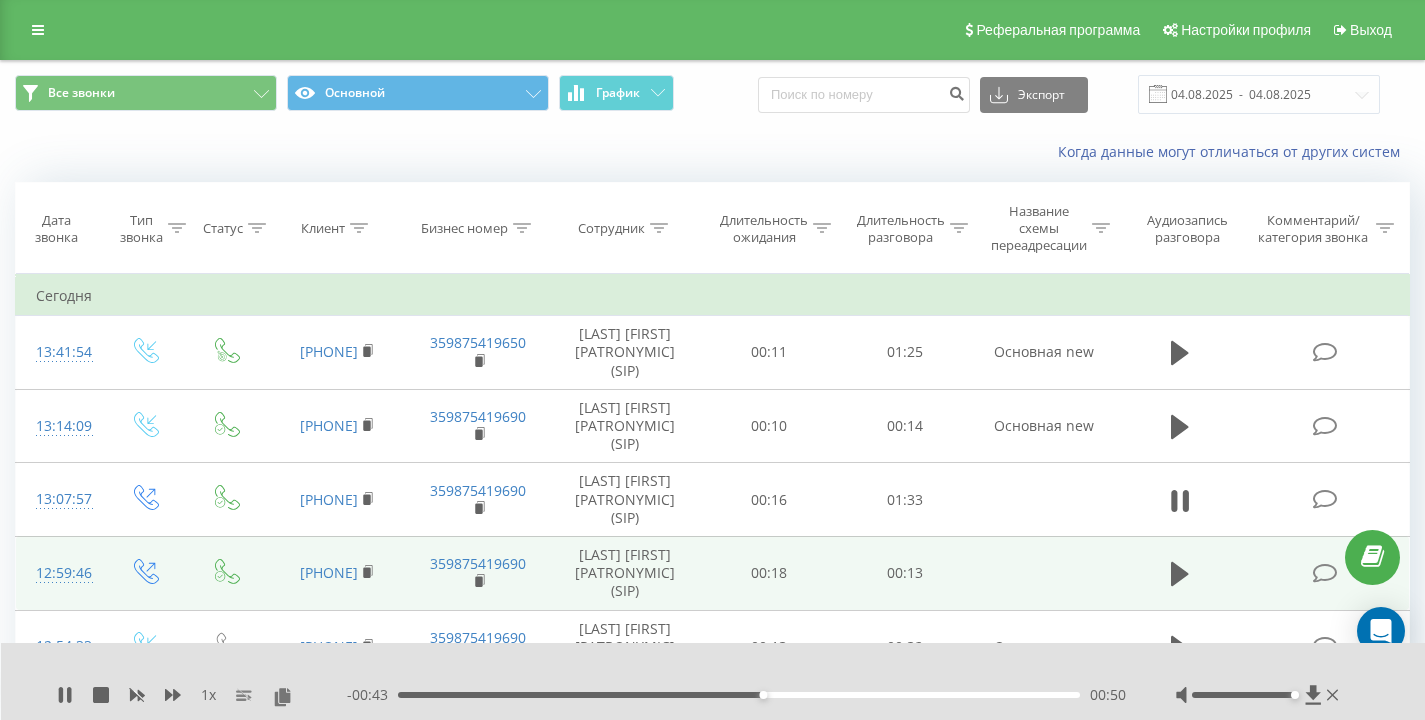 click on "Когда данные могут отличаться от других систем" at bounding box center [712, 152] 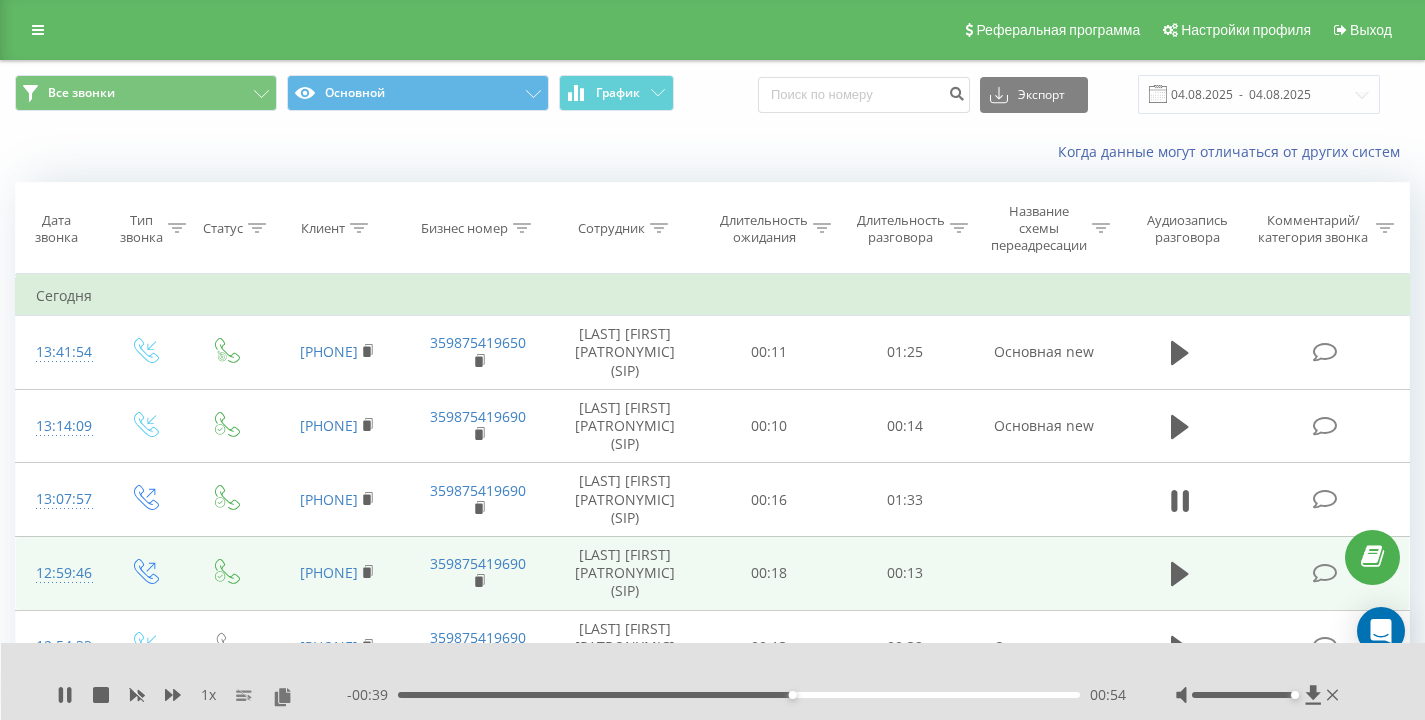 click on "Когда данные могут отличаться от других систем" at bounding box center (712, 152) 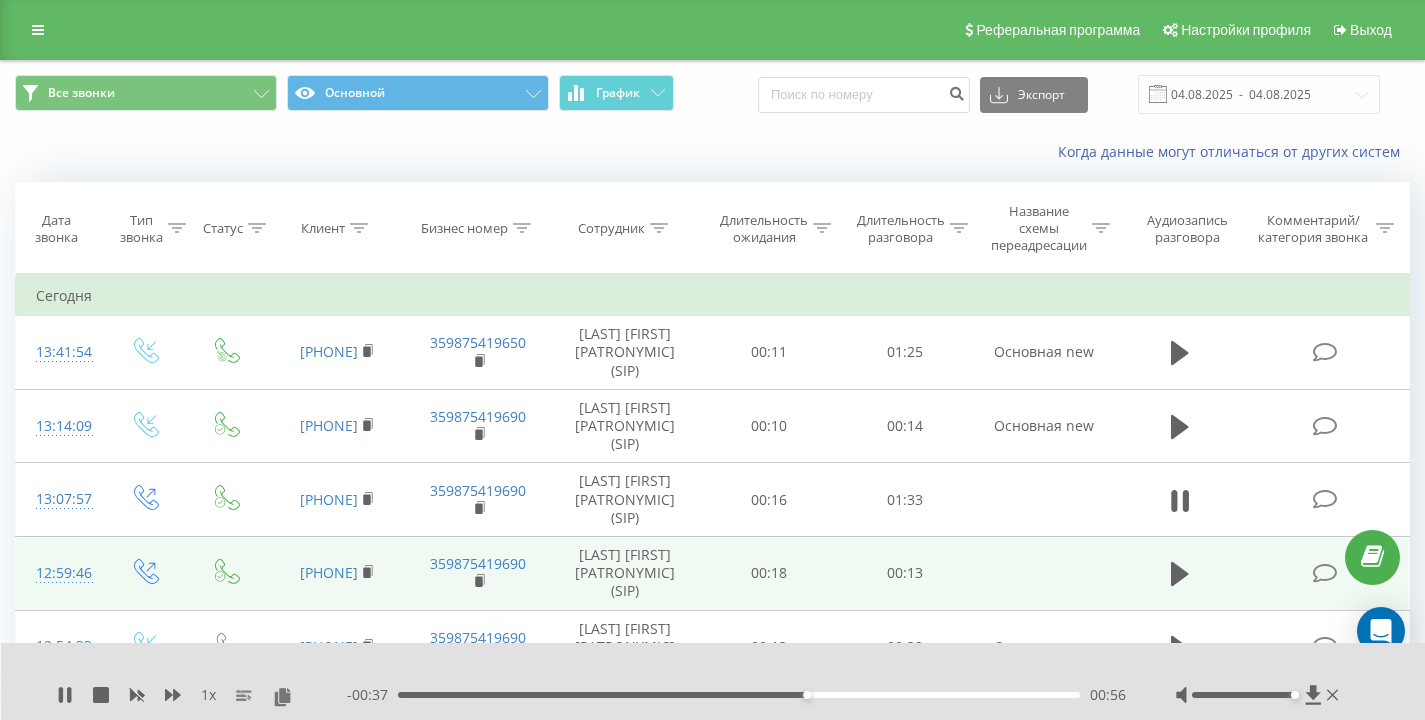 click on "Когда данные могут отличаться от других систем" at bounding box center (712, 152) 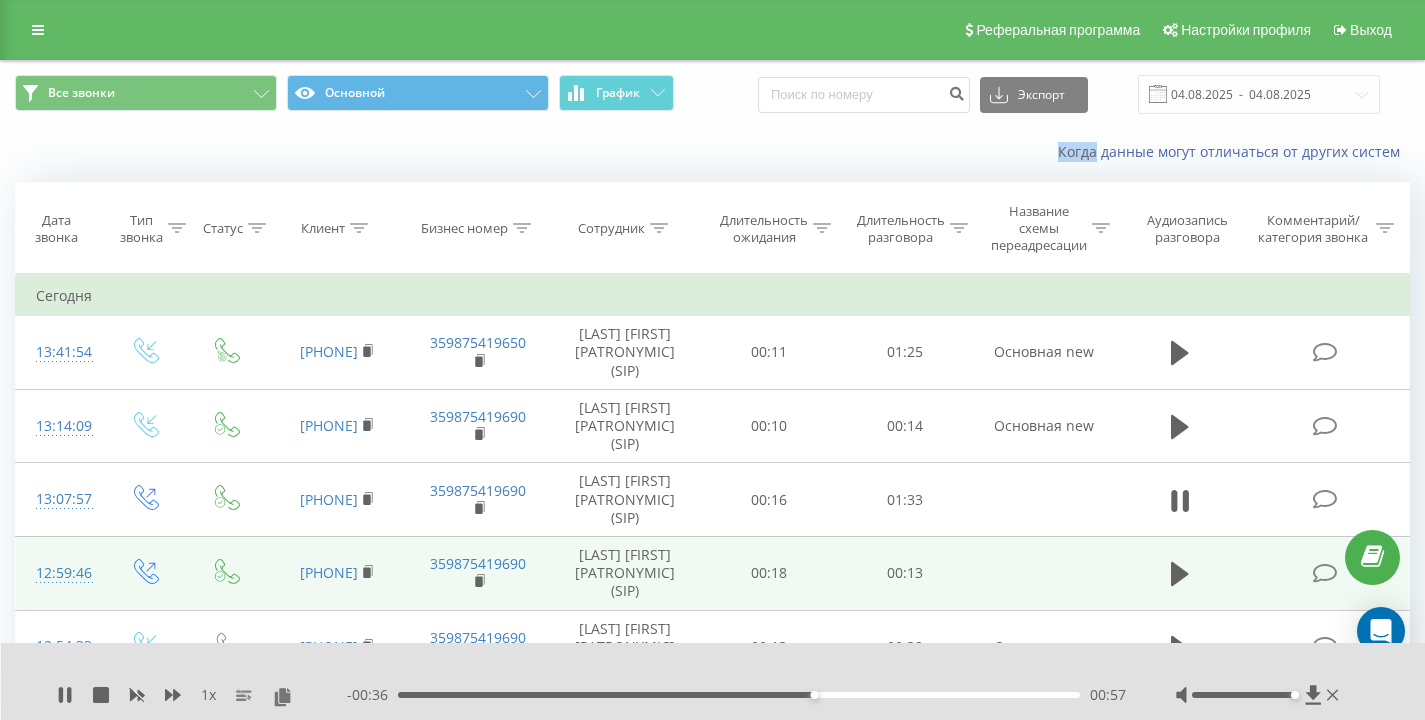 click on "Когда данные могут отличаться от других систем" at bounding box center (712, 152) 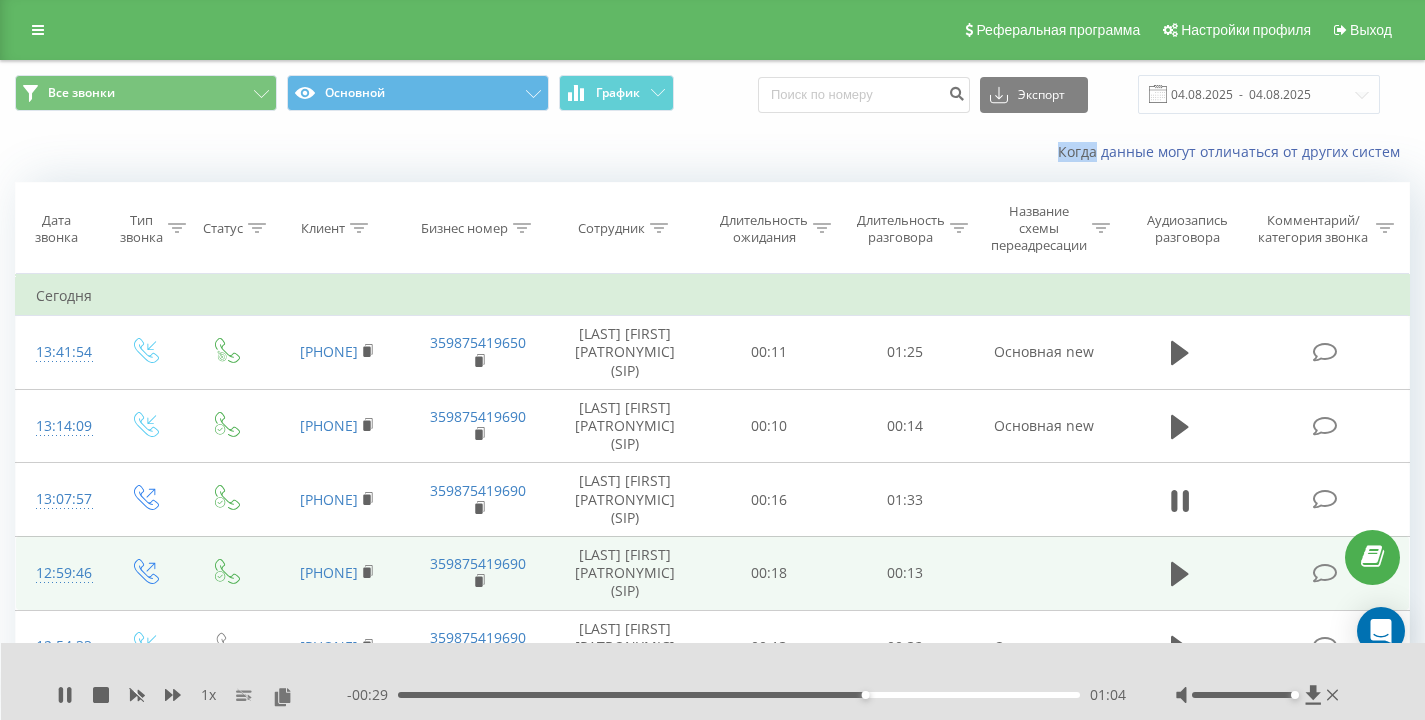 click on "Когда данные могут отличаться от других систем" at bounding box center [712, 152] 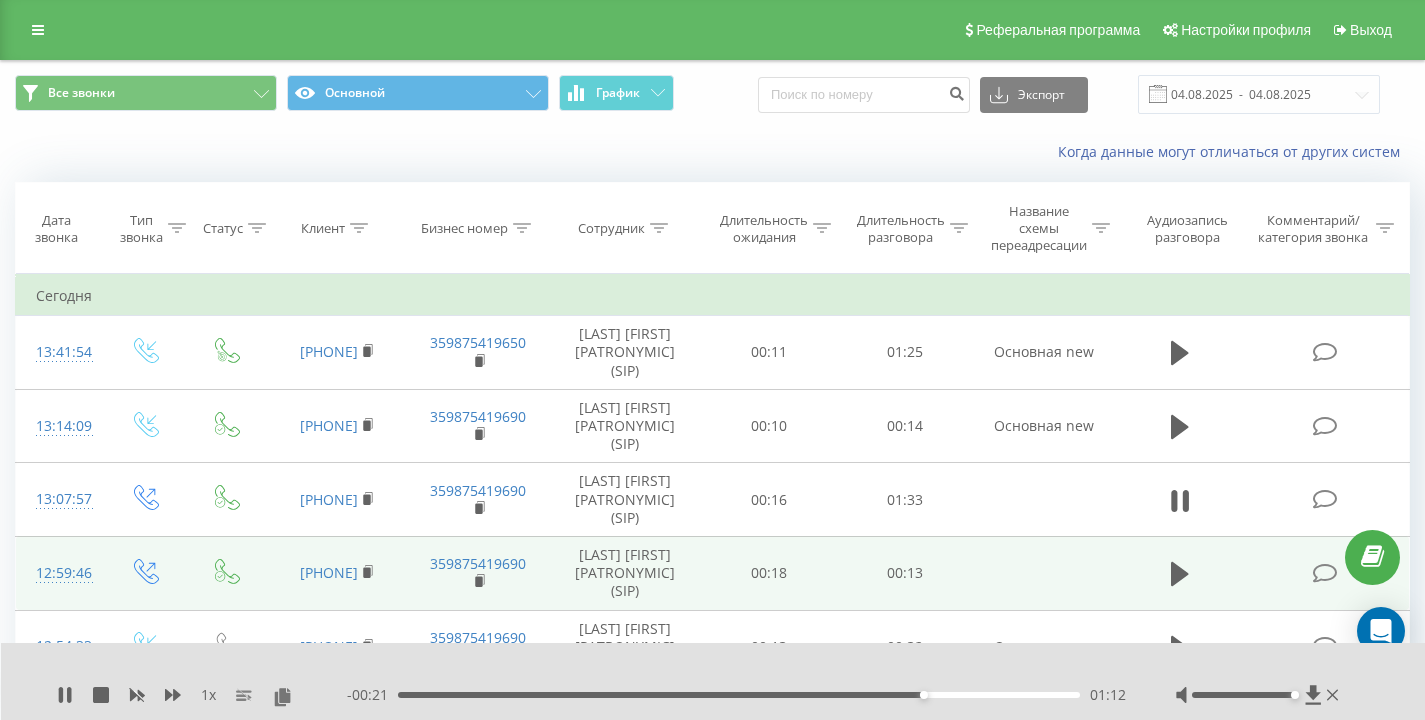click on "01:12" at bounding box center (739, 695) 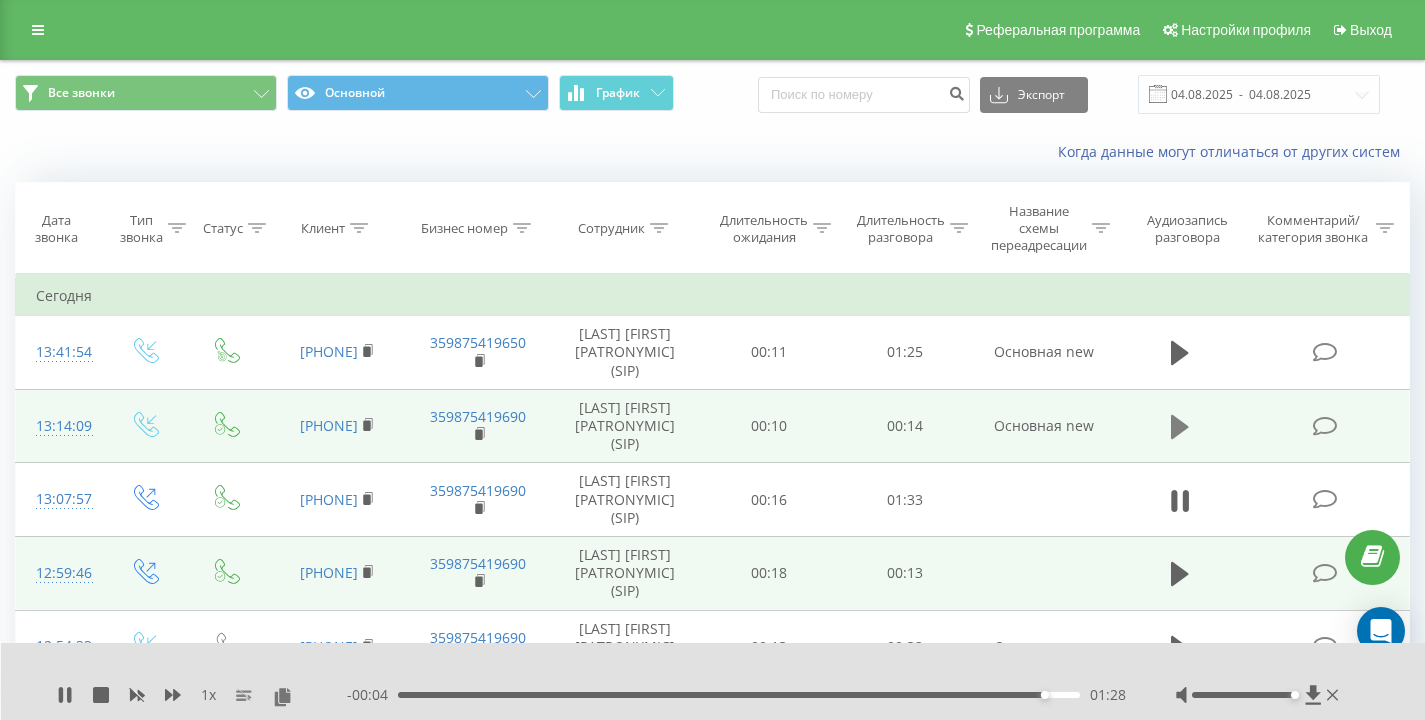 click at bounding box center [1180, 427] 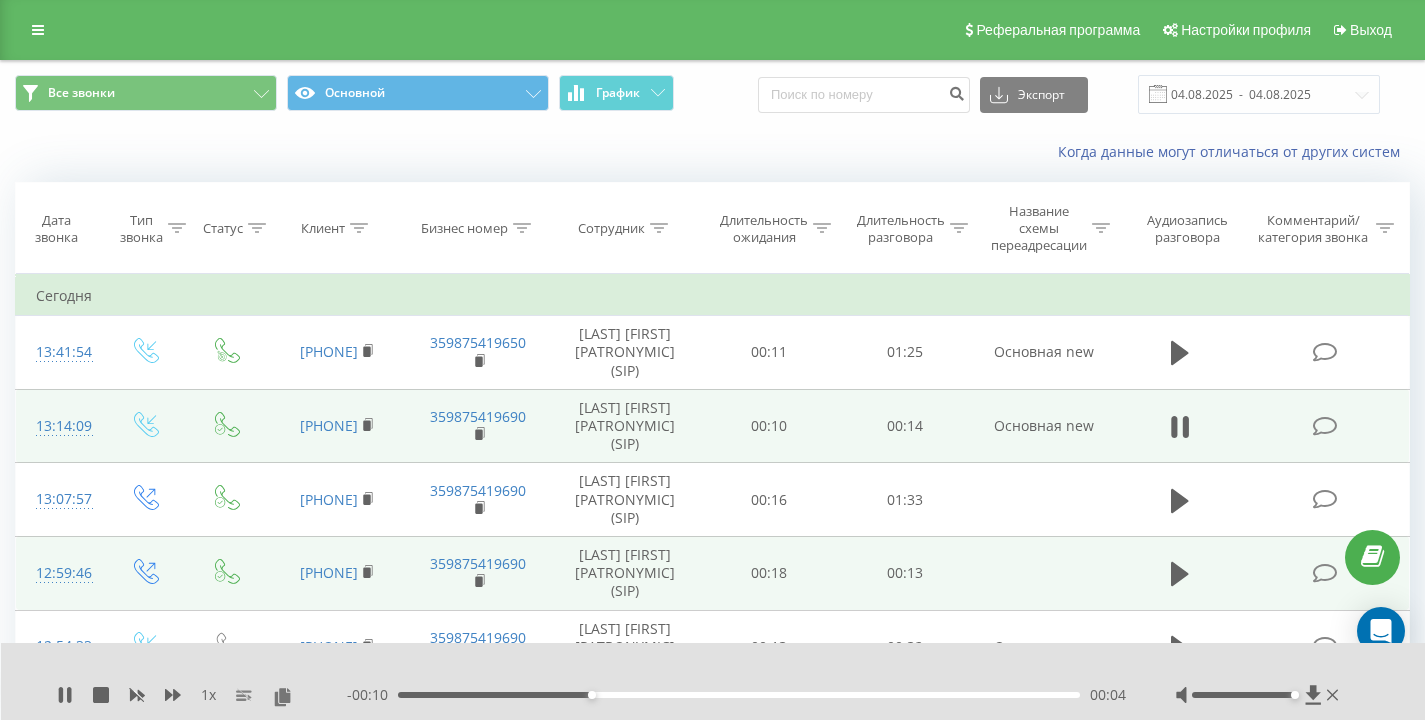 click on "Когда данные могут отличаться от других систем" at bounding box center (979, 152) 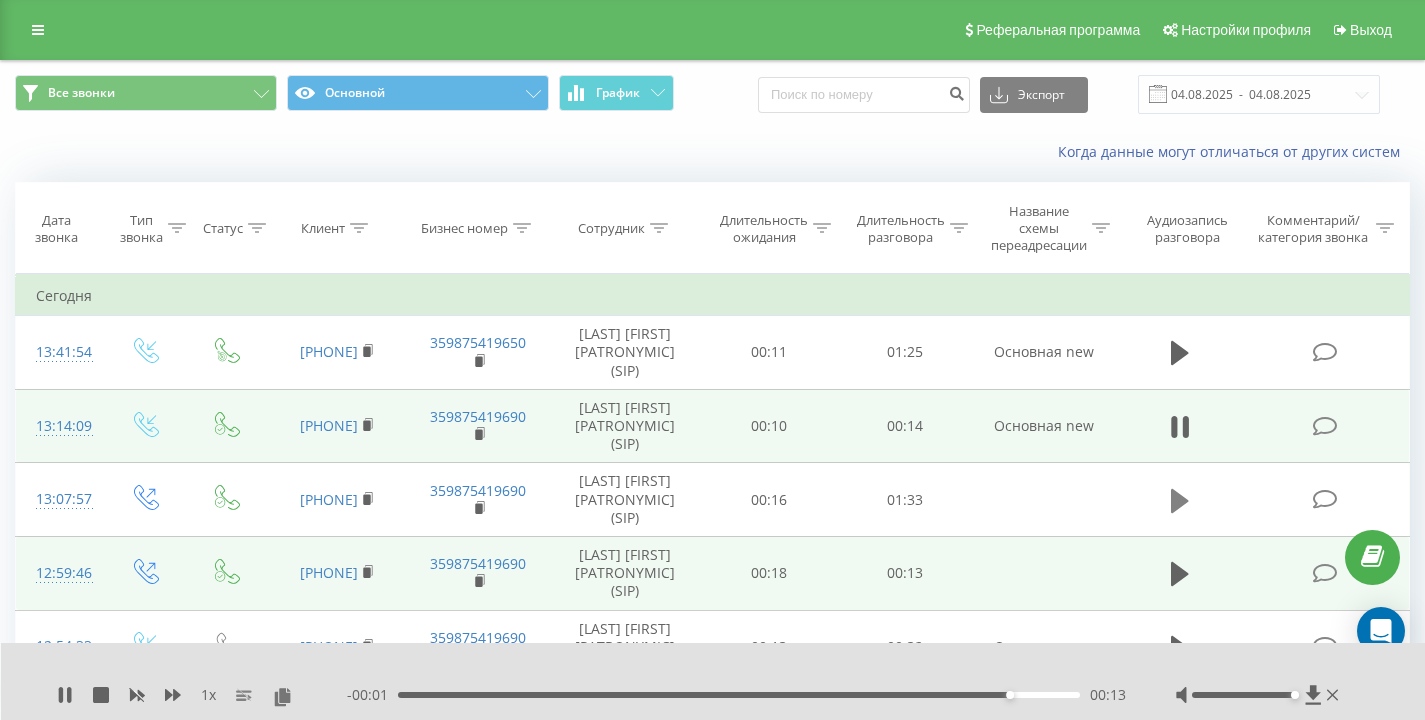 click 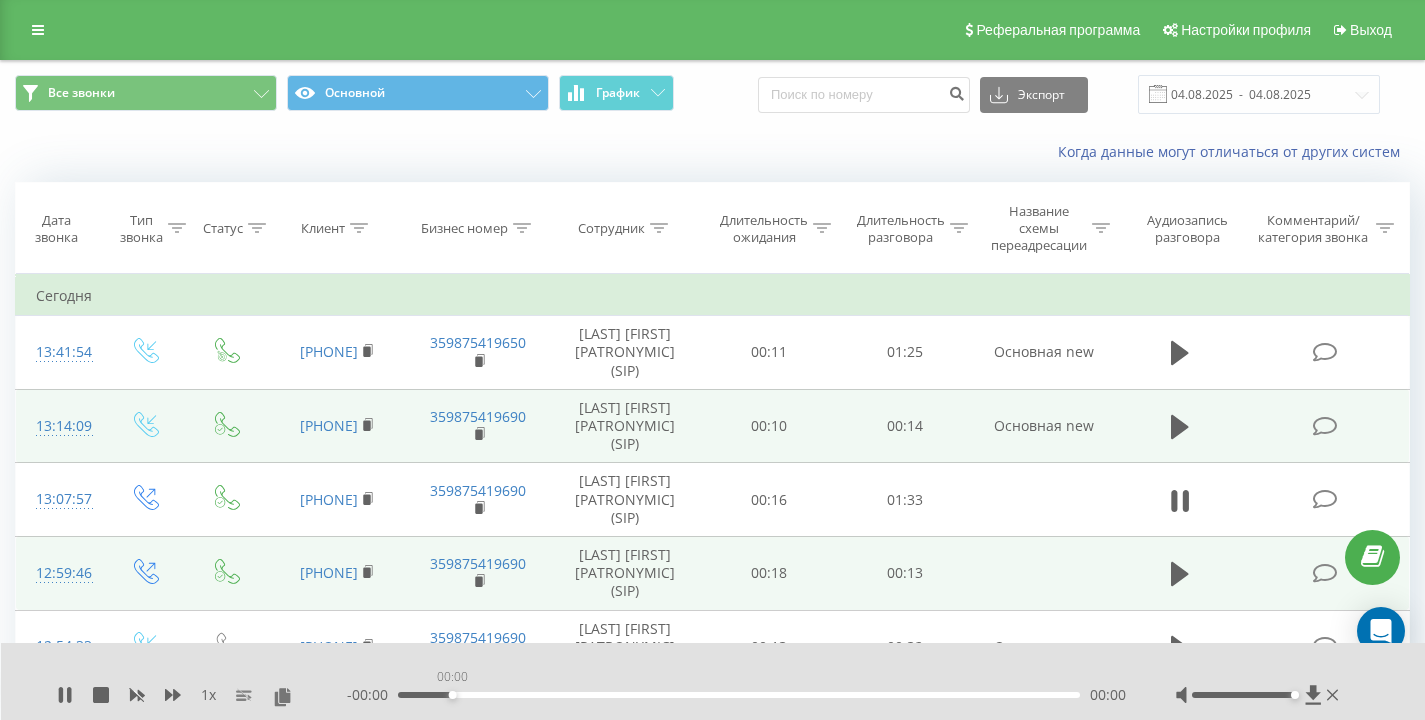 click on "00:00" at bounding box center (739, 695) 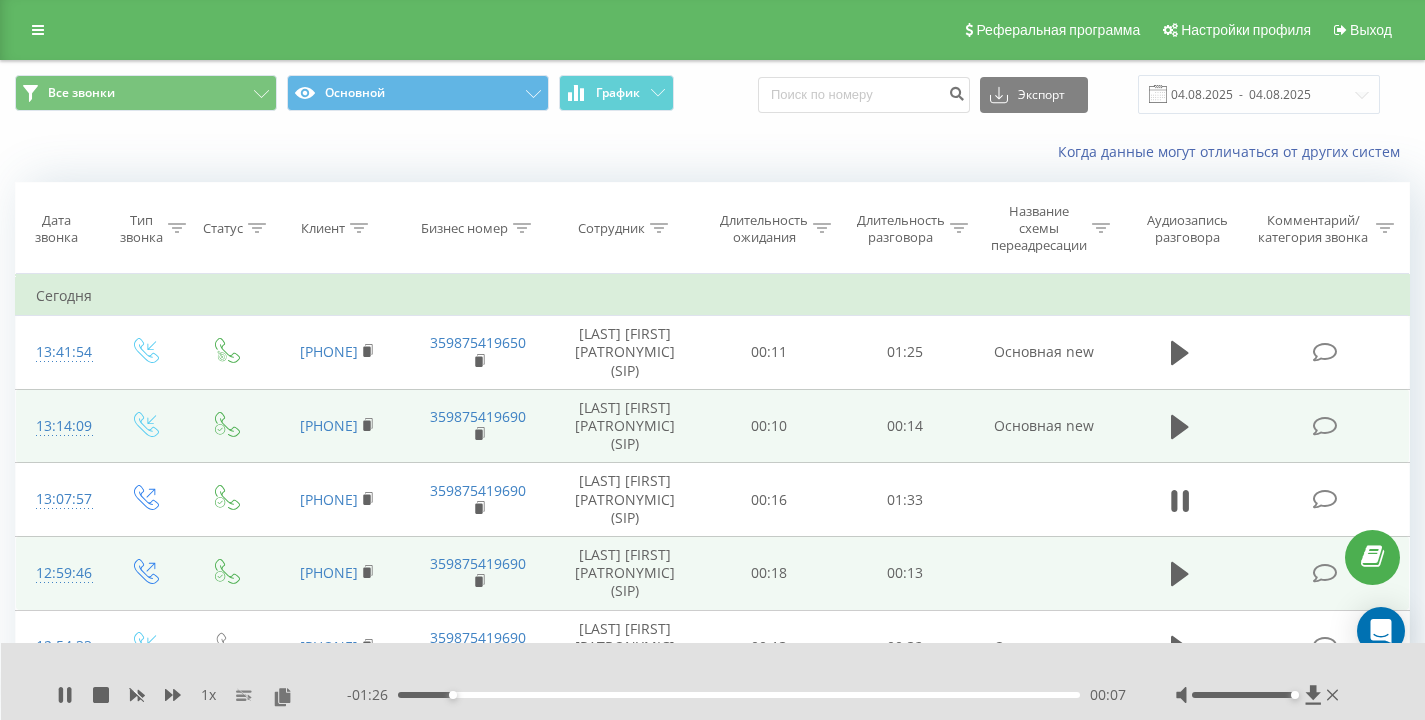 click on "00:07" at bounding box center [739, 695] 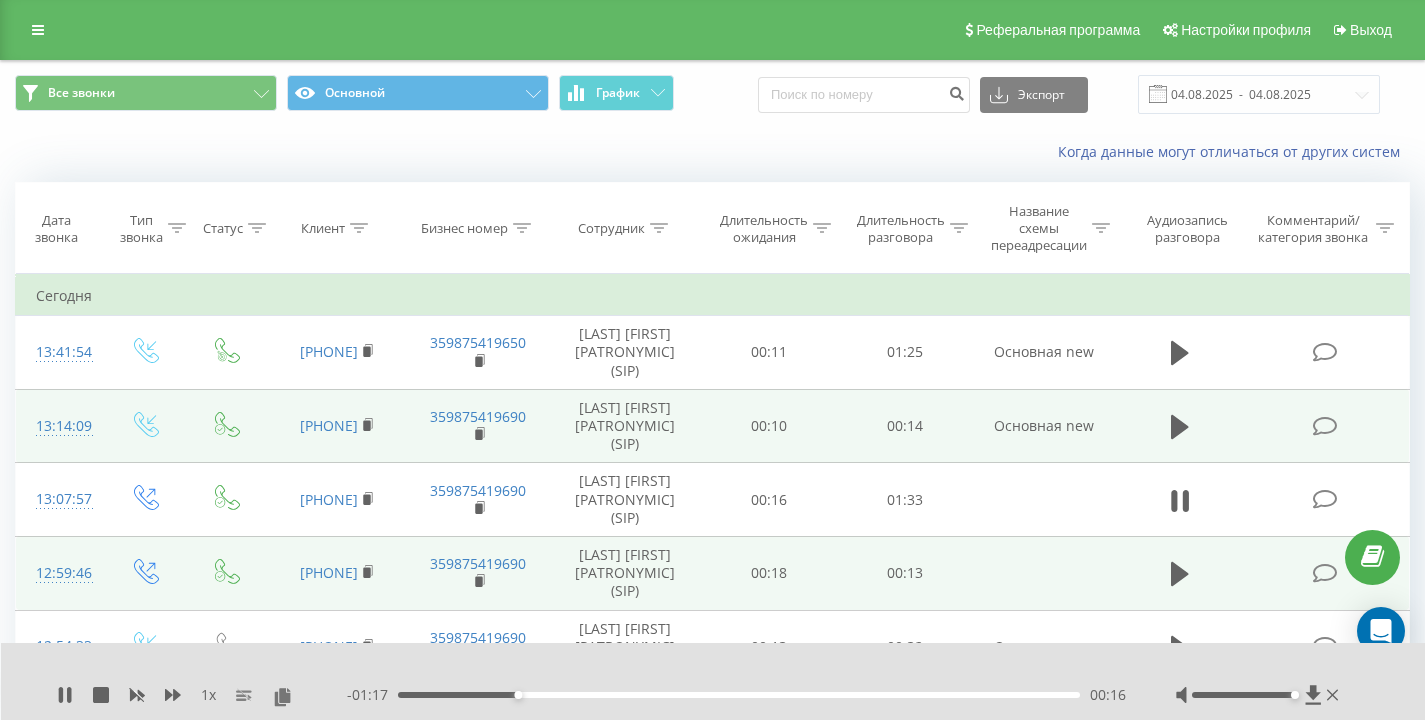 click on "00:16" at bounding box center (739, 695) 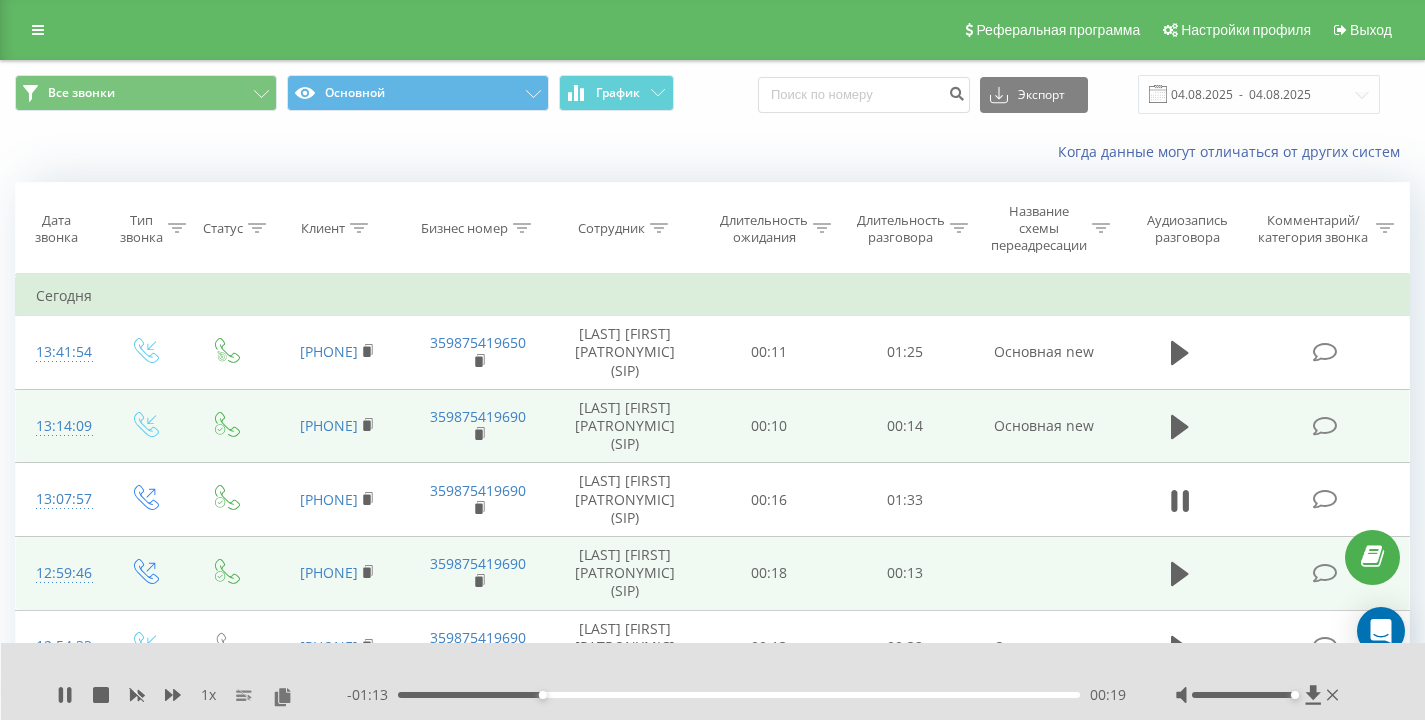 click on "00:19" at bounding box center [739, 695] 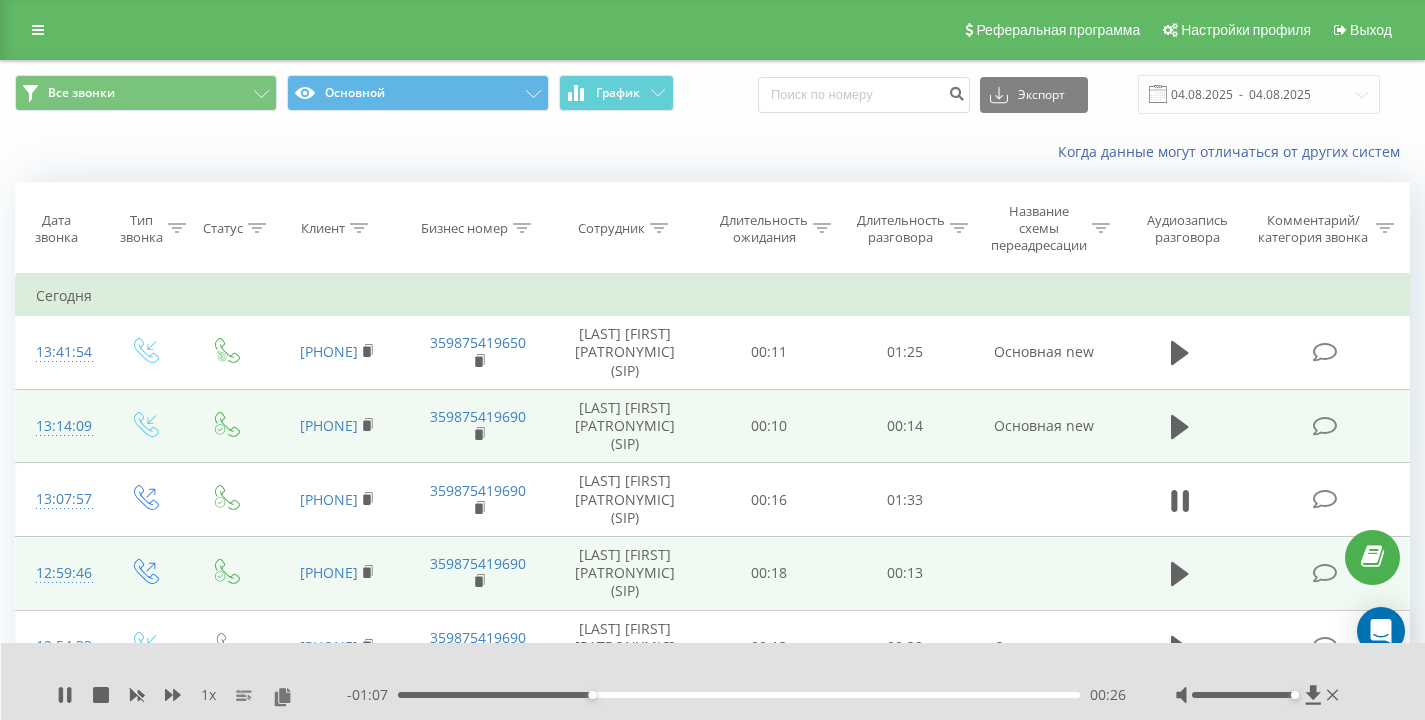 click on "00:26" at bounding box center (739, 695) 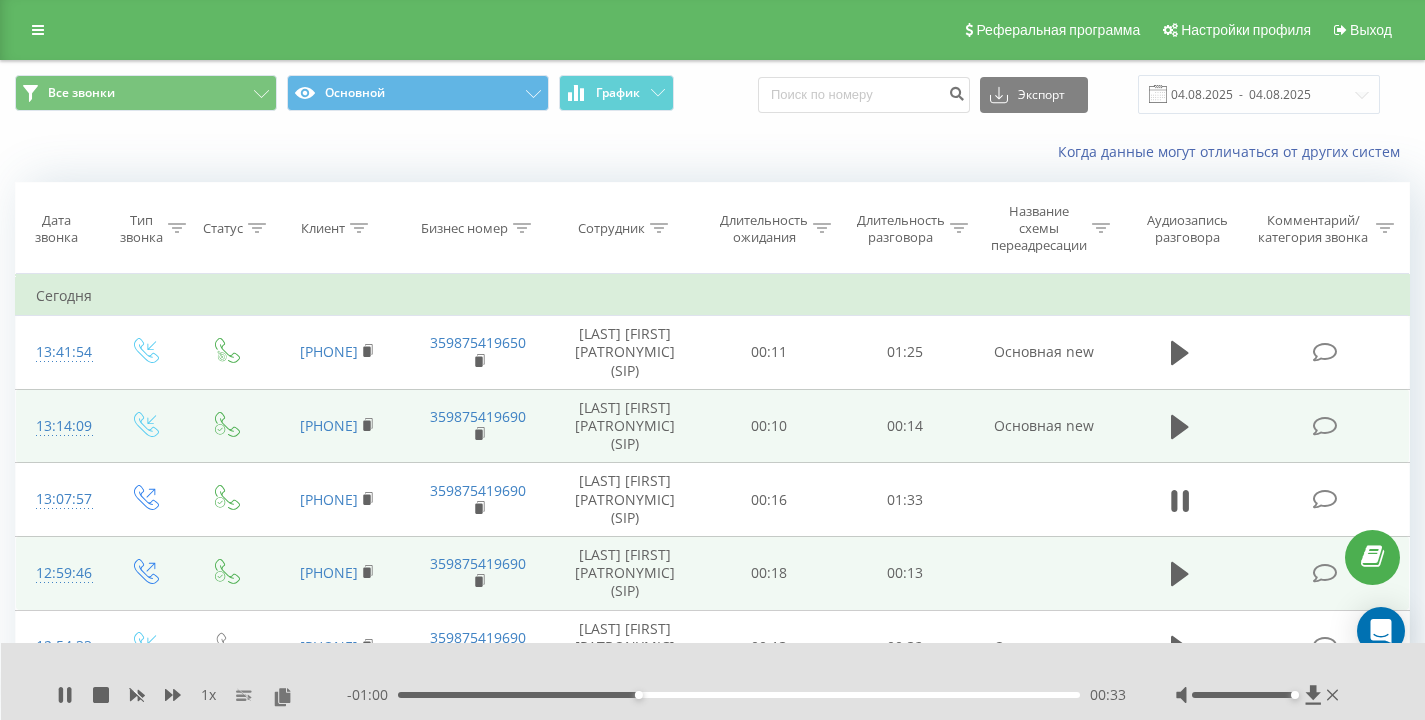 click on "00:33" at bounding box center [739, 695] 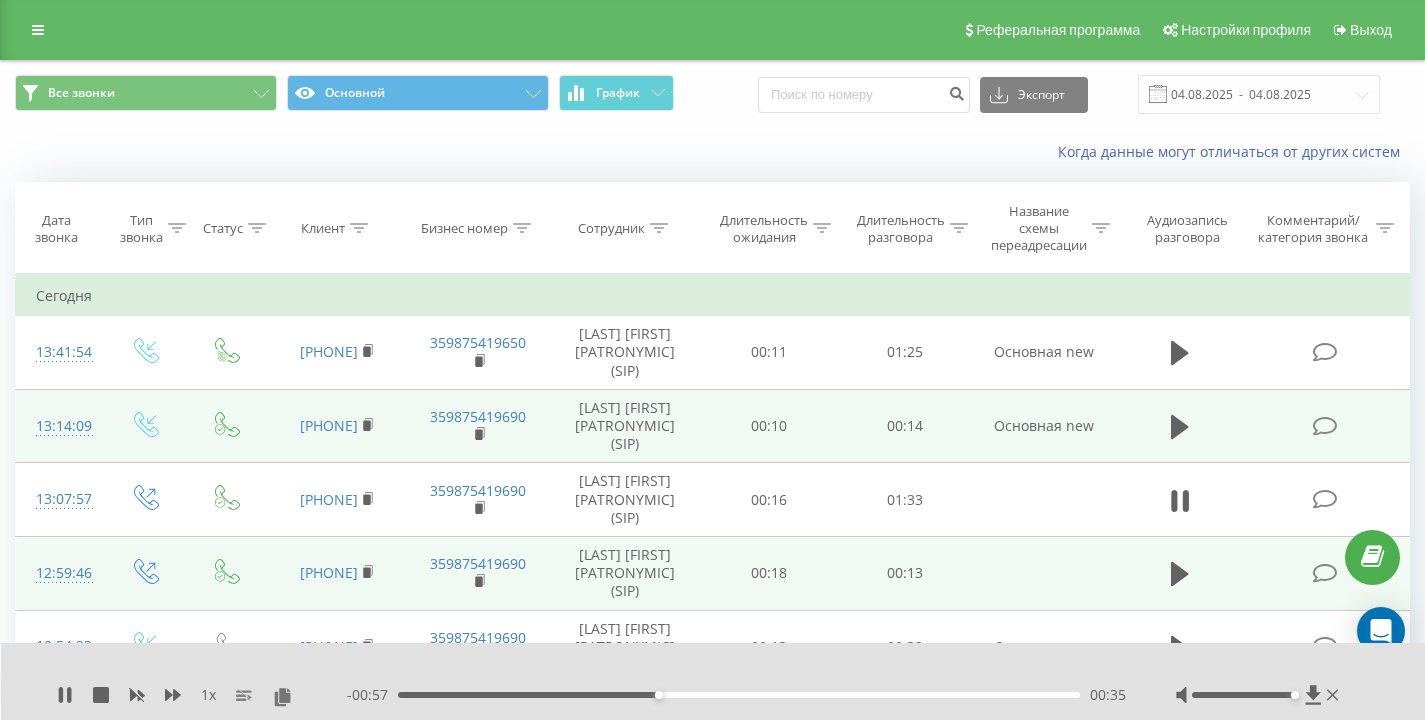 click on "00:35" at bounding box center (739, 695) 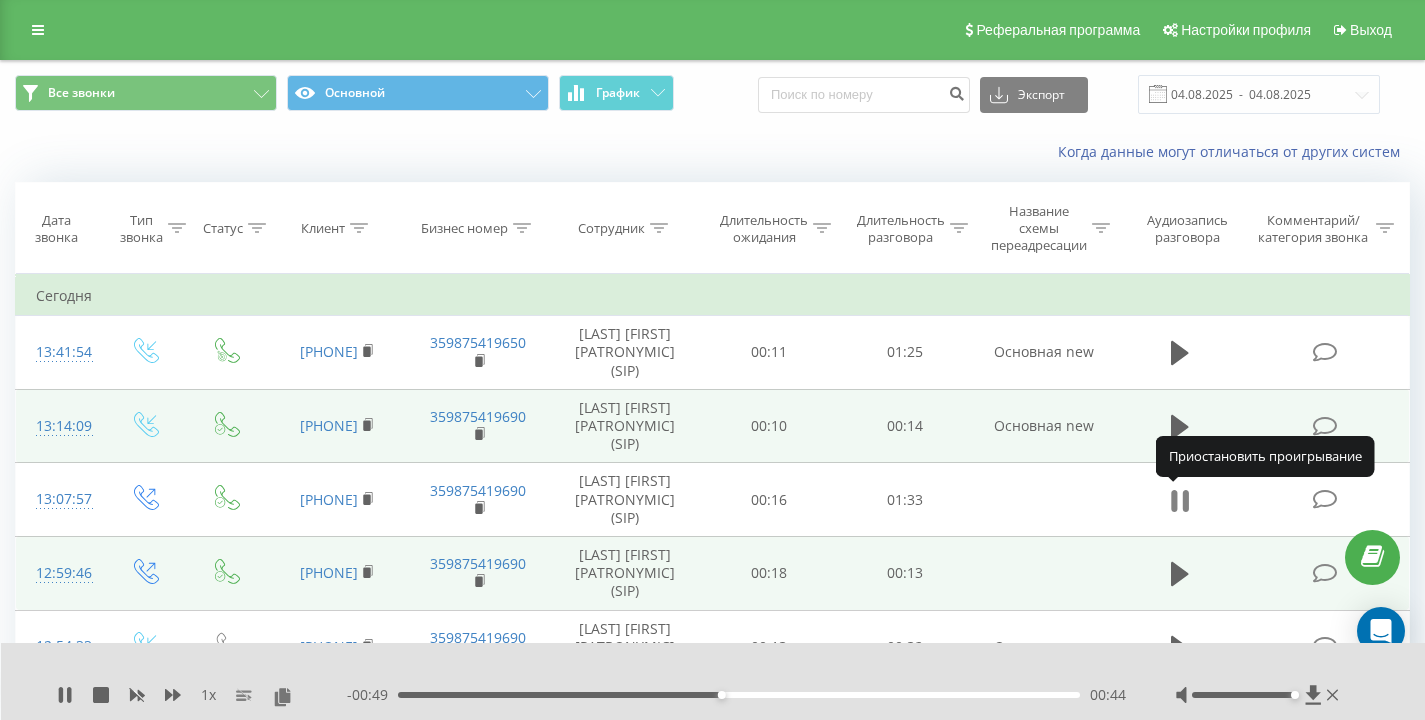 click 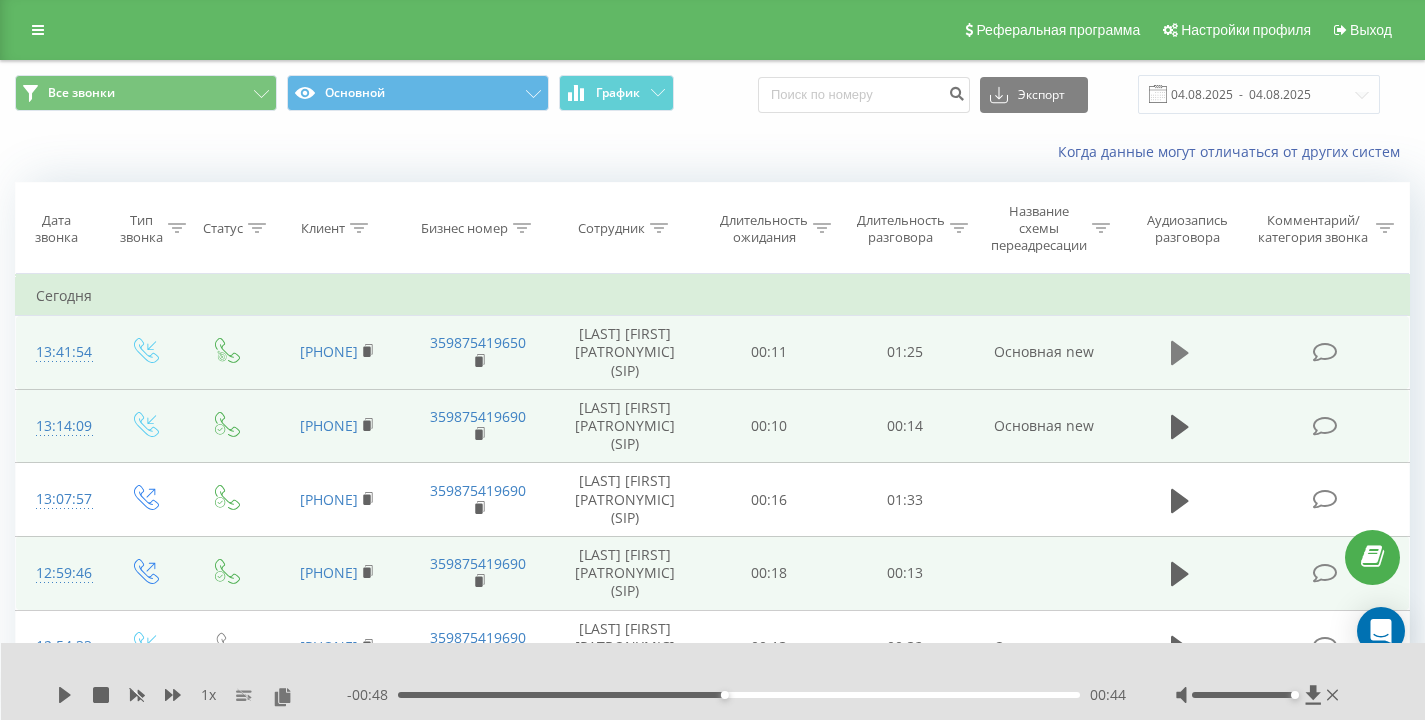 click 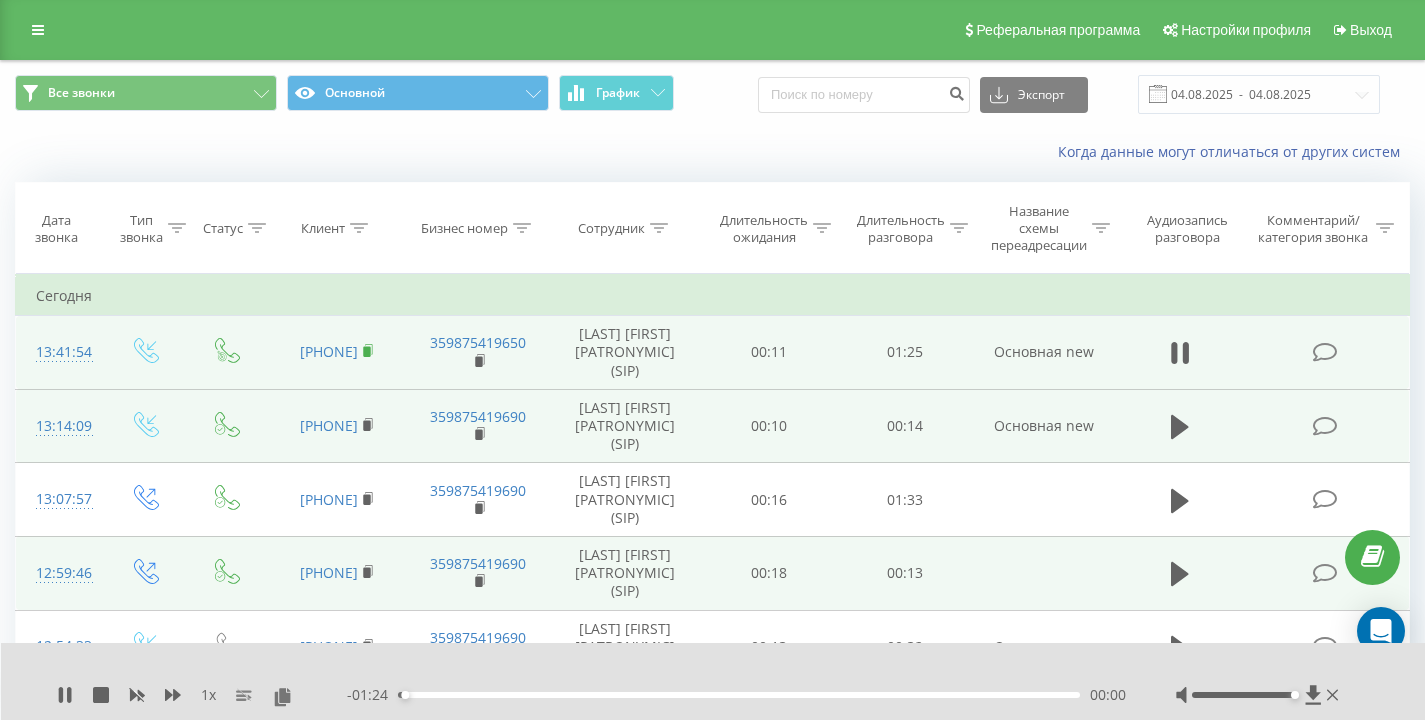 click 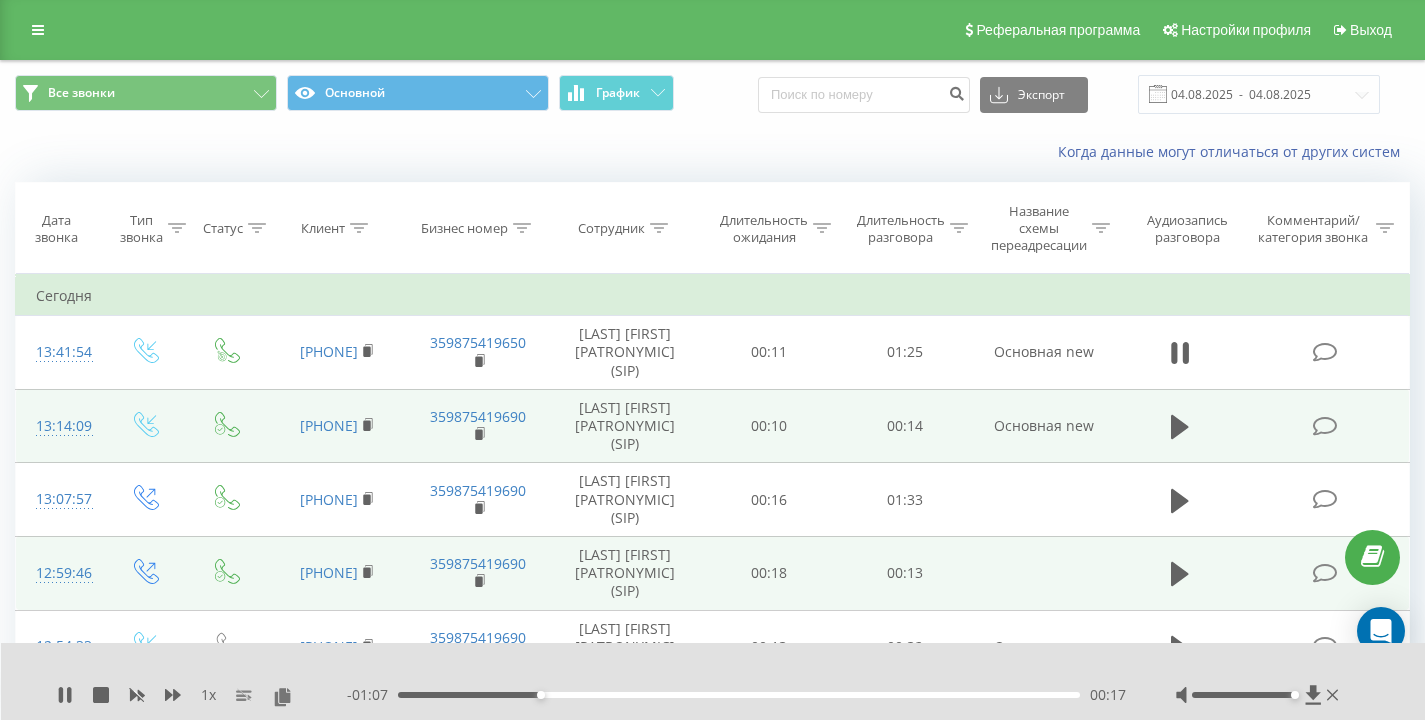 click on "Когда данные могут отличаться от других систем" at bounding box center [712, 152] 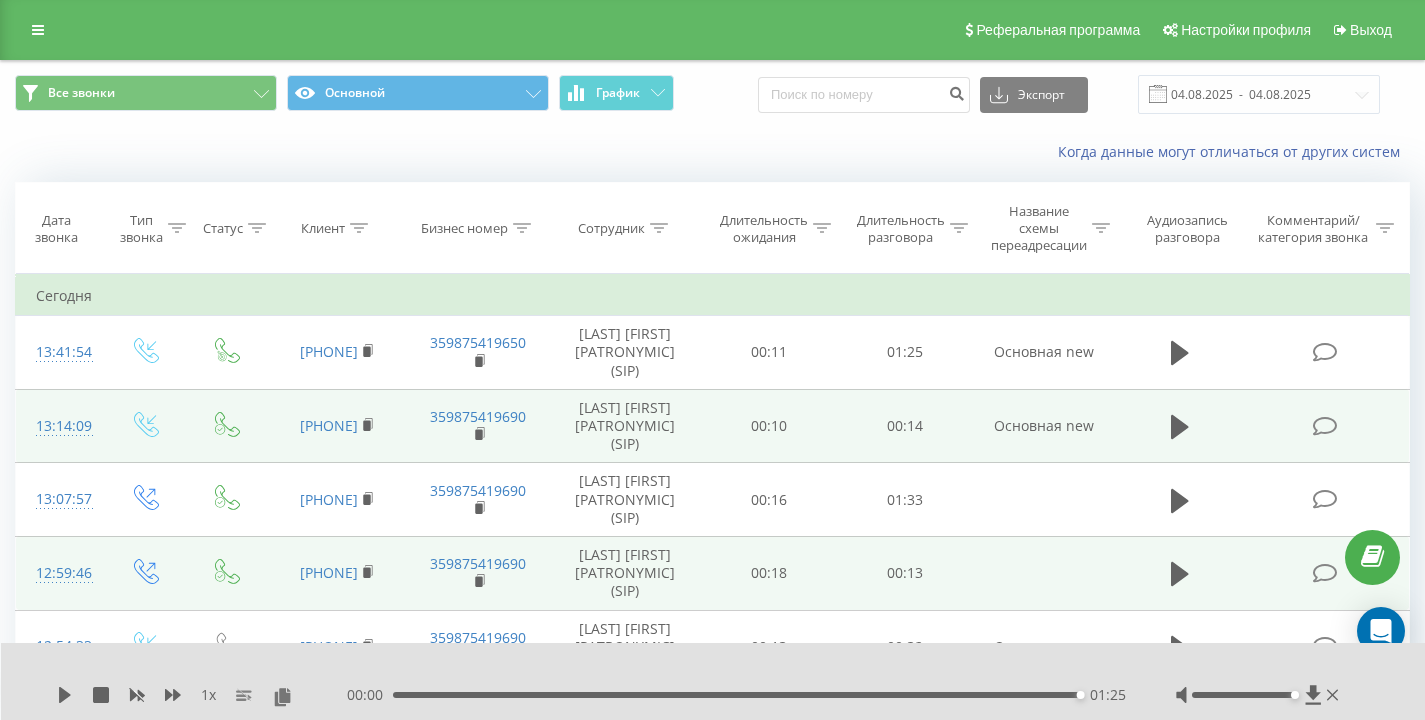 click on "Когда данные могут отличаться от других систем" at bounding box center (712, 152) 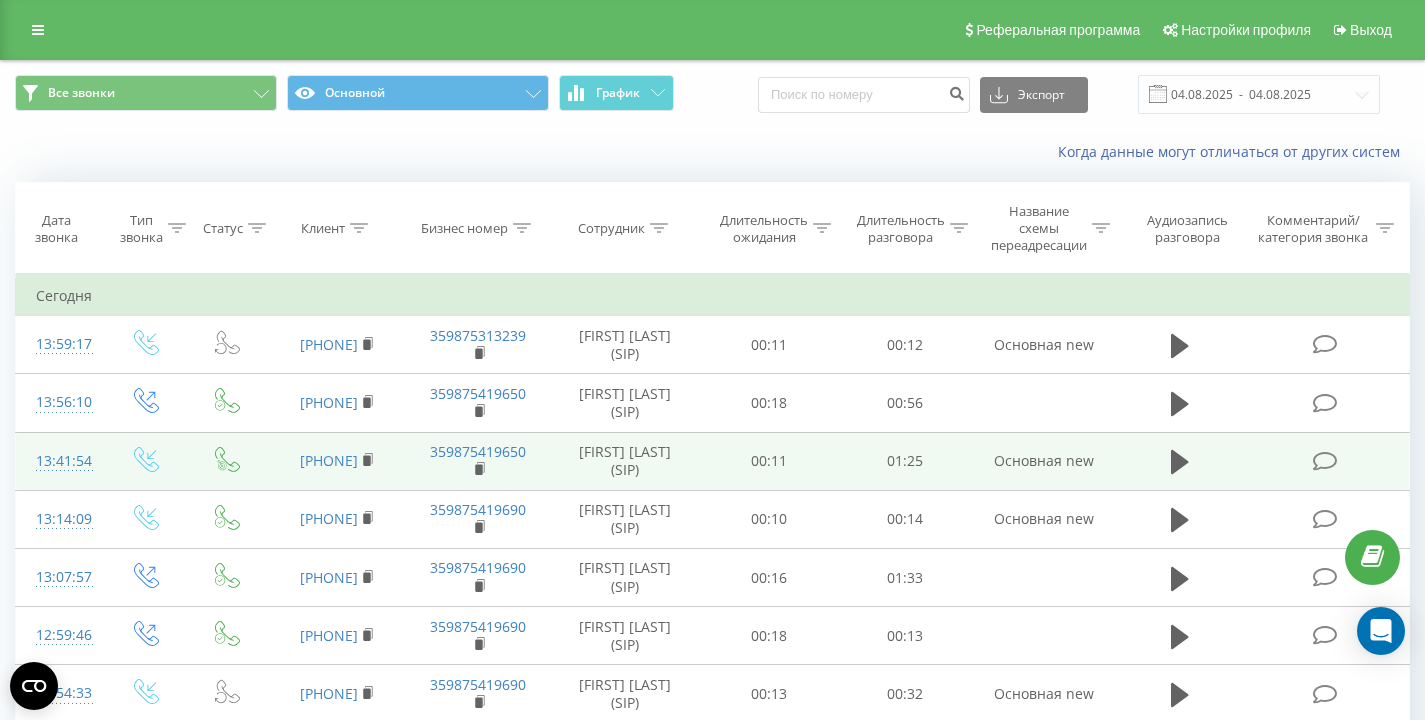 scroll, scrollTop: 0, scrollLeft: 0, axis: both 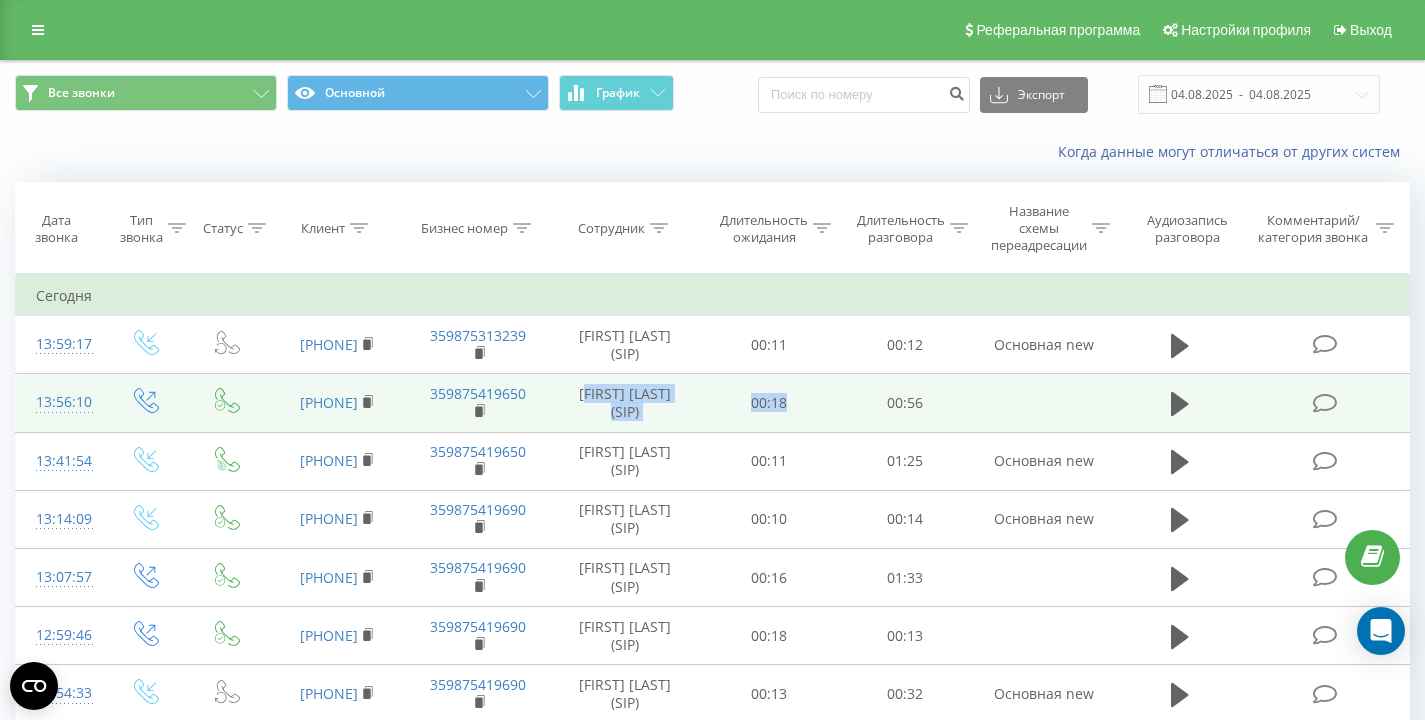 drag, startPoint x: 578, startPoint y: 407, endPoint x: 719, endPoint y: 453, distance: 148.31386 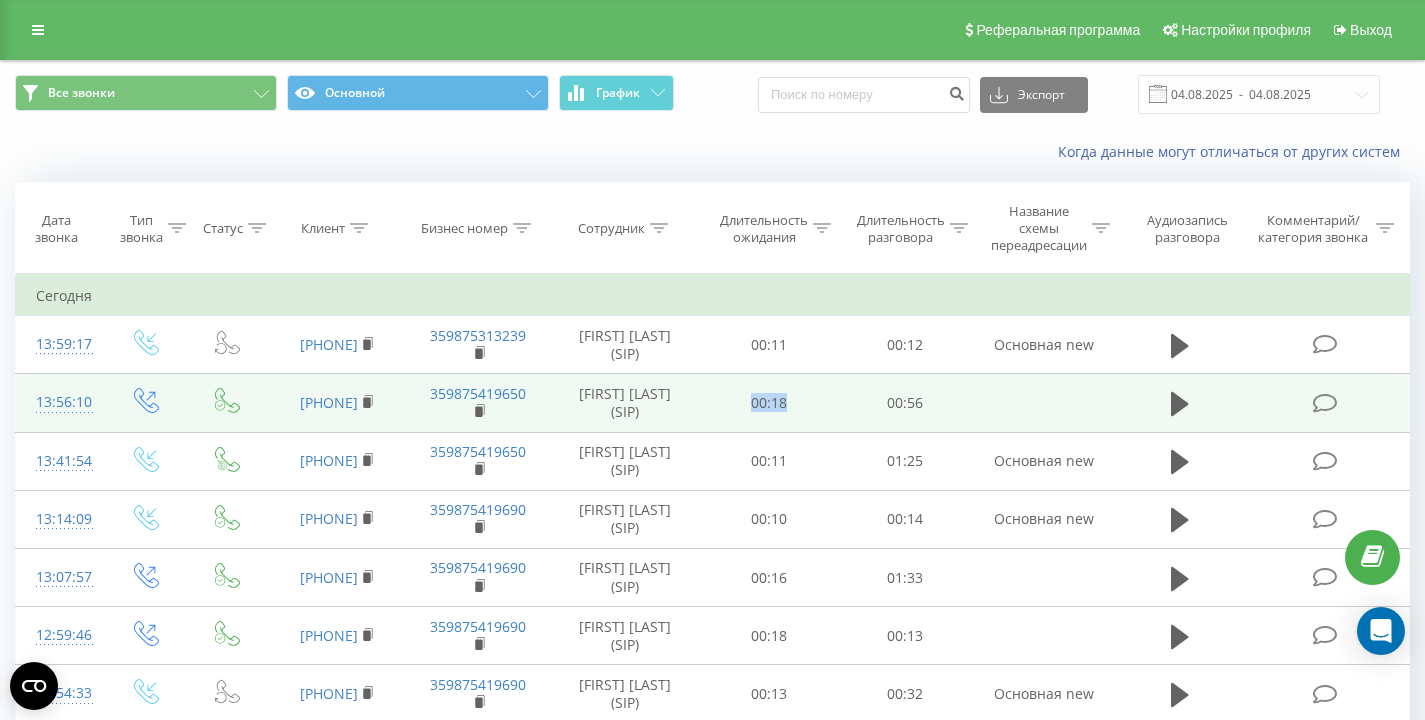 drag, startPoint x: 805, startPoint y: 434, endPoint x: 714, endPoint y: 426, distance: 91.350975 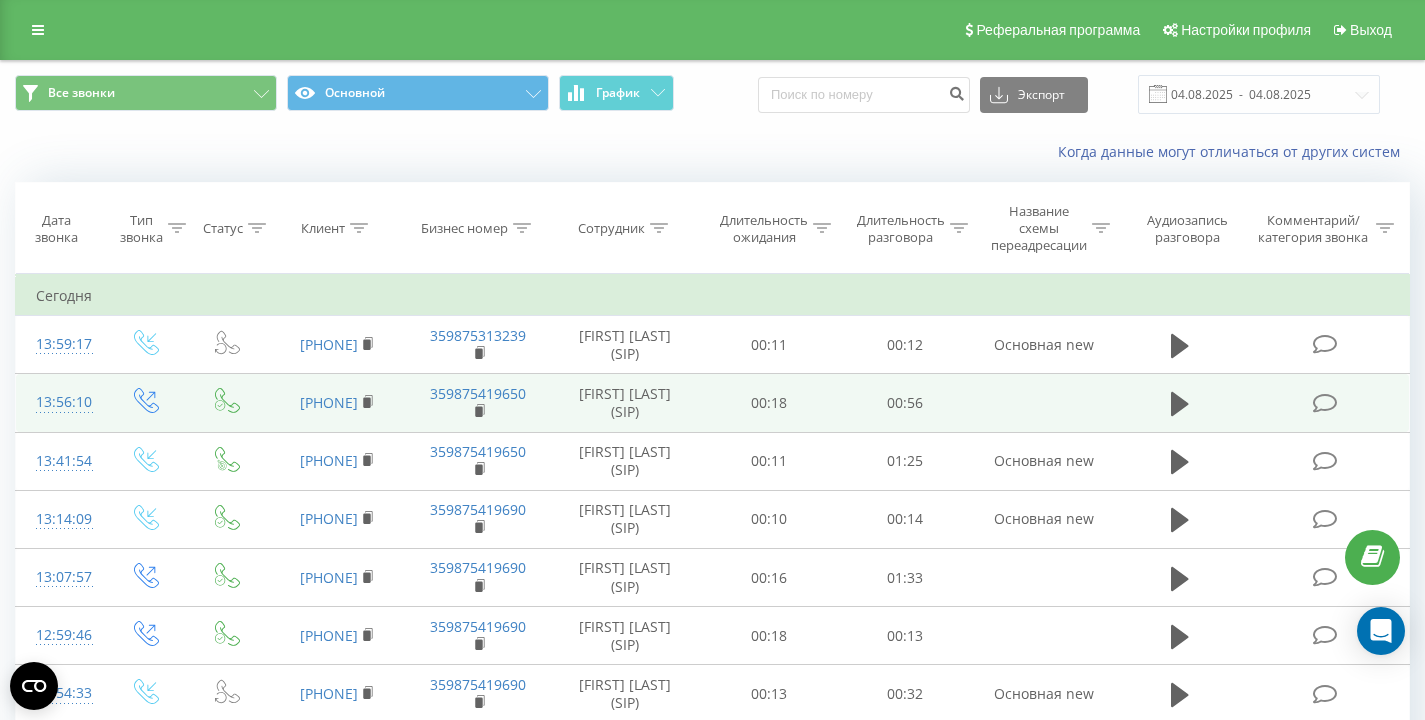 drag, startPoint x: 650, startPoint y: 438, endPoint x: 587, endPoint y: 418, distance: 66.09841 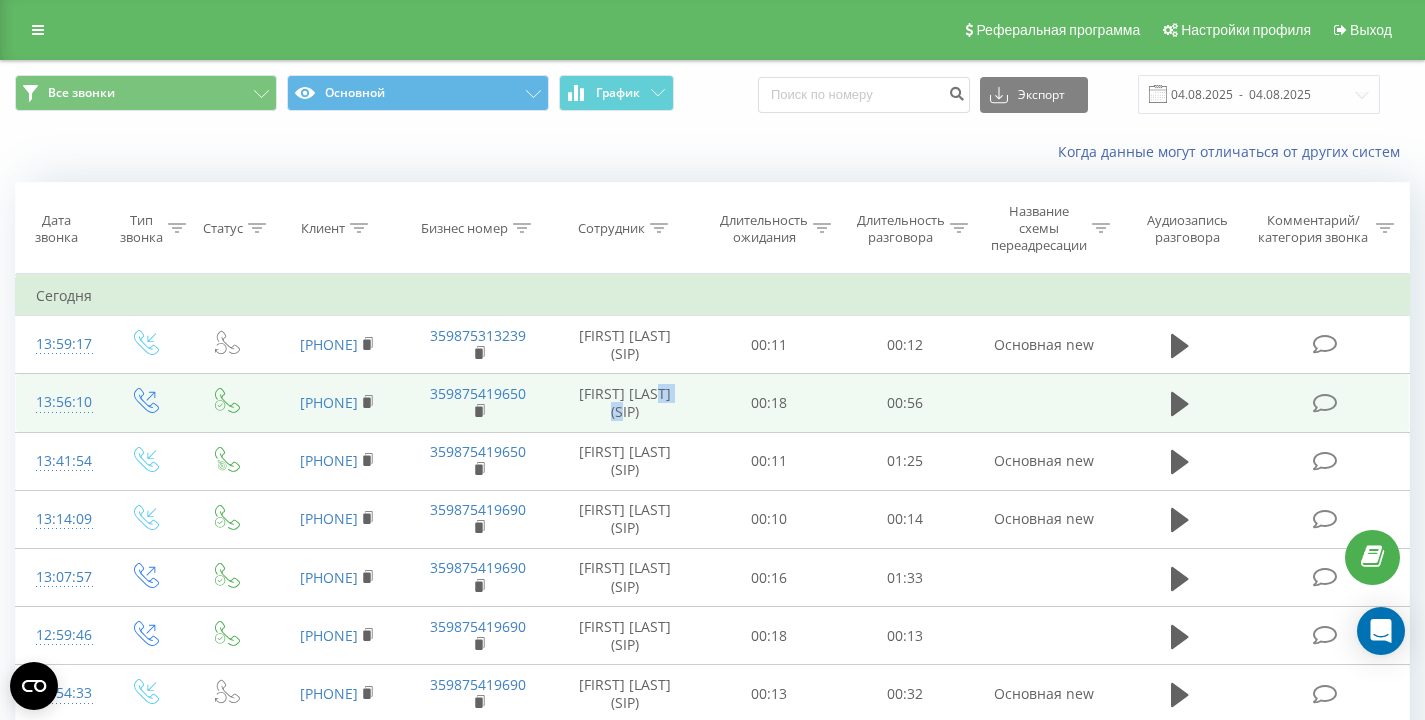drag, startPoint x: 598, startPoint y: 420, endPoint x: 651, endPoint y: 421, distance: 53.009434 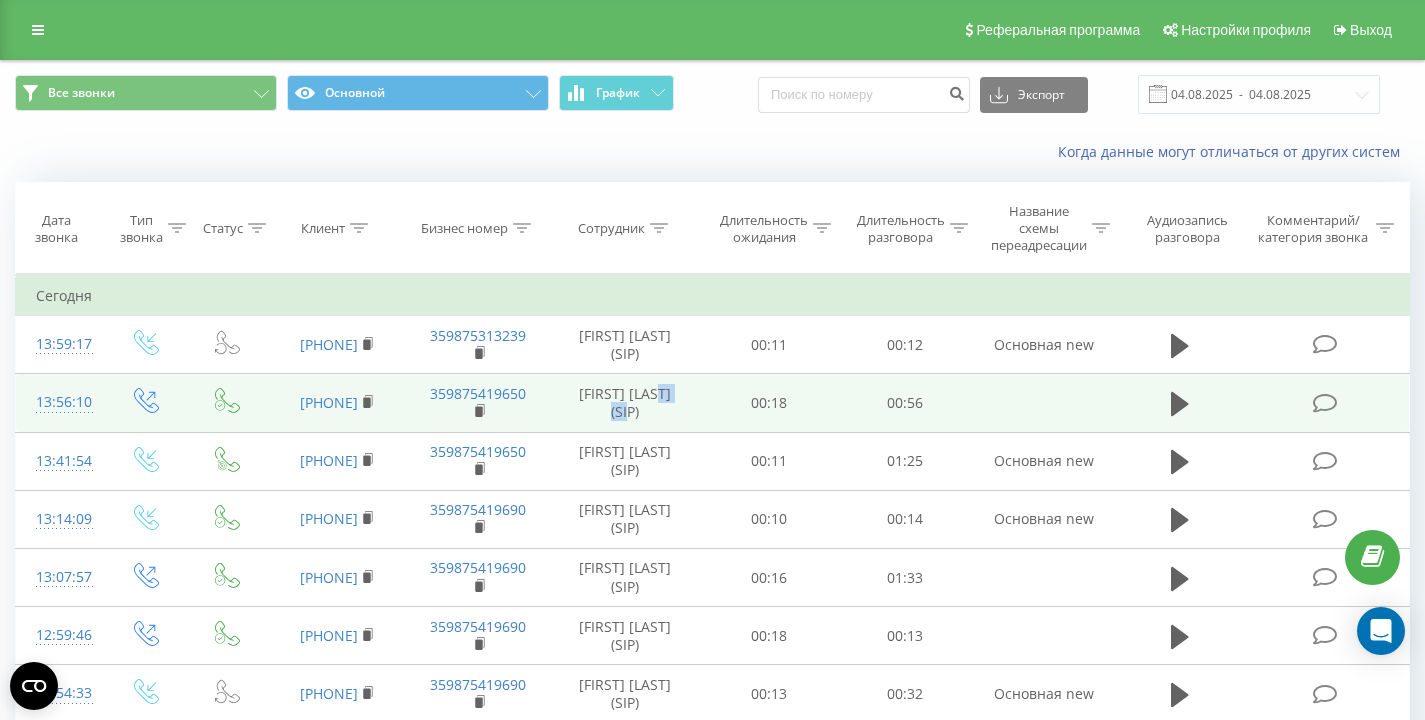 click on "[LAST] [FIRST] [MIDDLE] (SIP)" at bounding box center (625, 403) 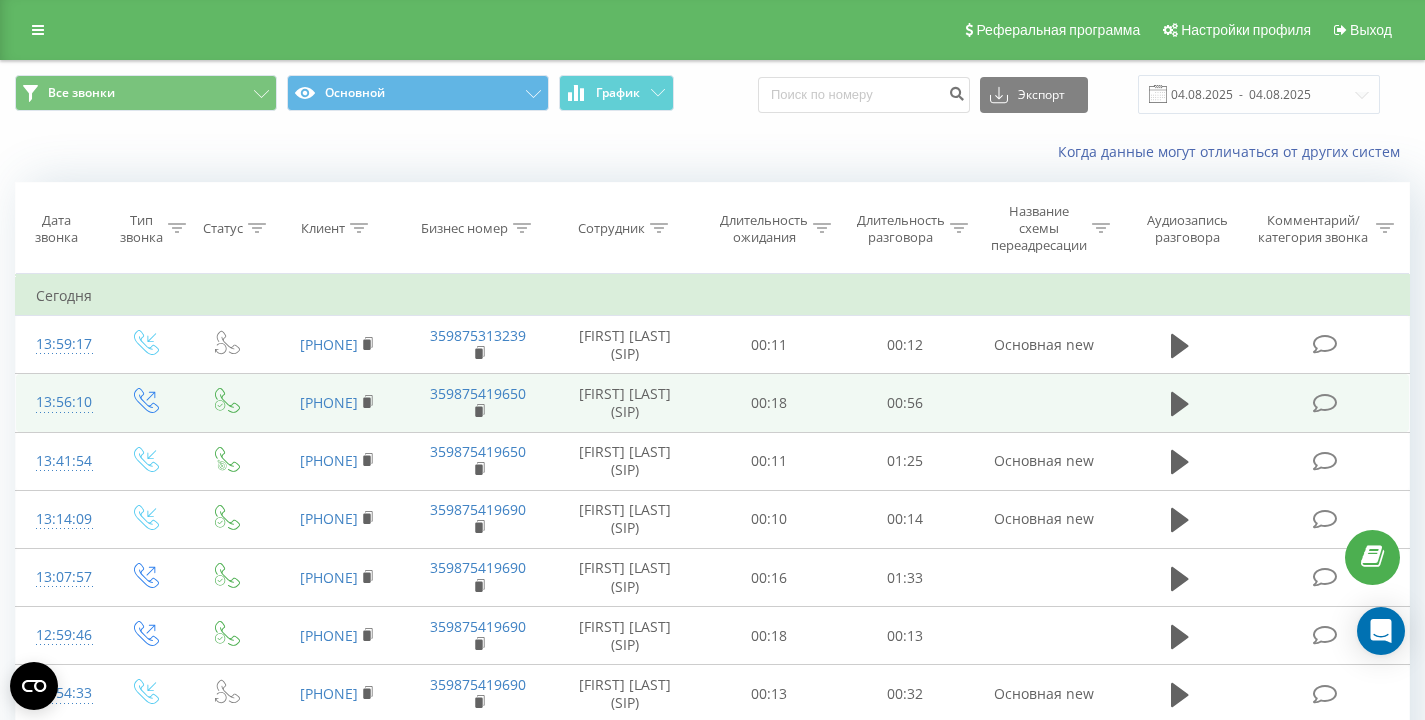 click on "[LAST] [FIRST] [MIDDLE] (SIP)" at bounding box center [625, 403] 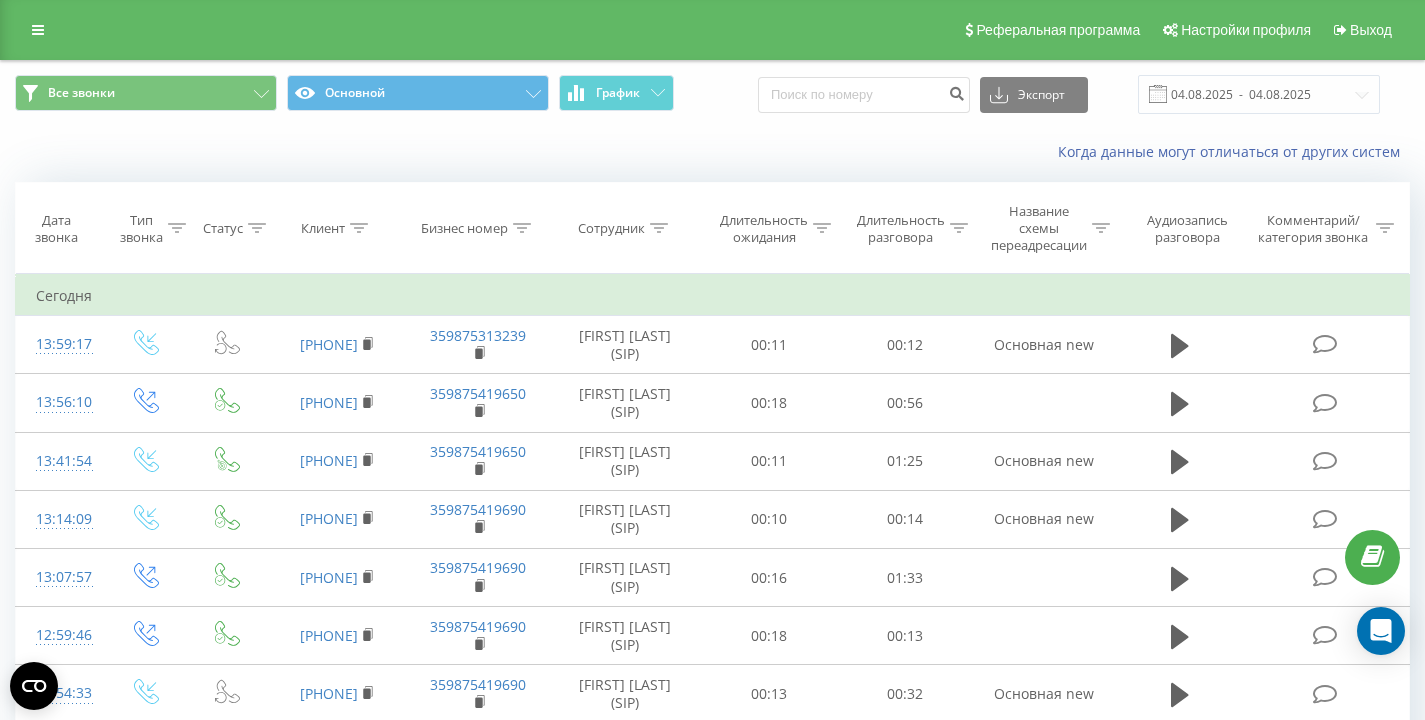 click on "Когда данные могут отличаться от других систем" at bounding box center (712, 152) 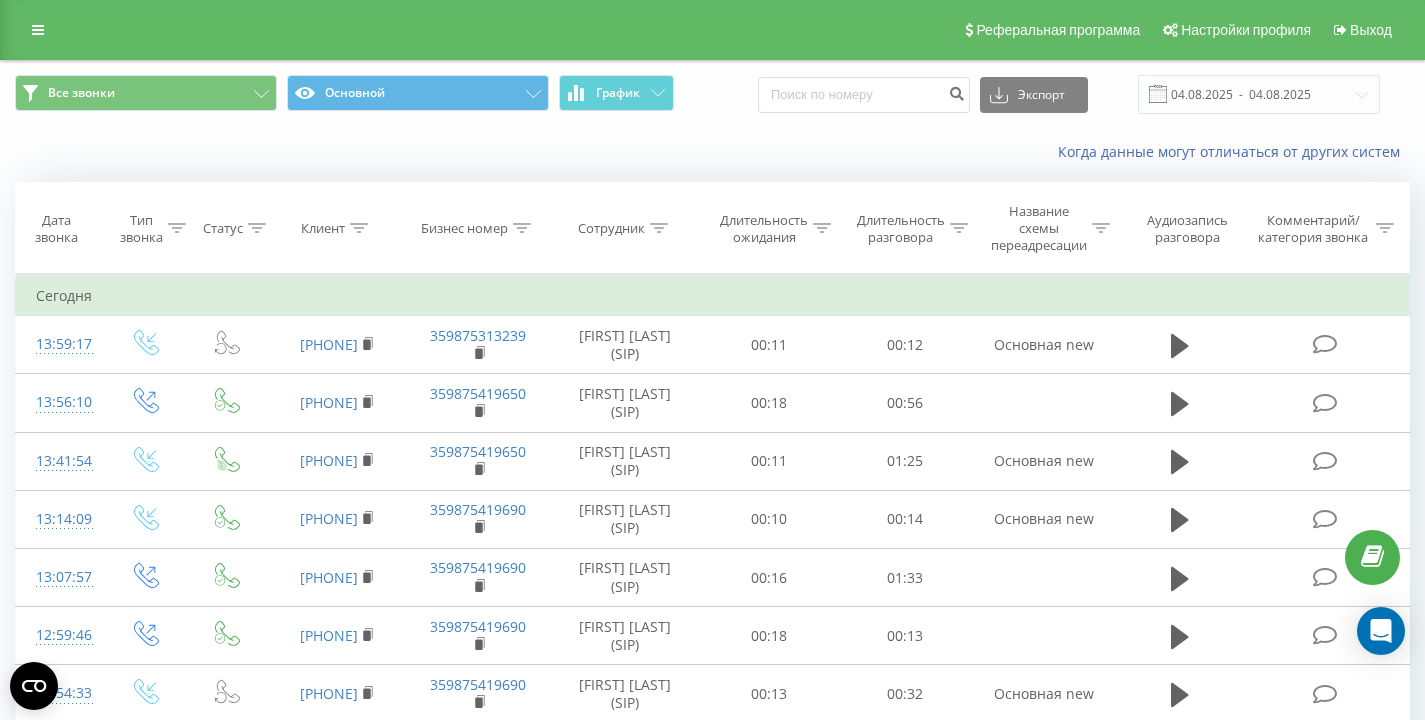 click on "Когда данные могут отличаться от других систем" at bounding box center [712, 152] 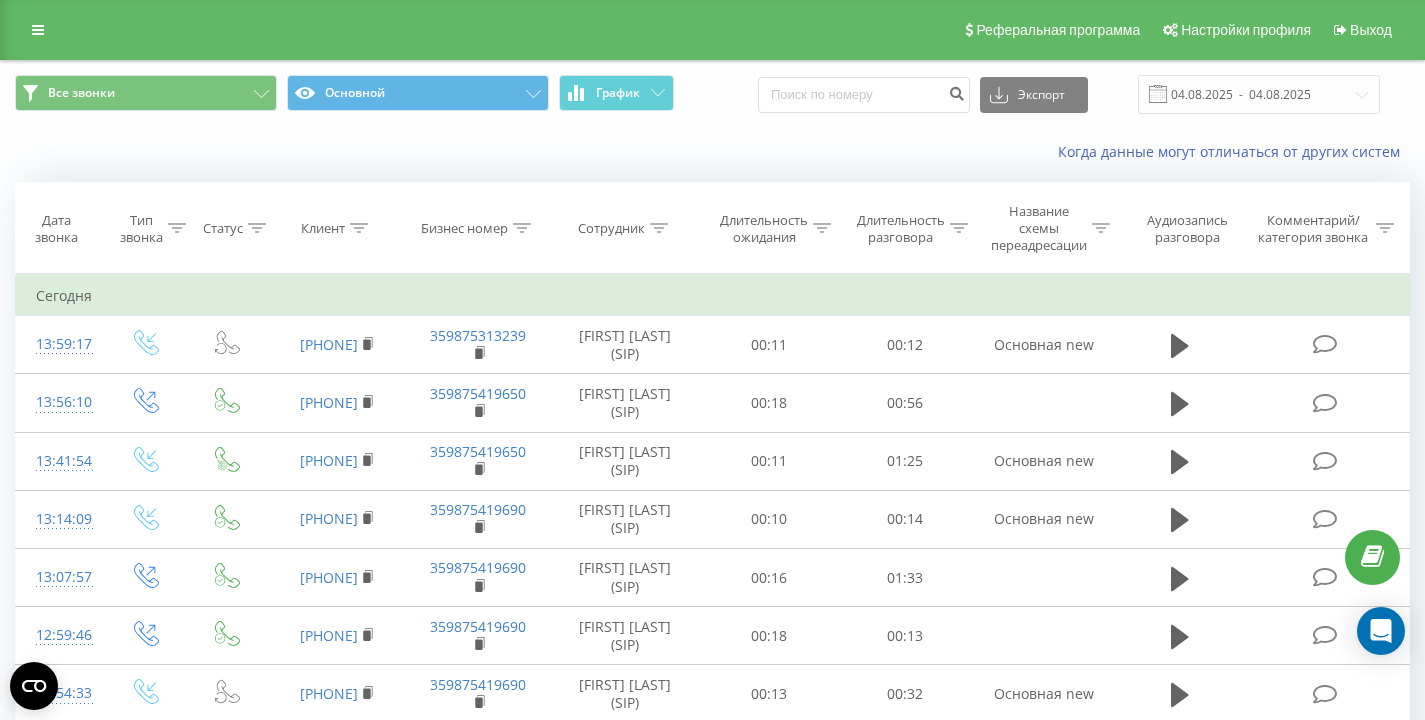 click on "Бизнес номер" at bounding box center (479, 228) 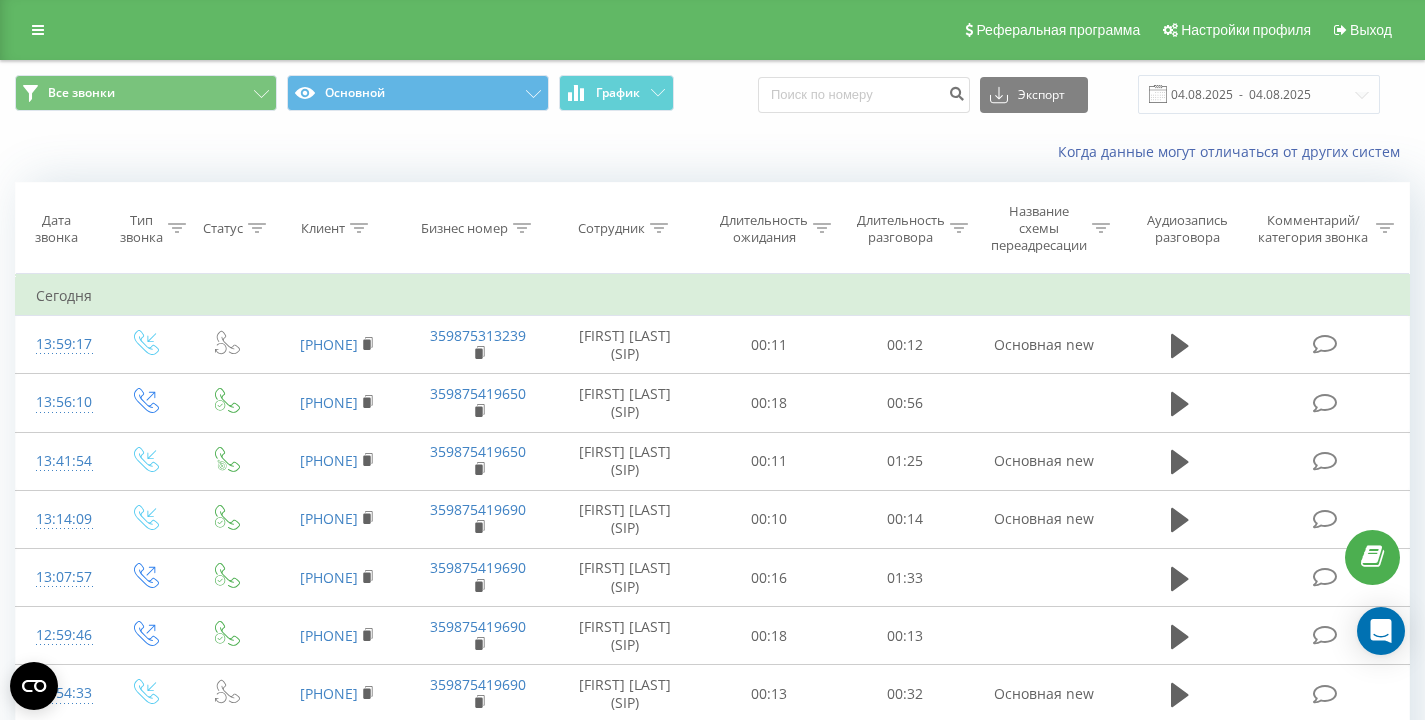 click on "Когда данные могут отличаться от других систем" at bounding box center (712, 152) 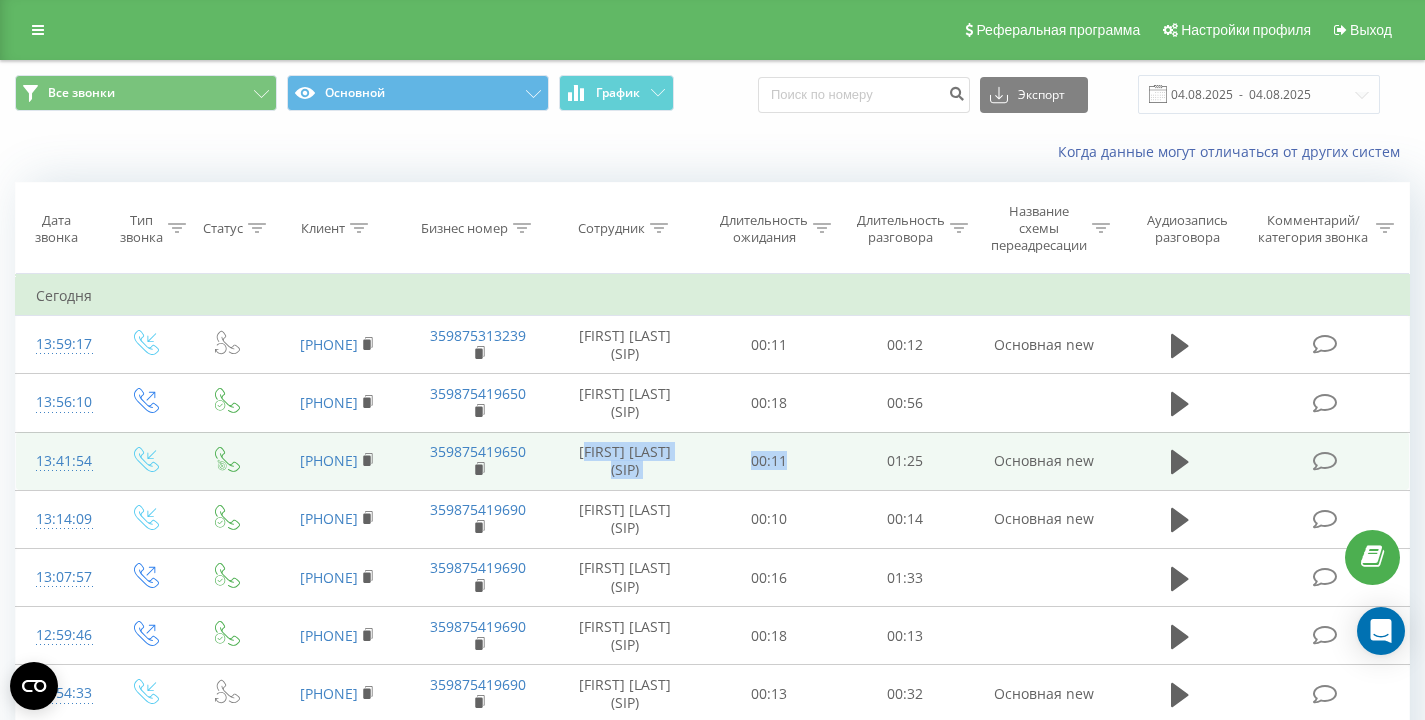 drag, startPoint x: 583, startPoint y: 480, endPoint x: 719, endPoint y: 515, distance: 140.43147 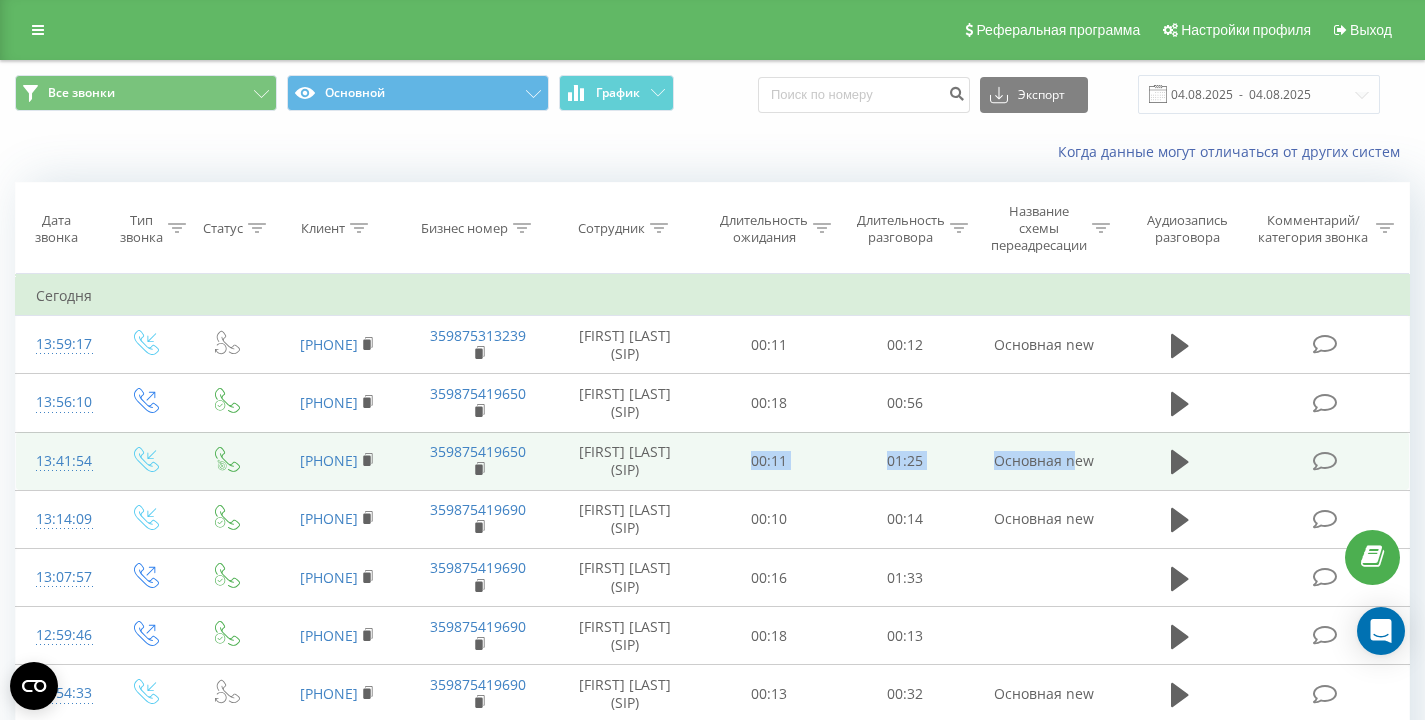 drag, startPoint x: 744, startPoint y: 503, endPoint x: 1079, endPoint y: 489, distance: 335.29242 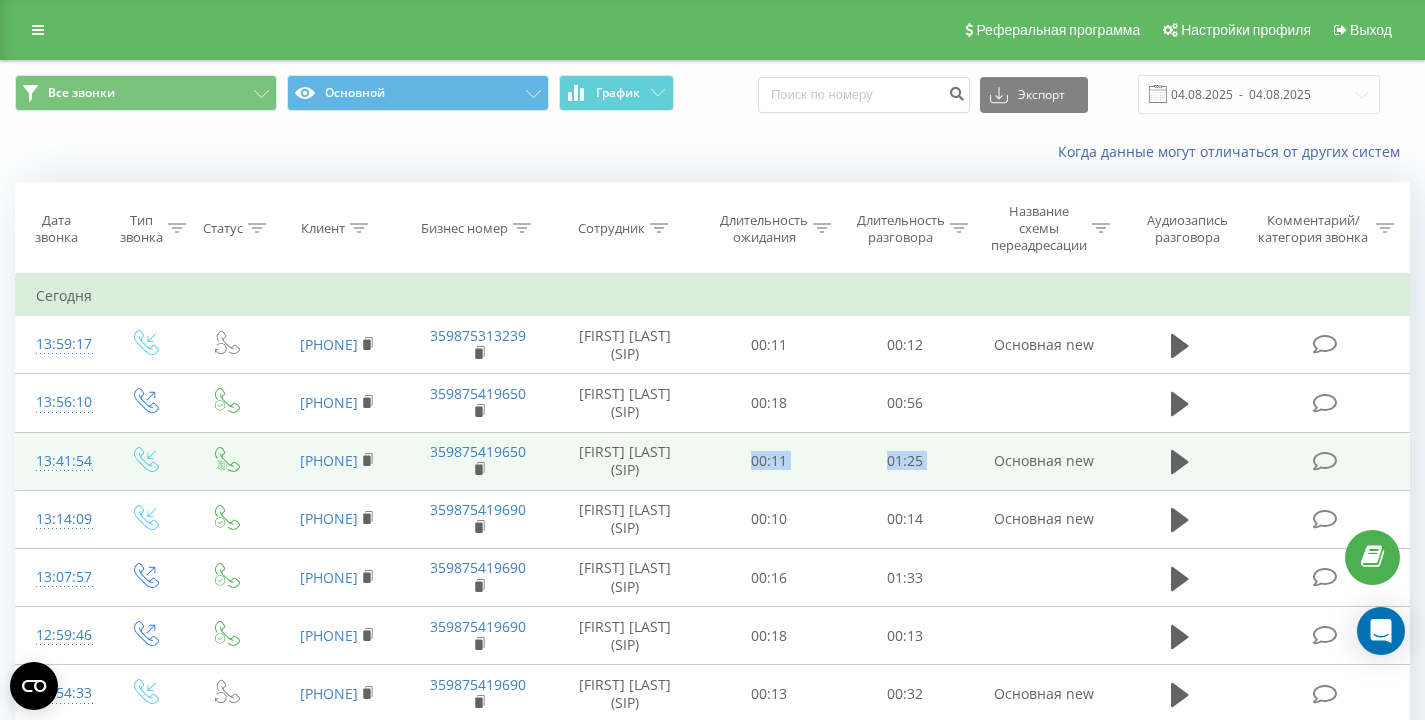 click on "Основная new" at bounding box center (1044, 461) 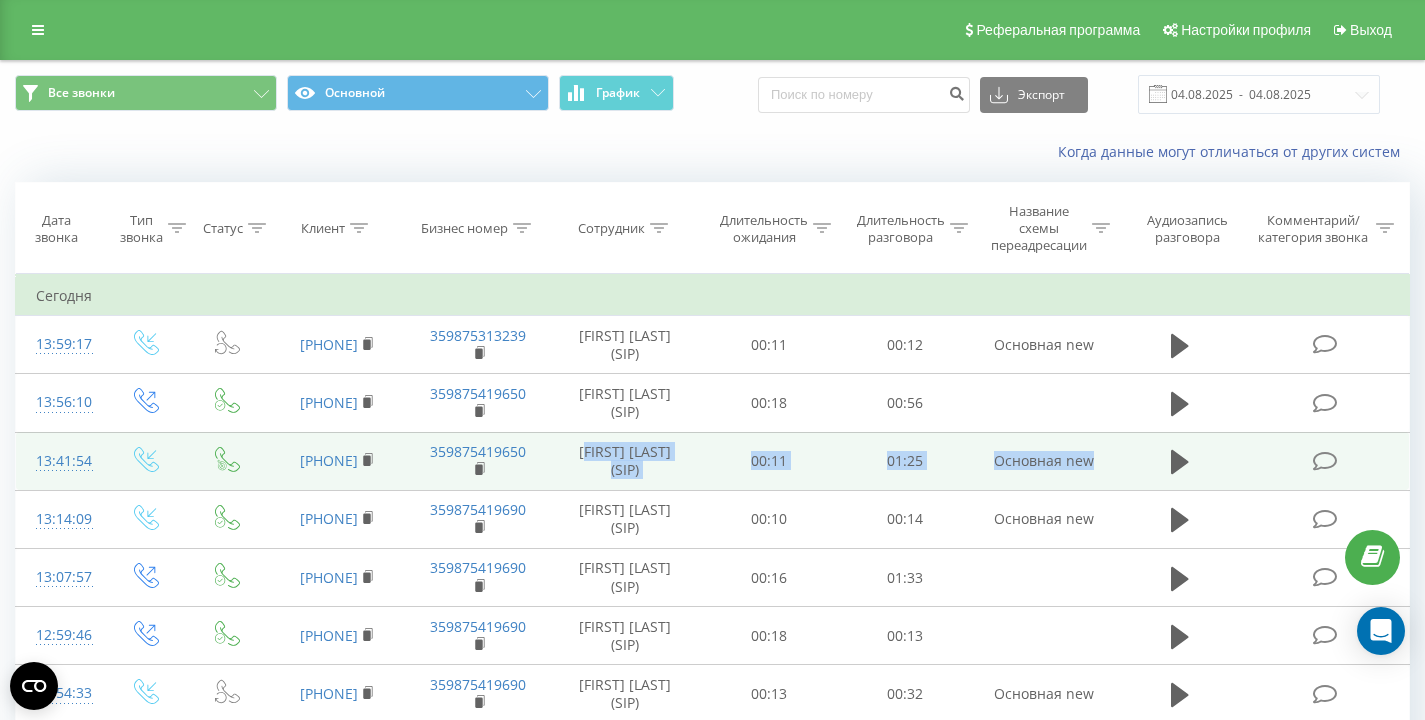 drag, startPoint x: 1106, startPoint y: 499, endPoint x: 560, endPoint y: 468, distance: 546.87933 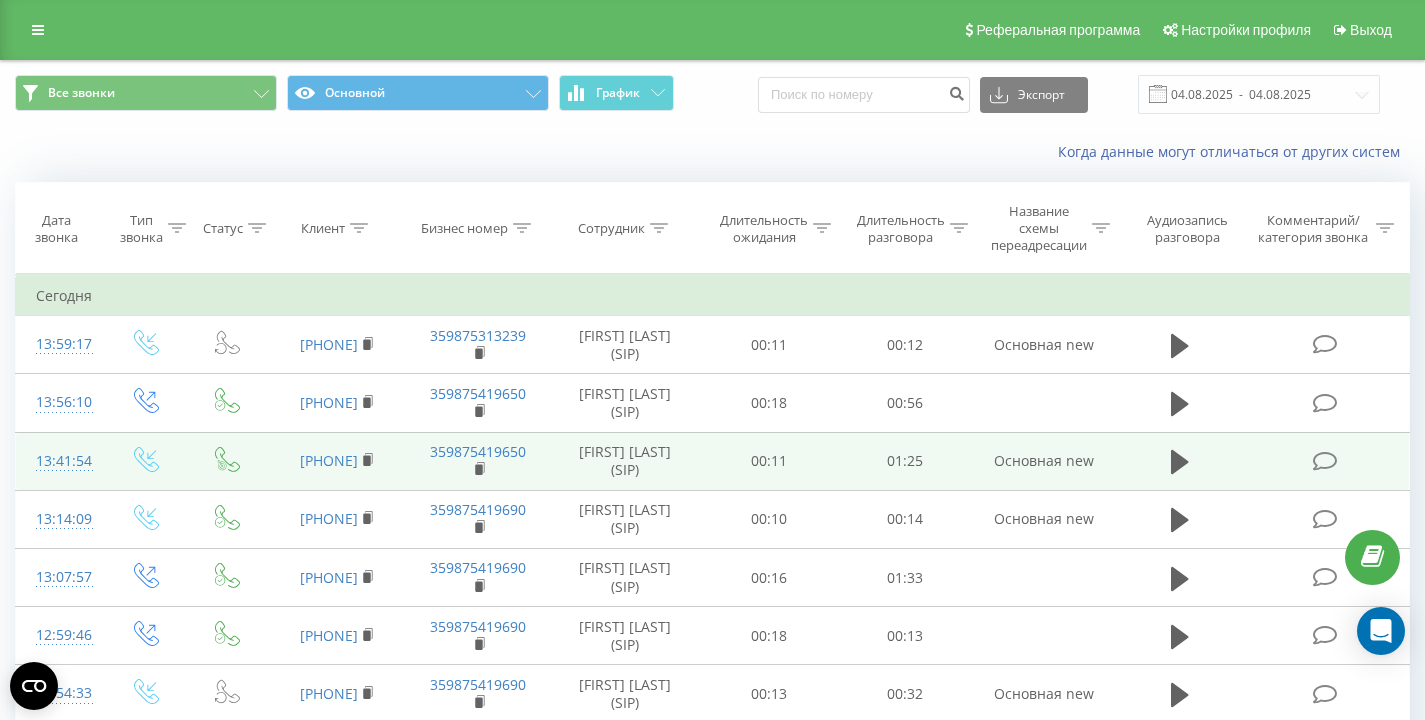 click on "[LAST] [FIRST] [MIDDLE] (SIP)" at bounding box center (625, 461) 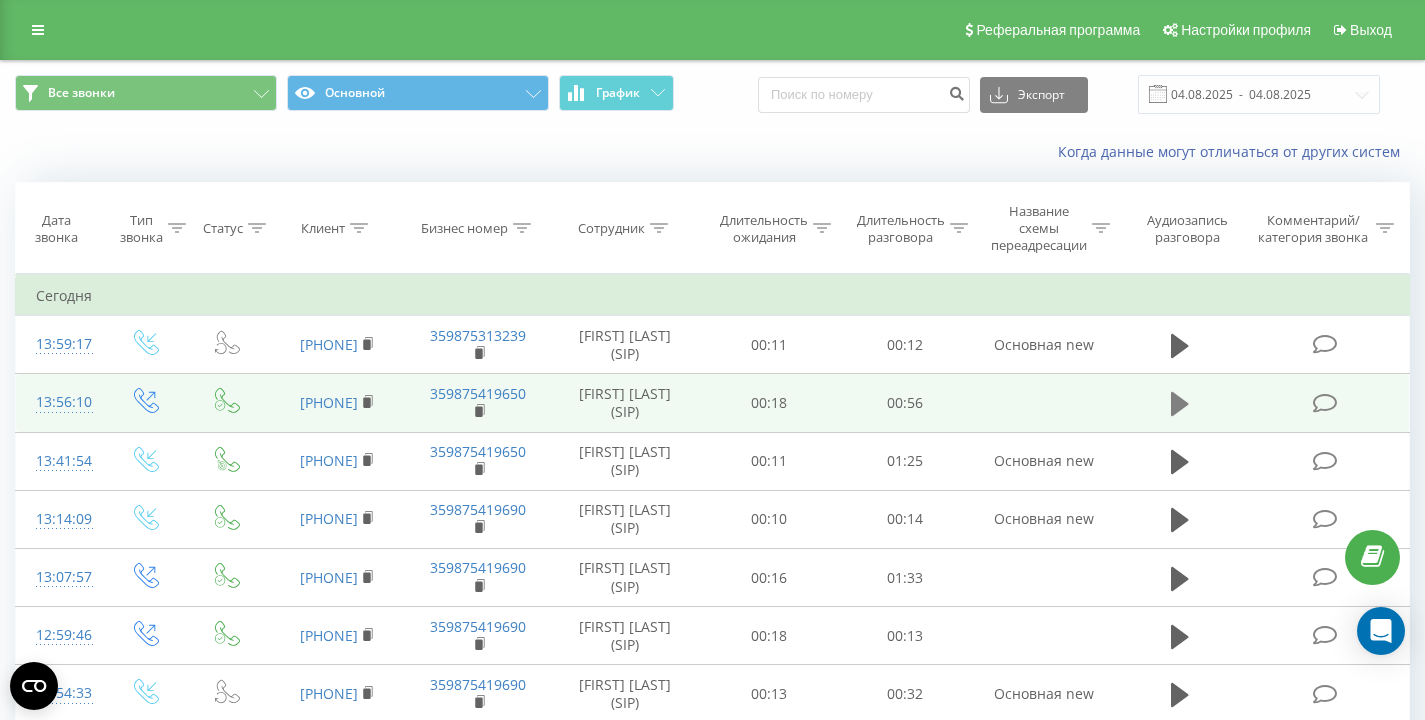 click 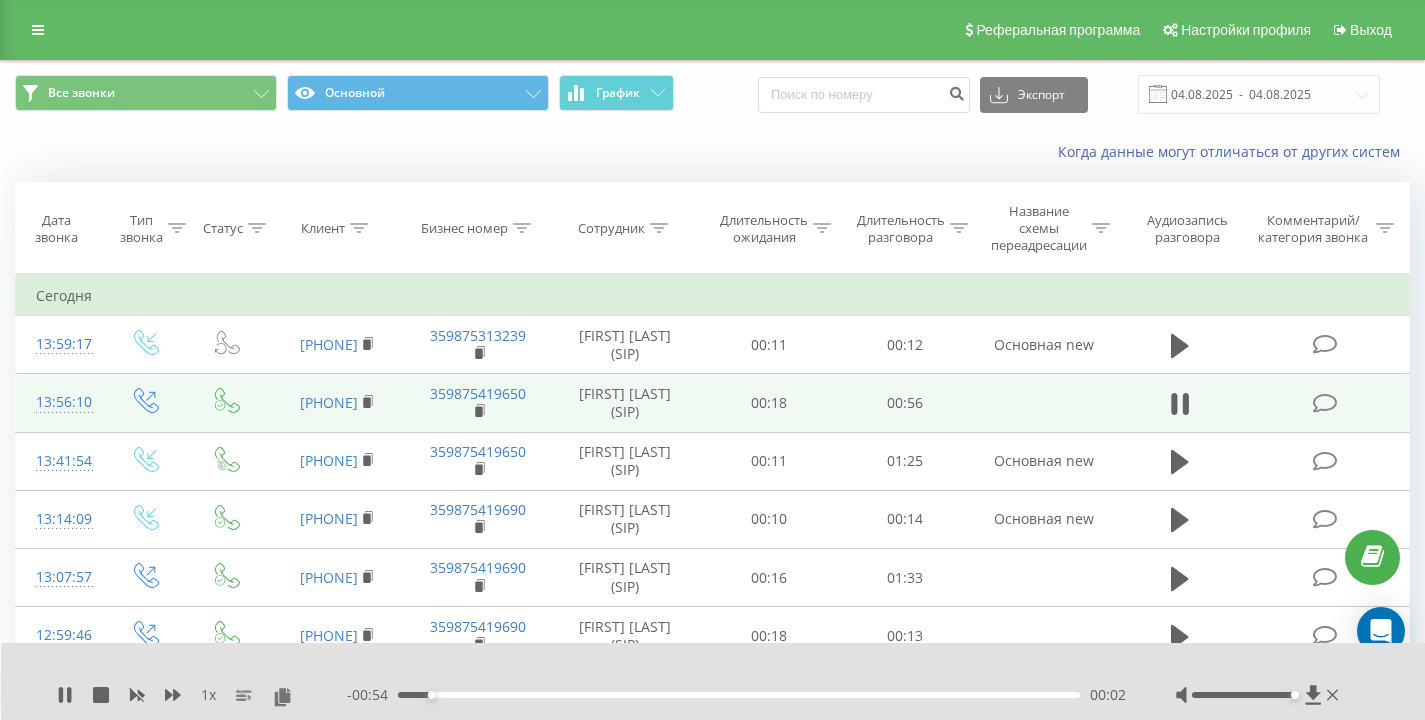 click on "Когда данные могут отличаться от других систем" at bounding box center [979, 152] 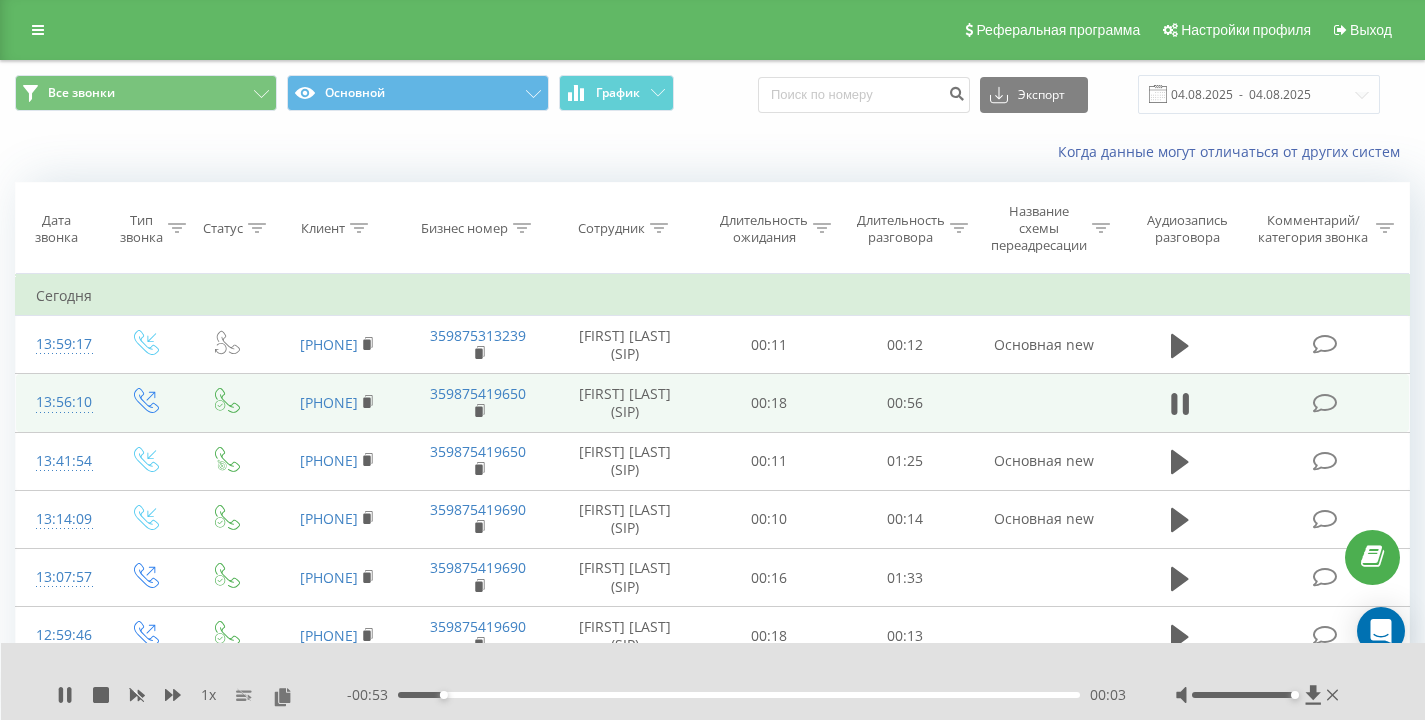 click on "Когда данные могут отличаться от других систем" at bounding box center [979, 152] 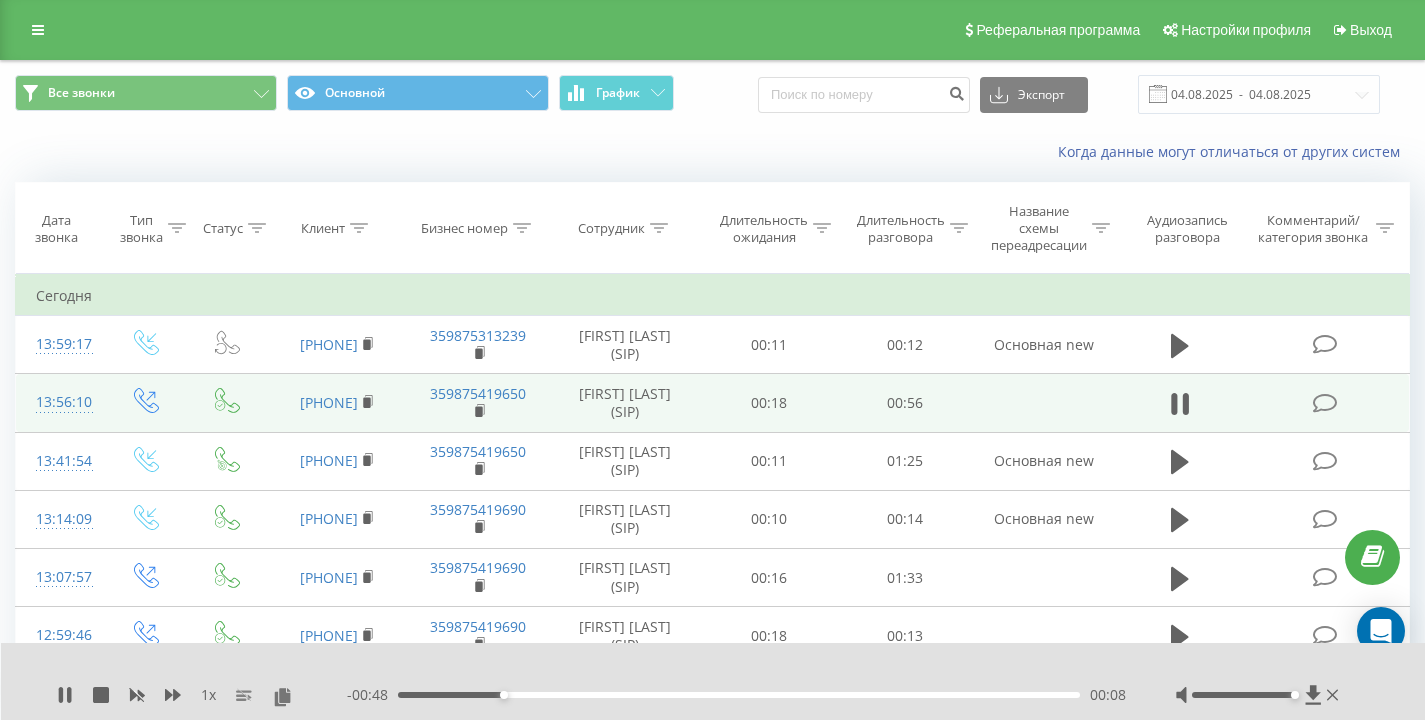 click on "Когда данные могут отличаться от других систем" at bounding box center (712, 152) 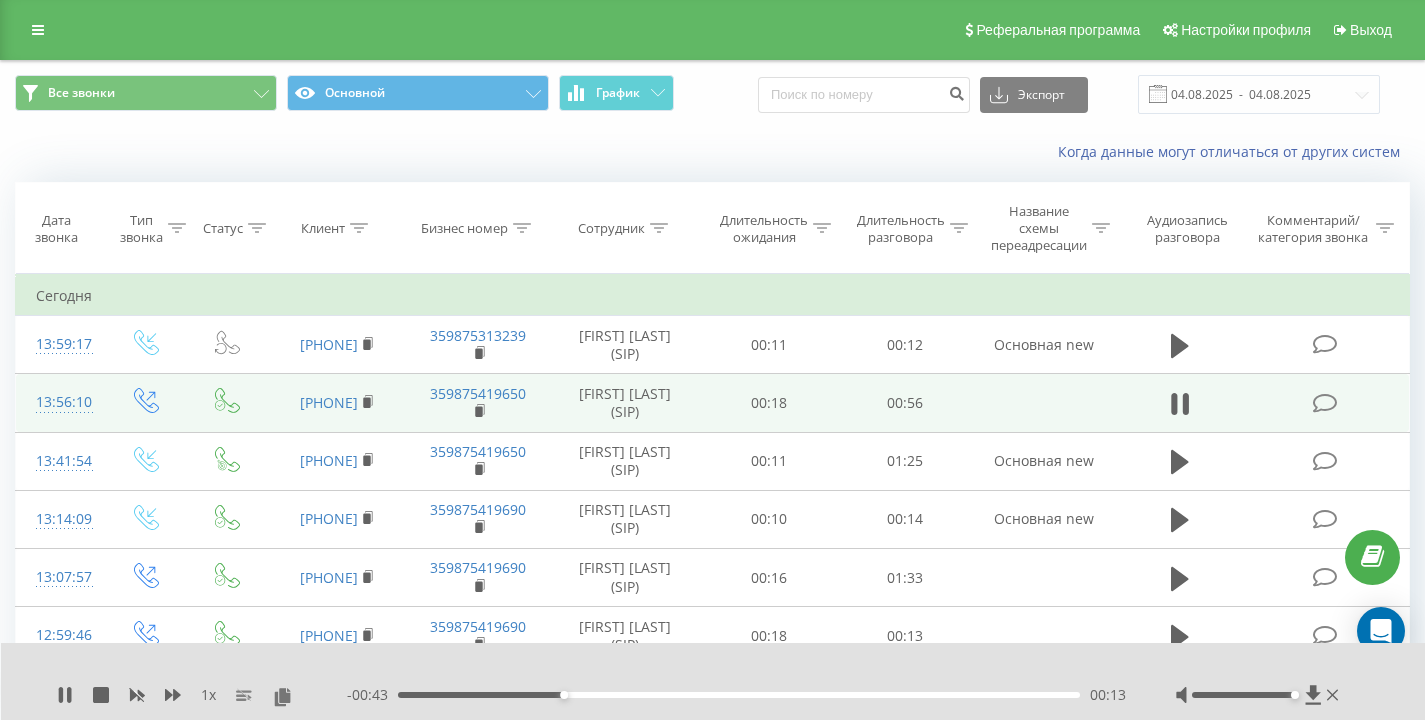 click on "Когда данные могут отличаться от других систем" at bounding box center (979, 152) 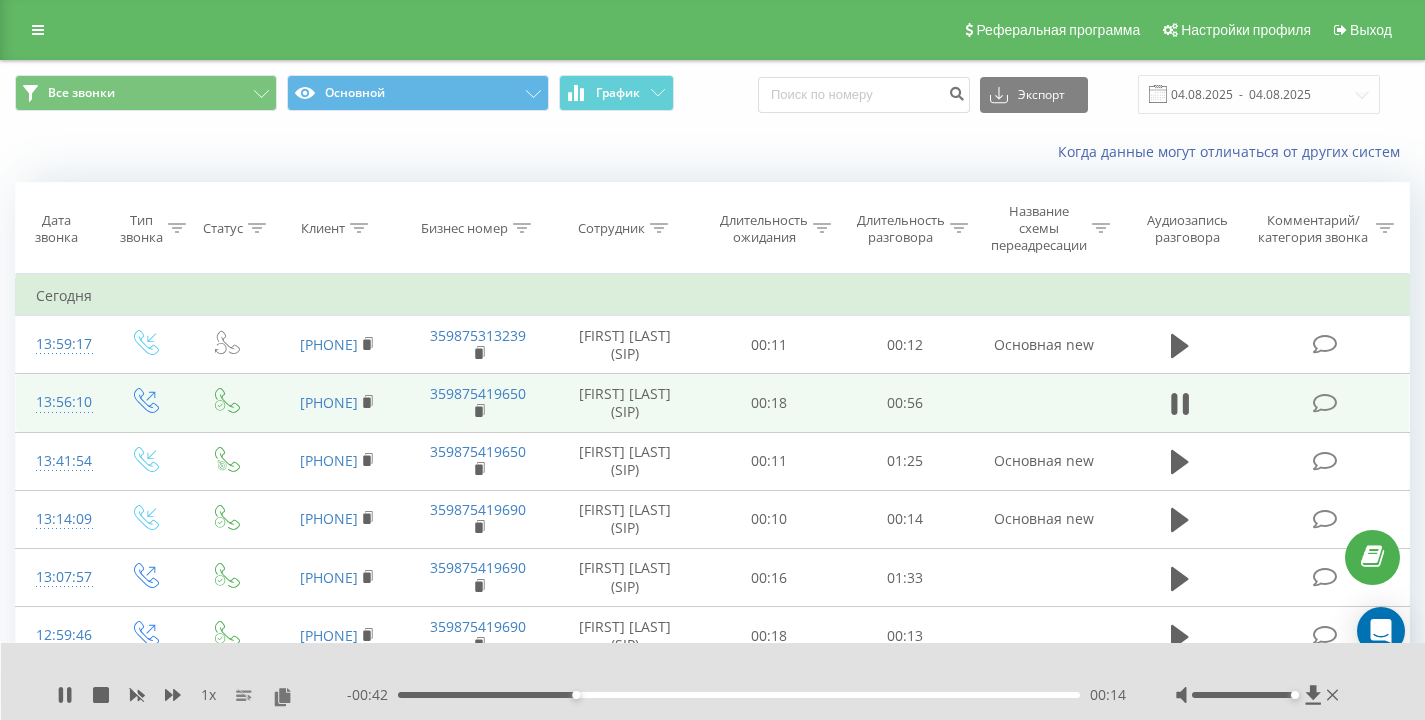 click on "Когда данные могут отличаться от других систем" at bounding box center (712, 152) 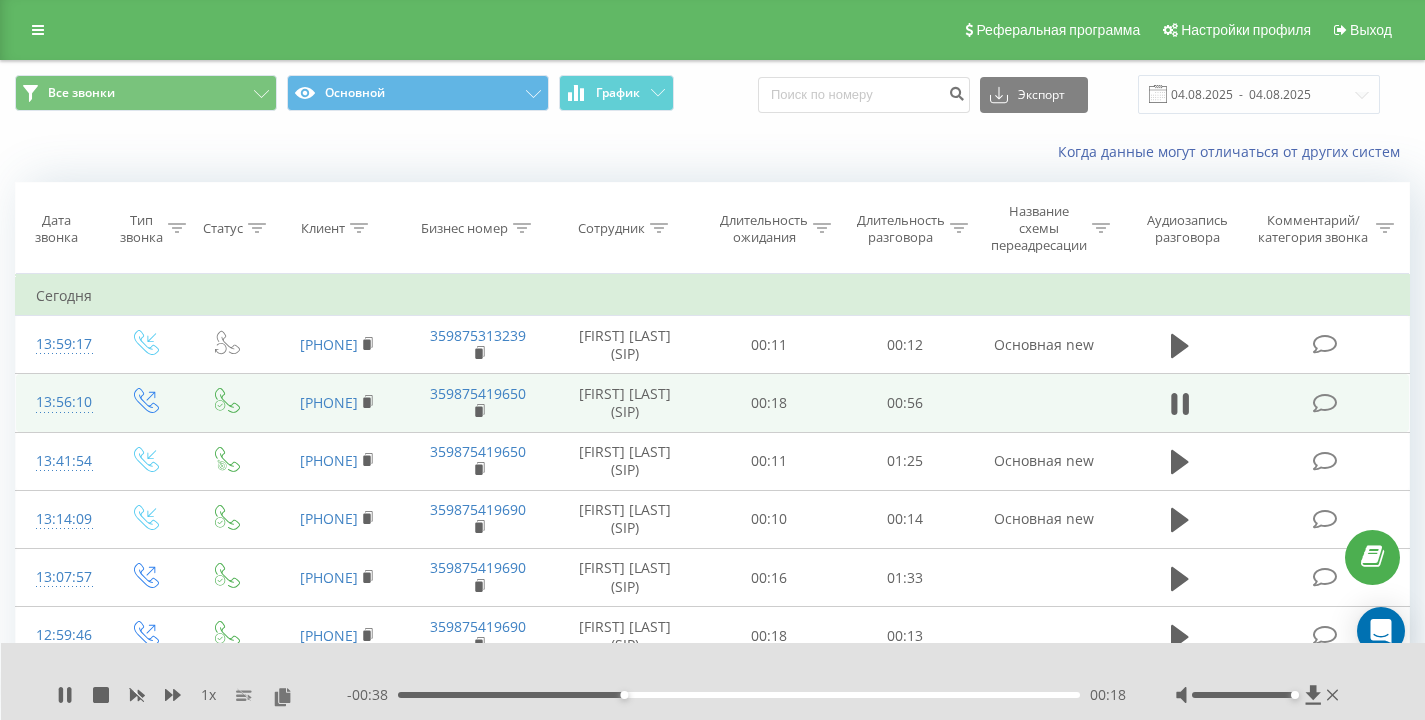 click on "Когда данные могут отличаться от других систем" at bounding box center (712, 152) 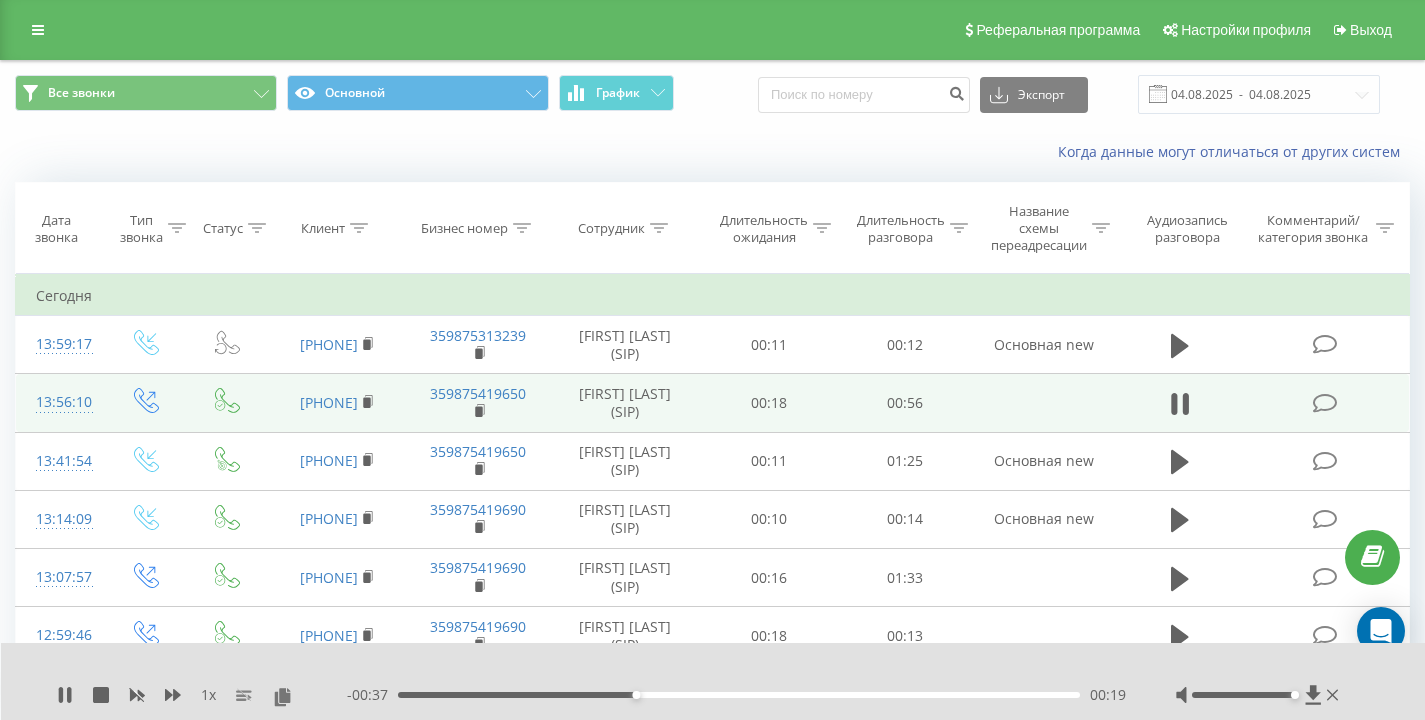 click on "Когда данные могут отличаться от других систем" at bounding box center (712, 152) 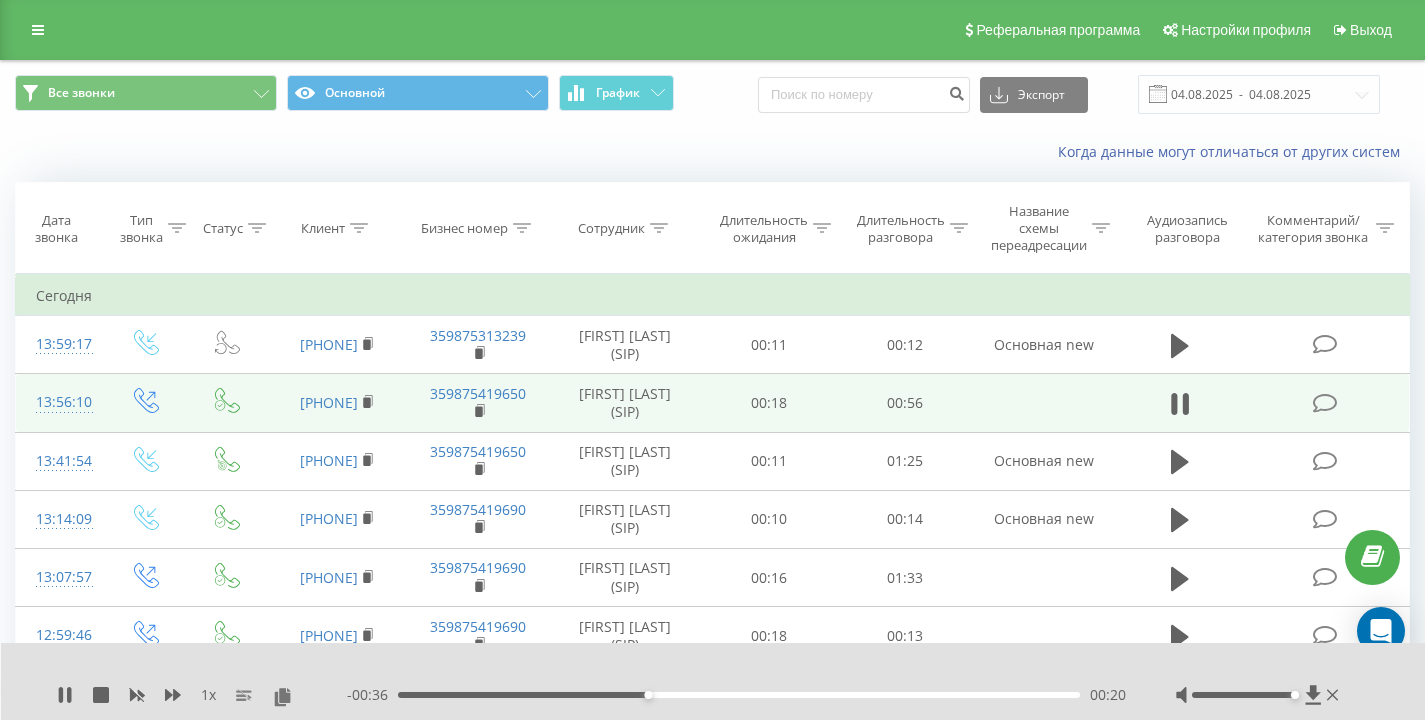 click on "Когда данные могут отличаться от других систем" at bounding box center (712, 152) 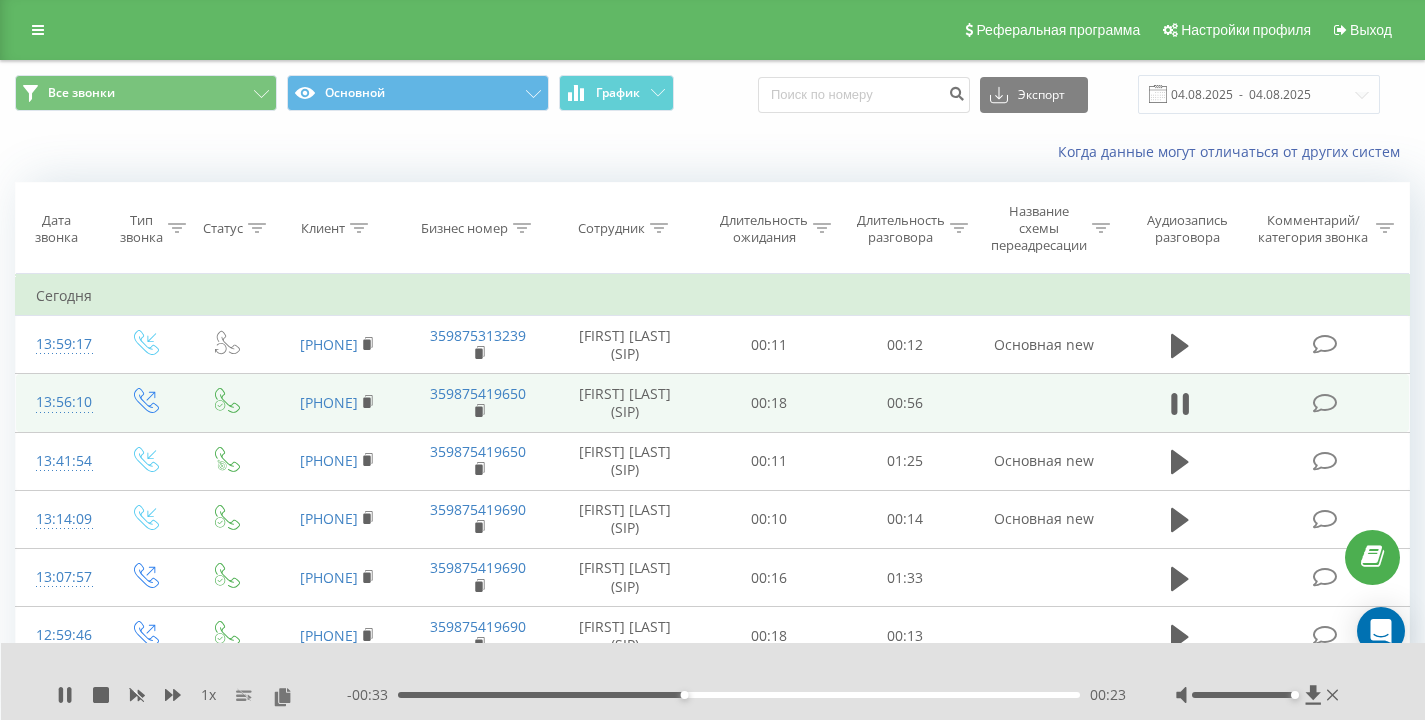 click on "Когда данные могут отличаться от других систем" at bounding box center (712, 152) 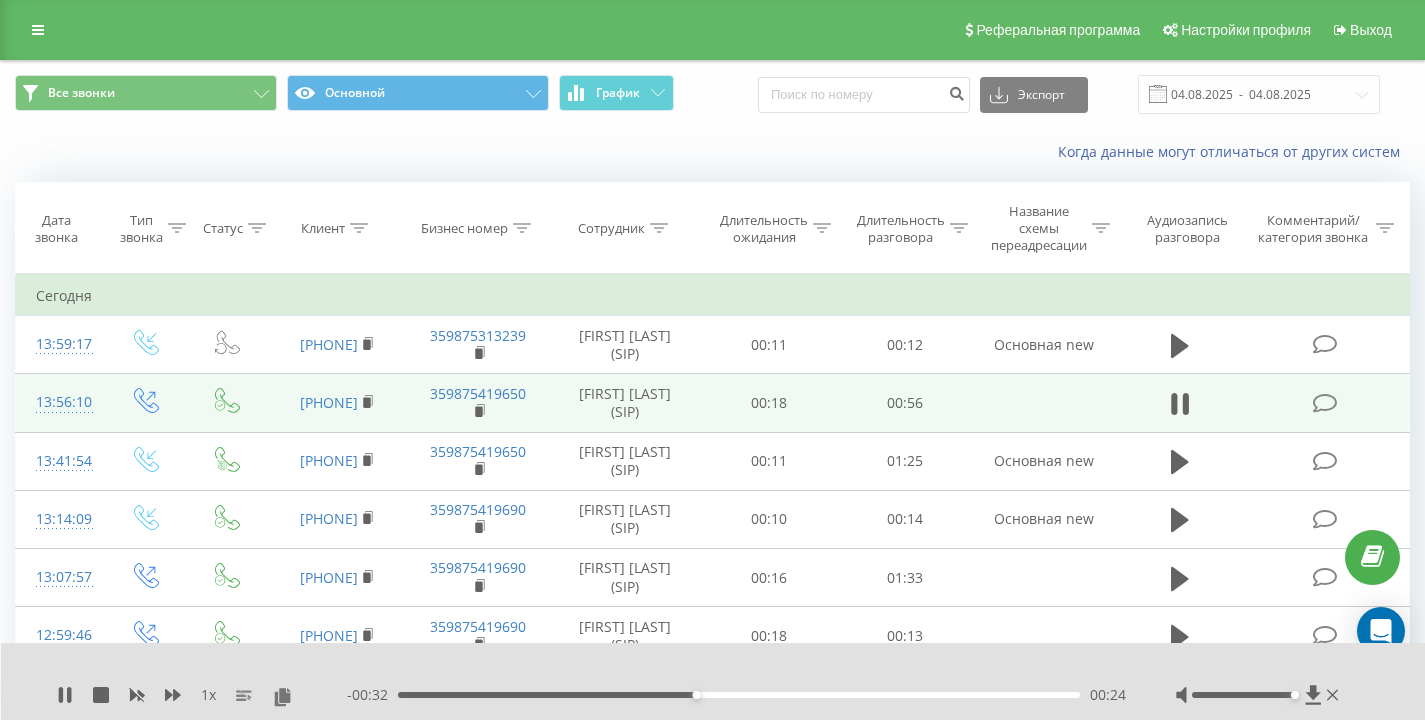 click on "Когда данные могут отличаться от других систем" at bounding box center [712, 152] 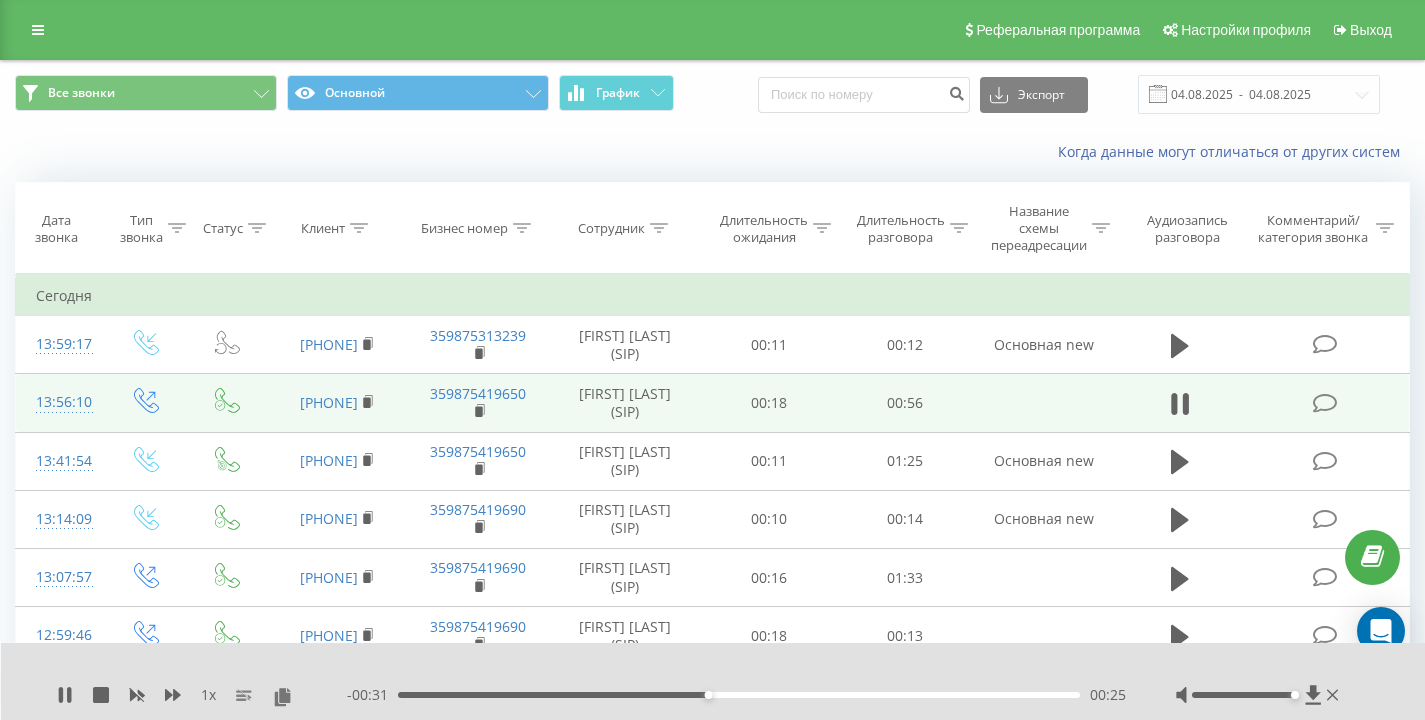 click on "Когда данные могут отличаться от других систем" at bounding box center [712, 152] 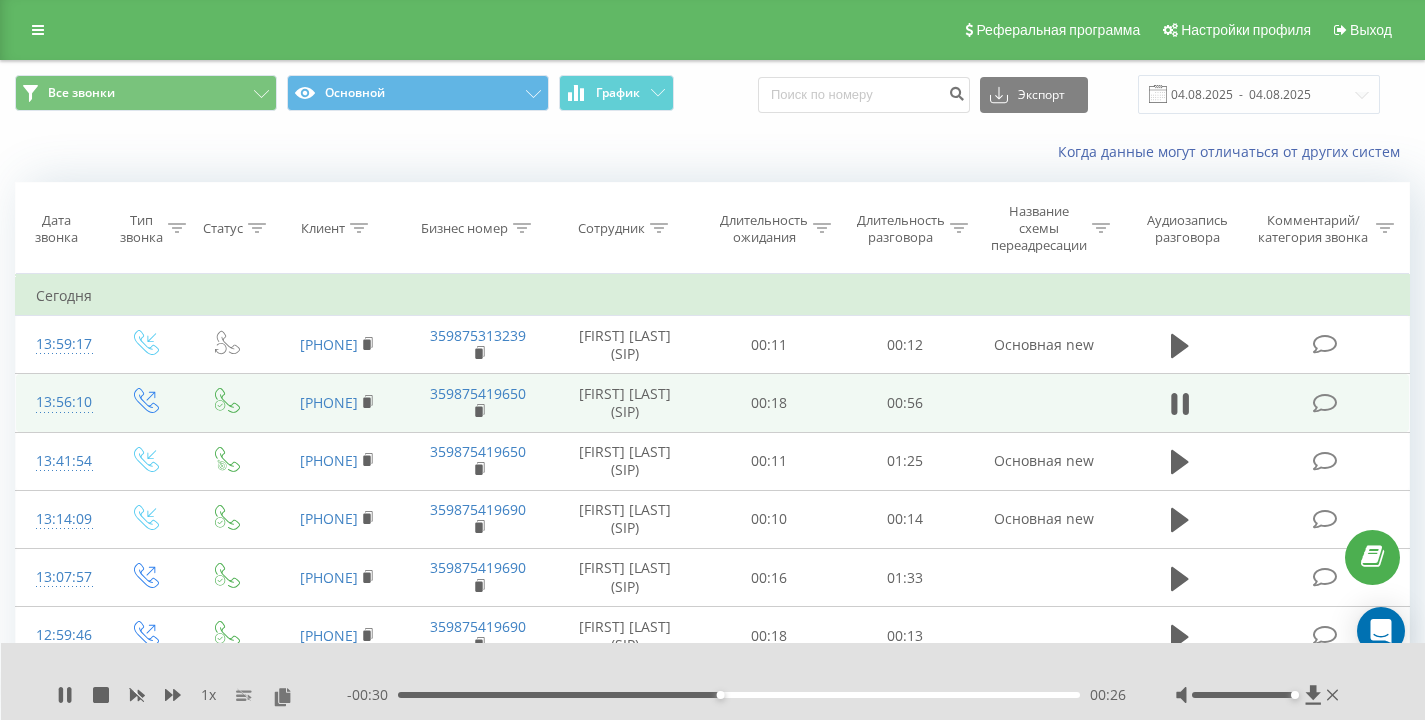 click on "Когда данные могут отличаться от других систем" at bounding box center (712, 152) 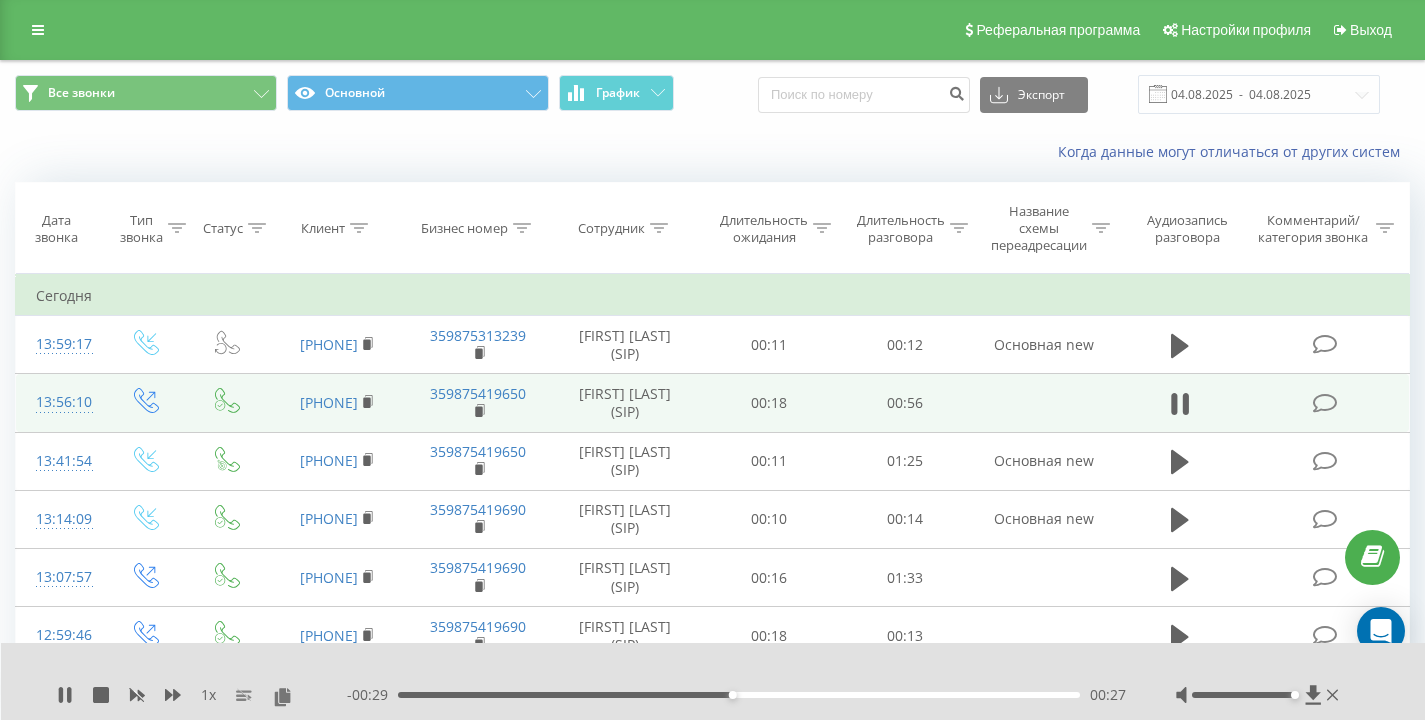 click on "Когда данные могут отличаться от других систем" at bounding box center (712, 152) 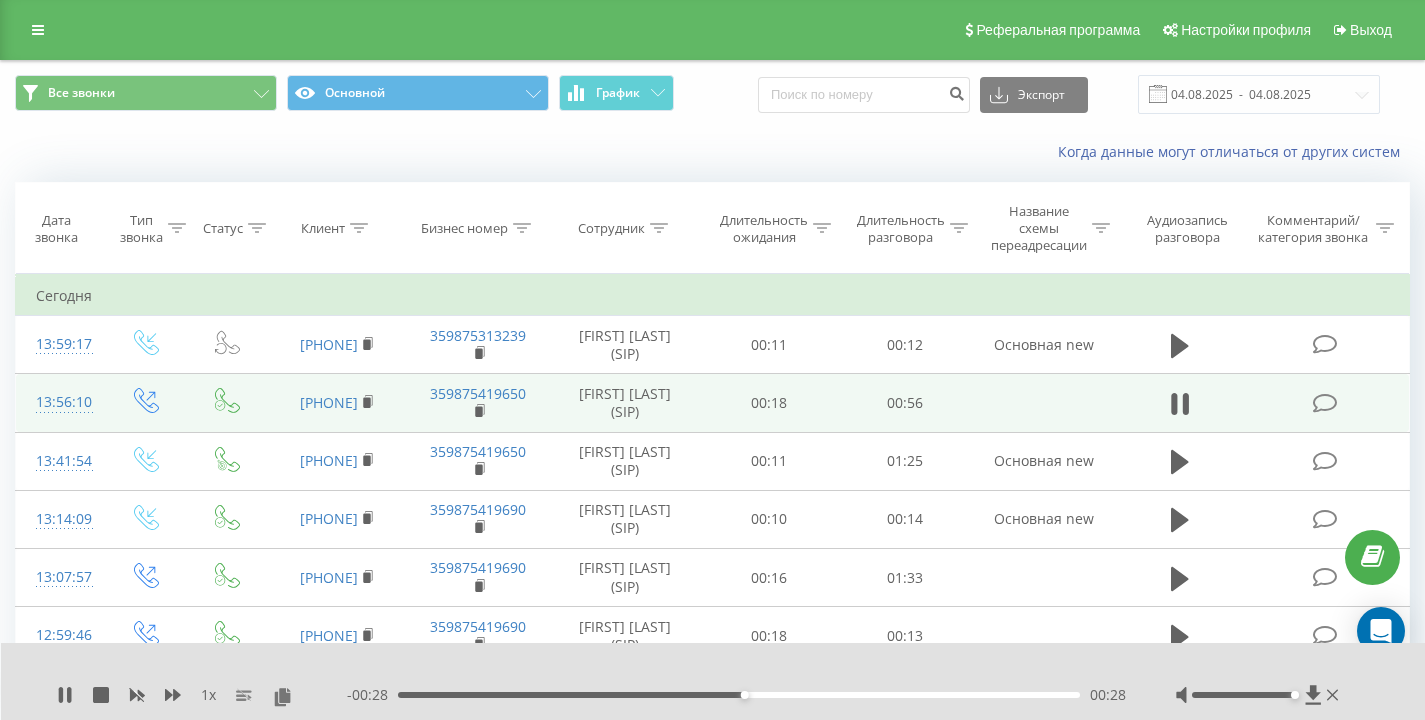 click on "Когда данные могут отличаться от других систем" at bounding box center (712, 152) 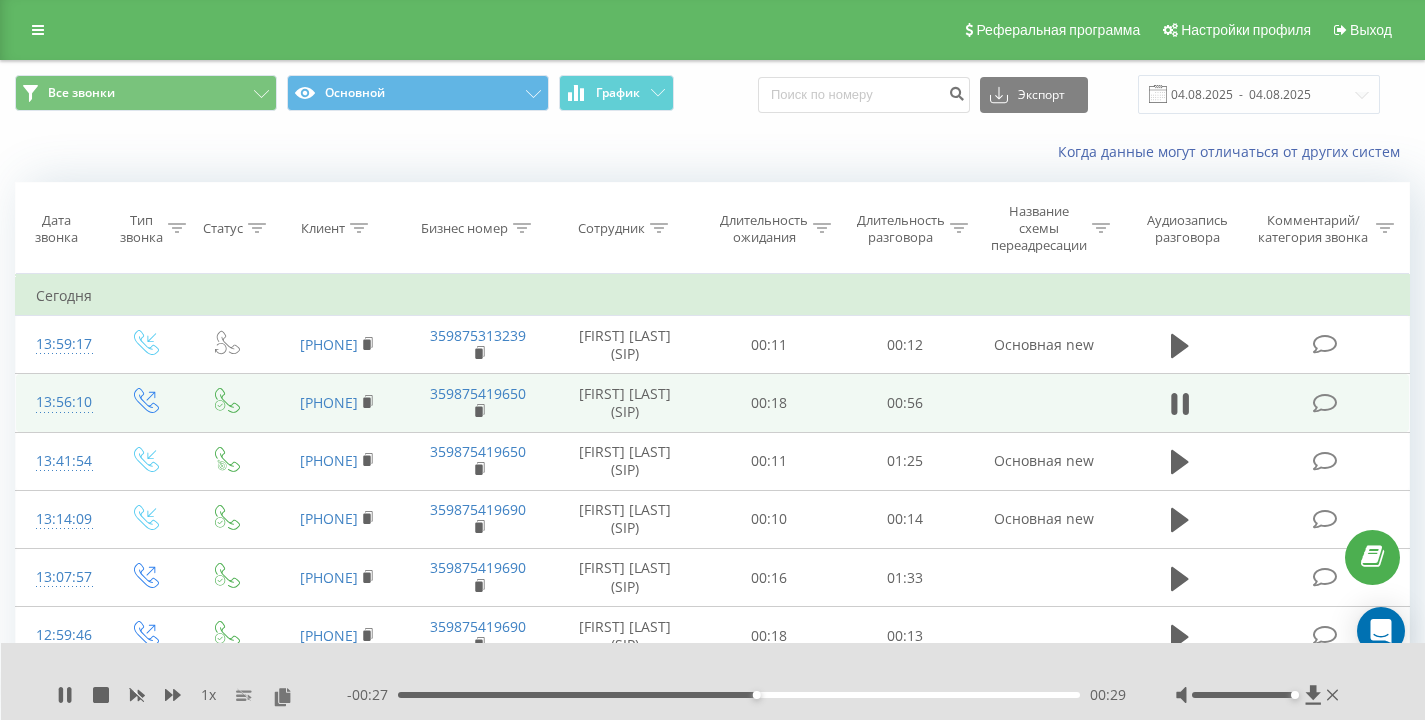 click on "Когда данные могут отличаться от других систем" at bounding box center (712, 152) 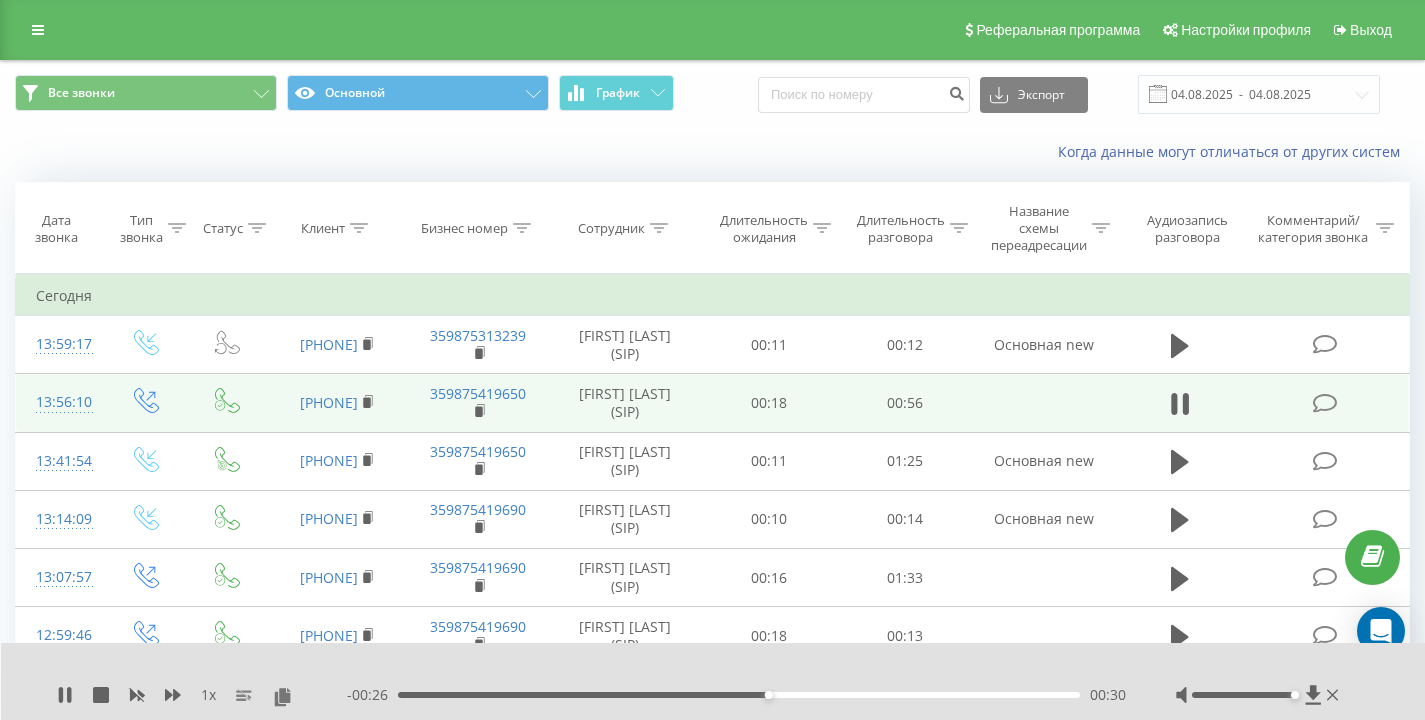 click on "Когда данные могут отличаться от других систем" at bounding box center [712, 152] 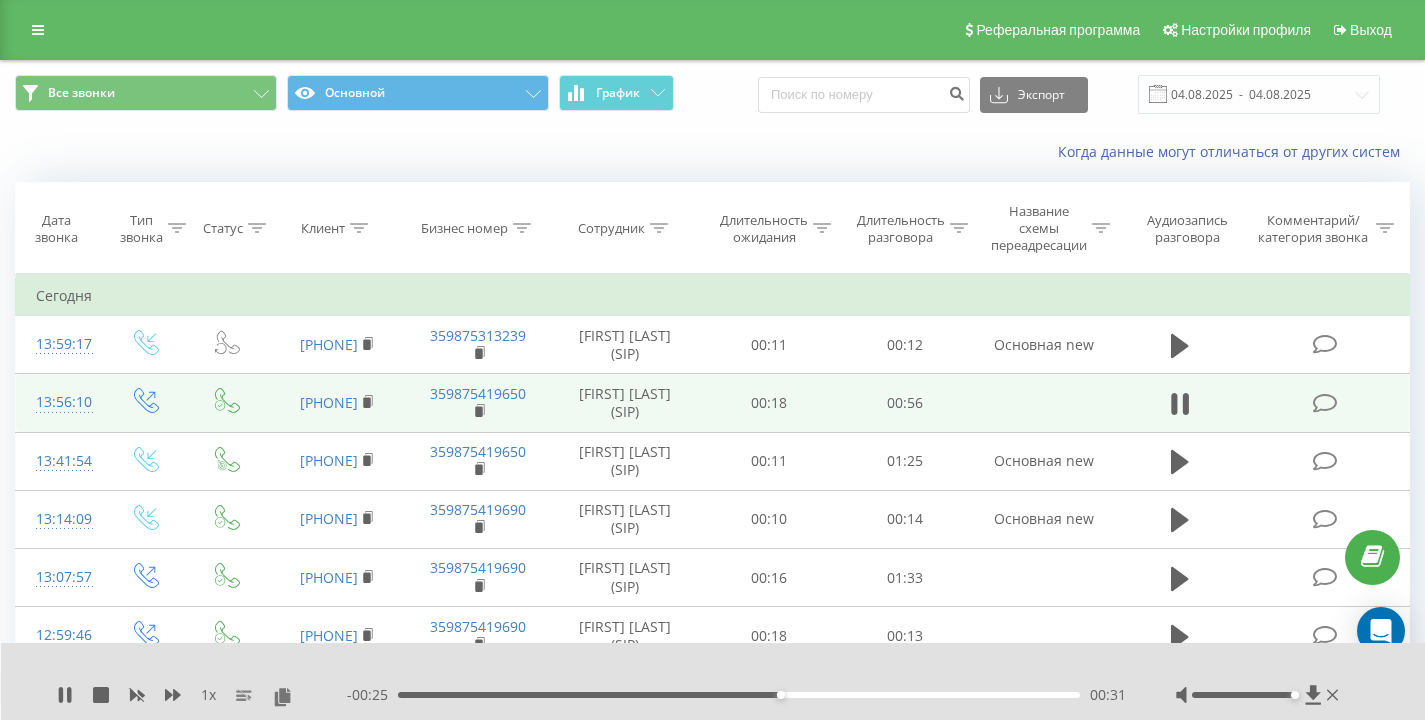 click on "Когда данные могут отличаться от других систем" at bounding box center [712, 152] 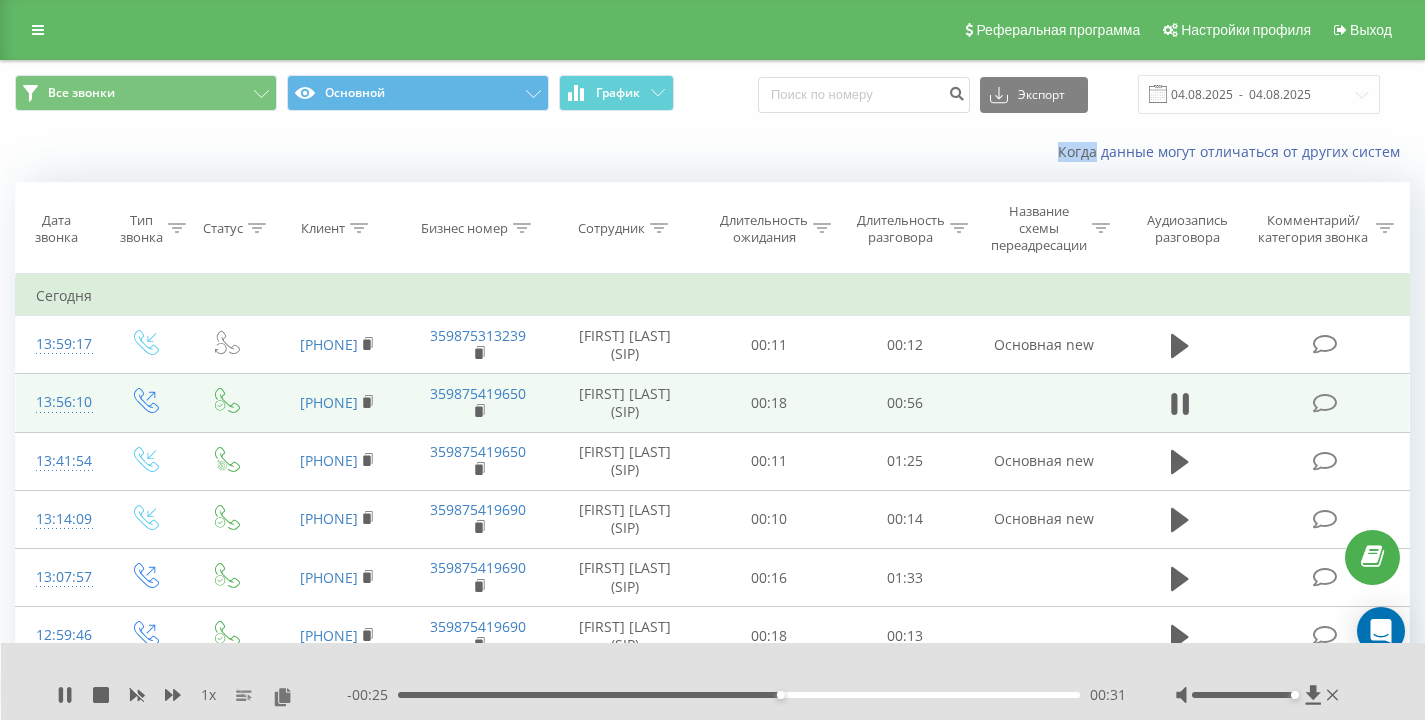 click on "Когда данные могут отличаться от других систем" at bounding box center (712, 152) 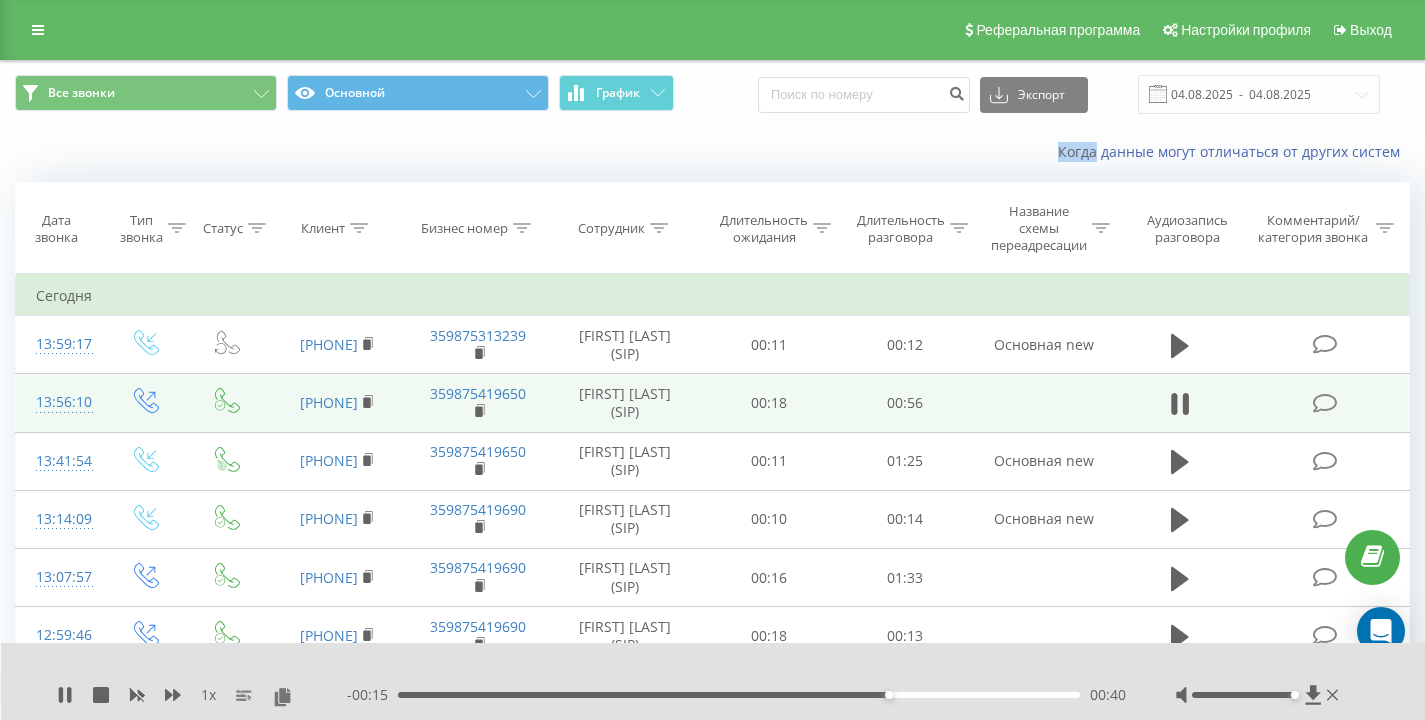 click on "Когда данные могут отличаться от других систем" at bounding box center [712, 152] 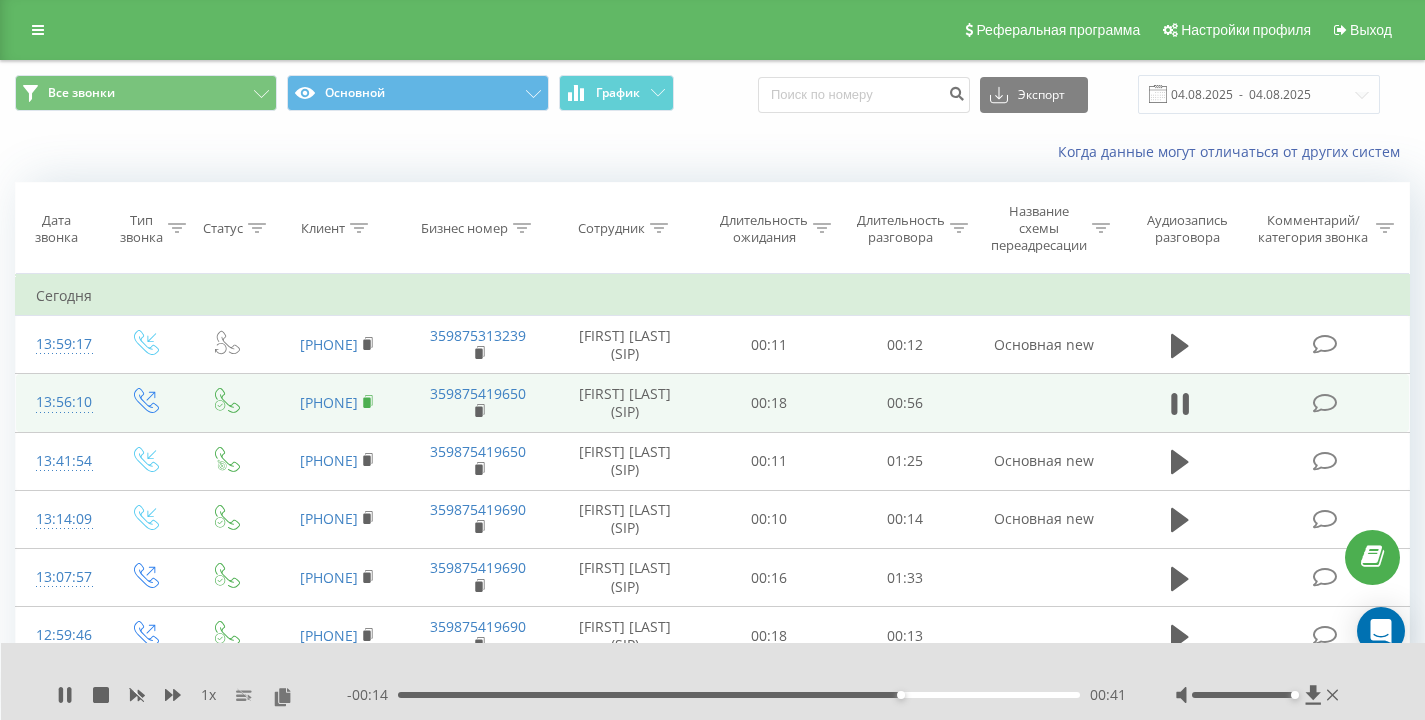 click 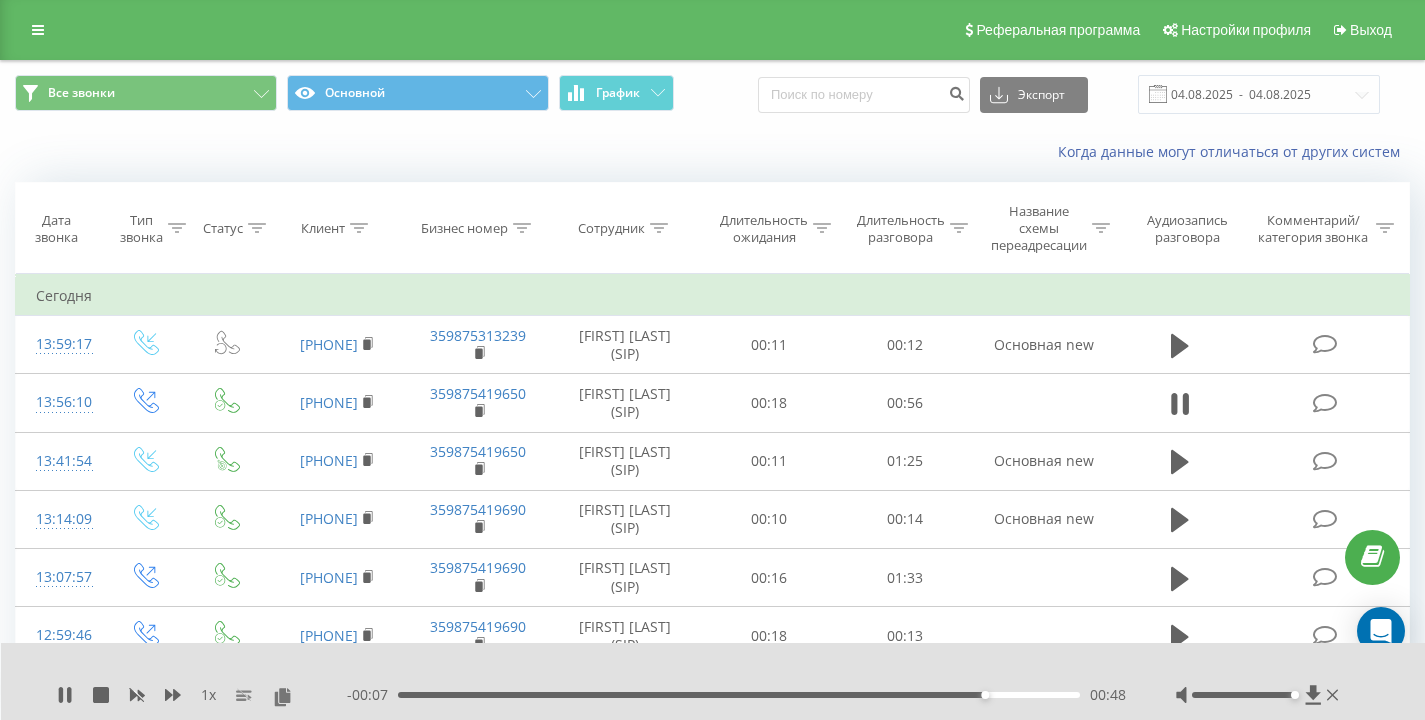 click on "Когда данные могут отличаться от других систем" at bounding box center [712, 152] 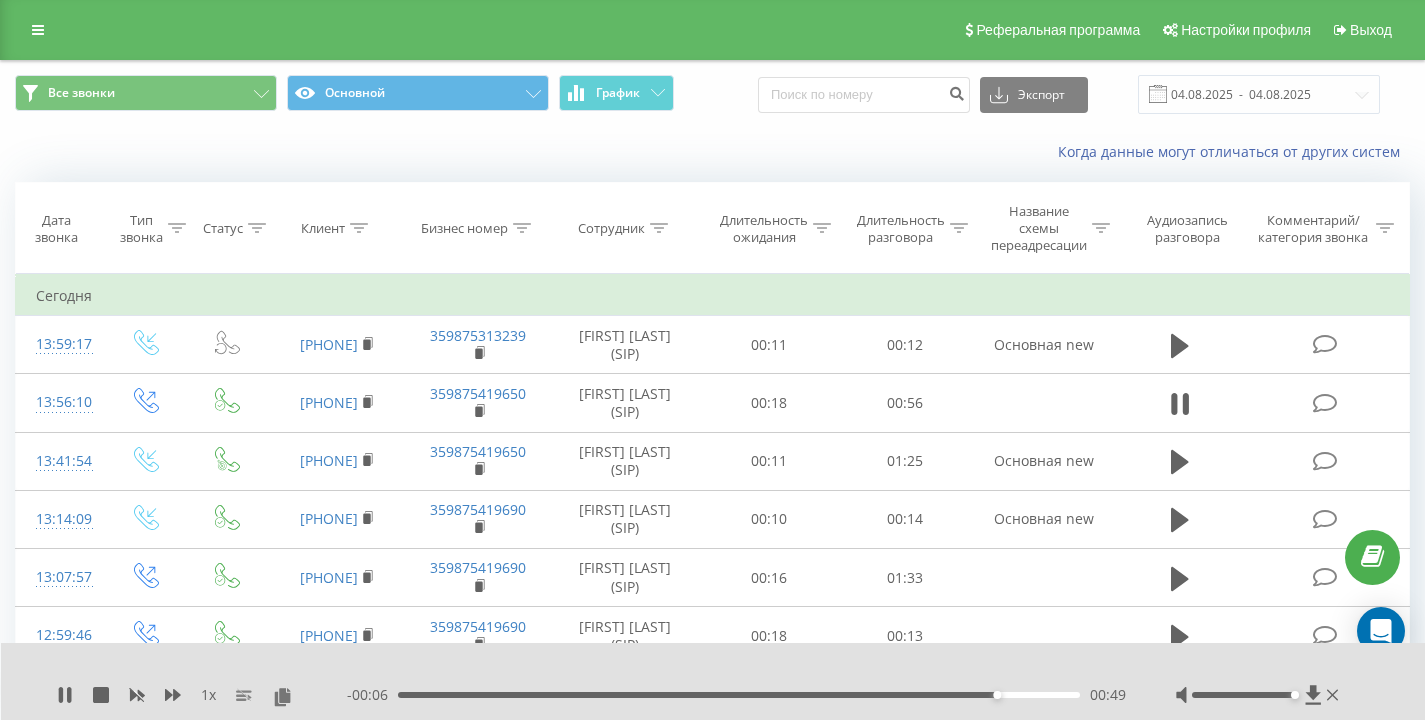 click on "Когда данные могут отличаться от других систем" at bounding box center [712, 152] 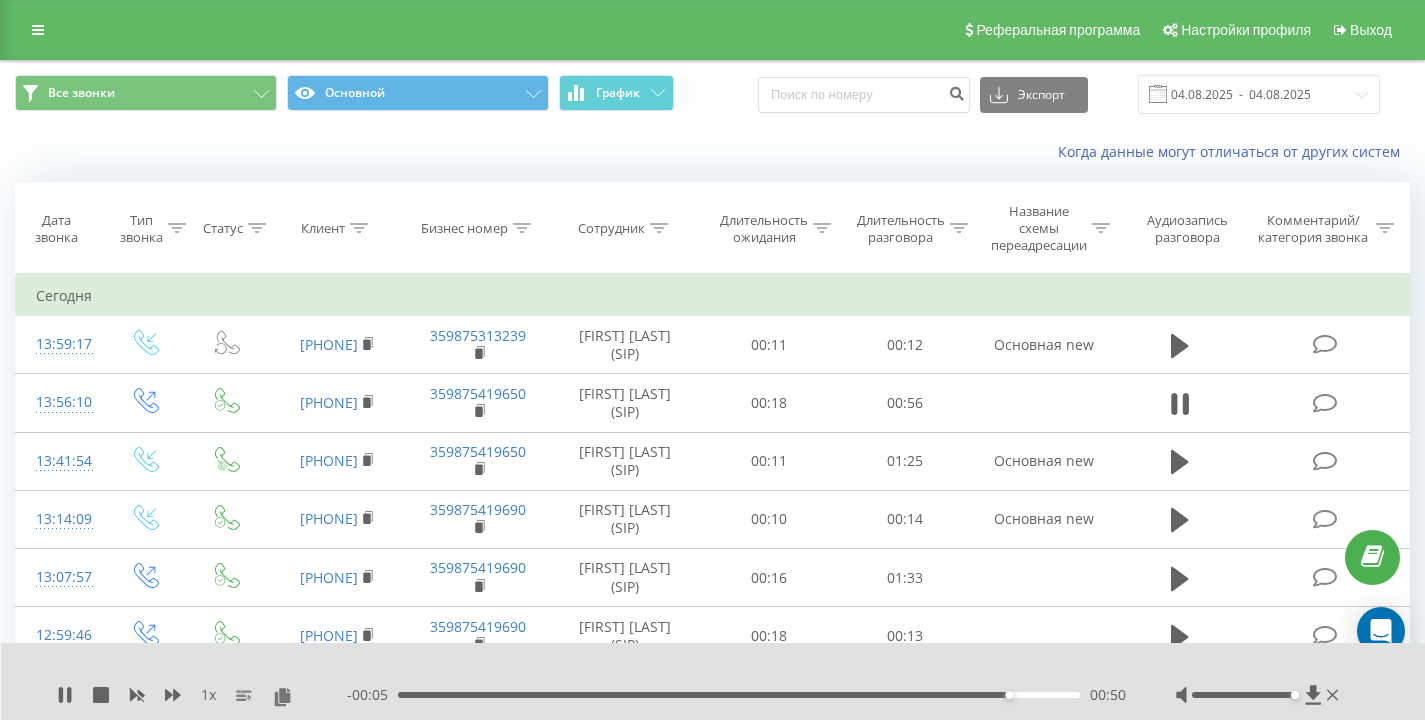 click on "Когда данные могут отличаться от других систем" at bounding box center [712, 152] 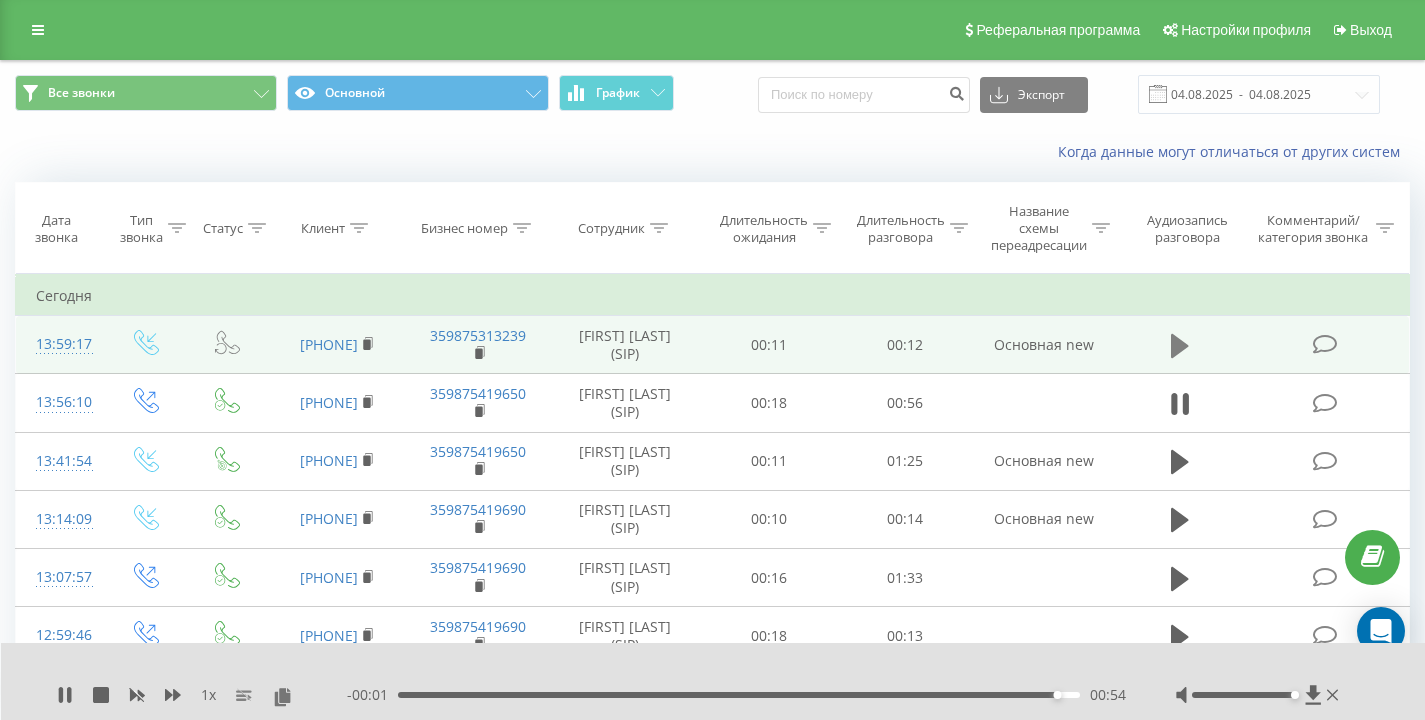 click at bounding box center (1180, 346) 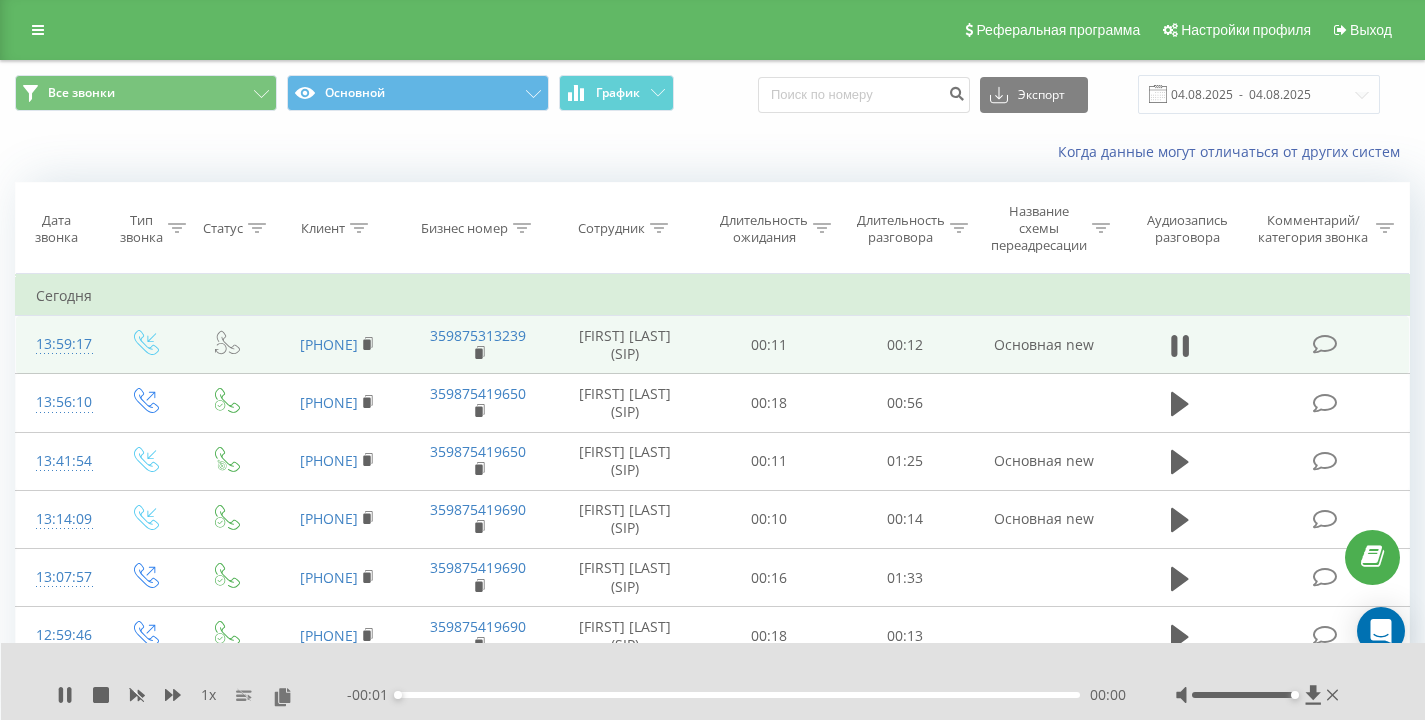 click on "Когда данные могут отличаться от других систем" at bounding box center [979, 152] 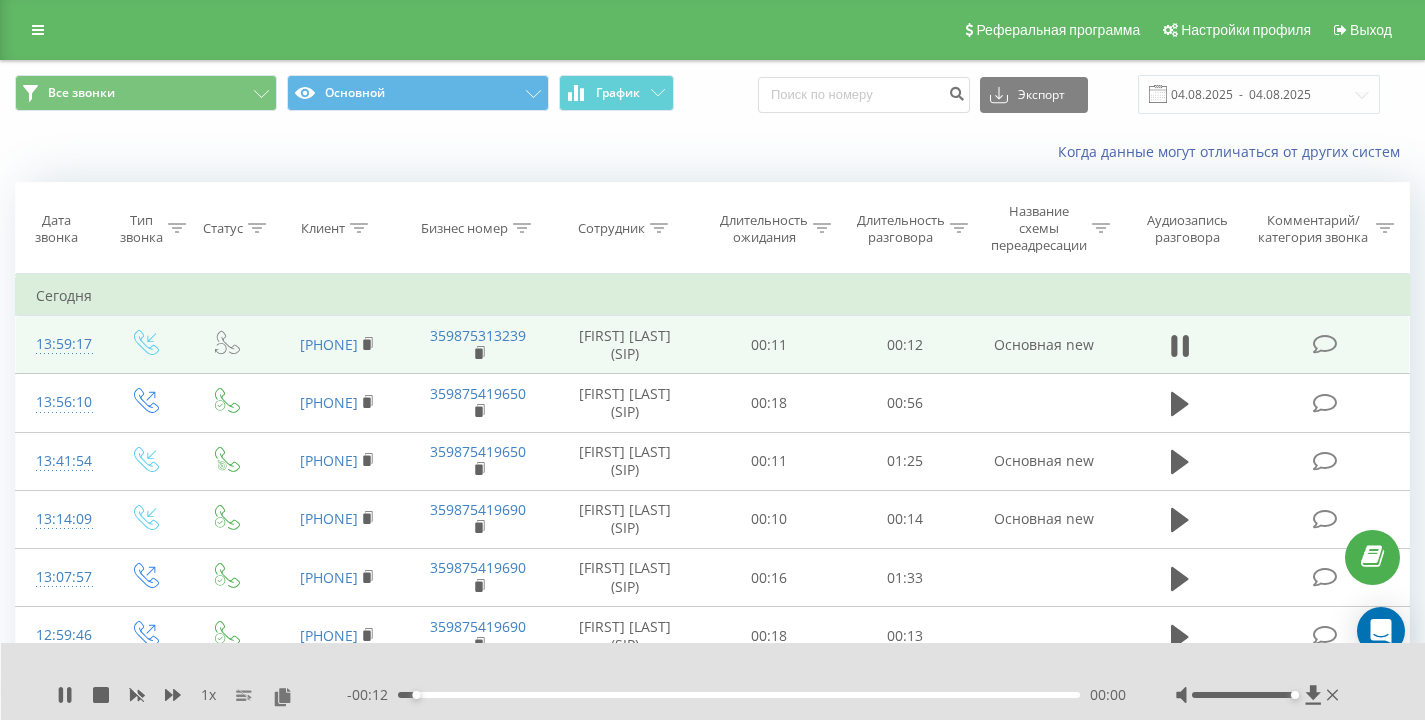click on "Когда данные могут отличаться от других систем" at bounding box center [979, 152] 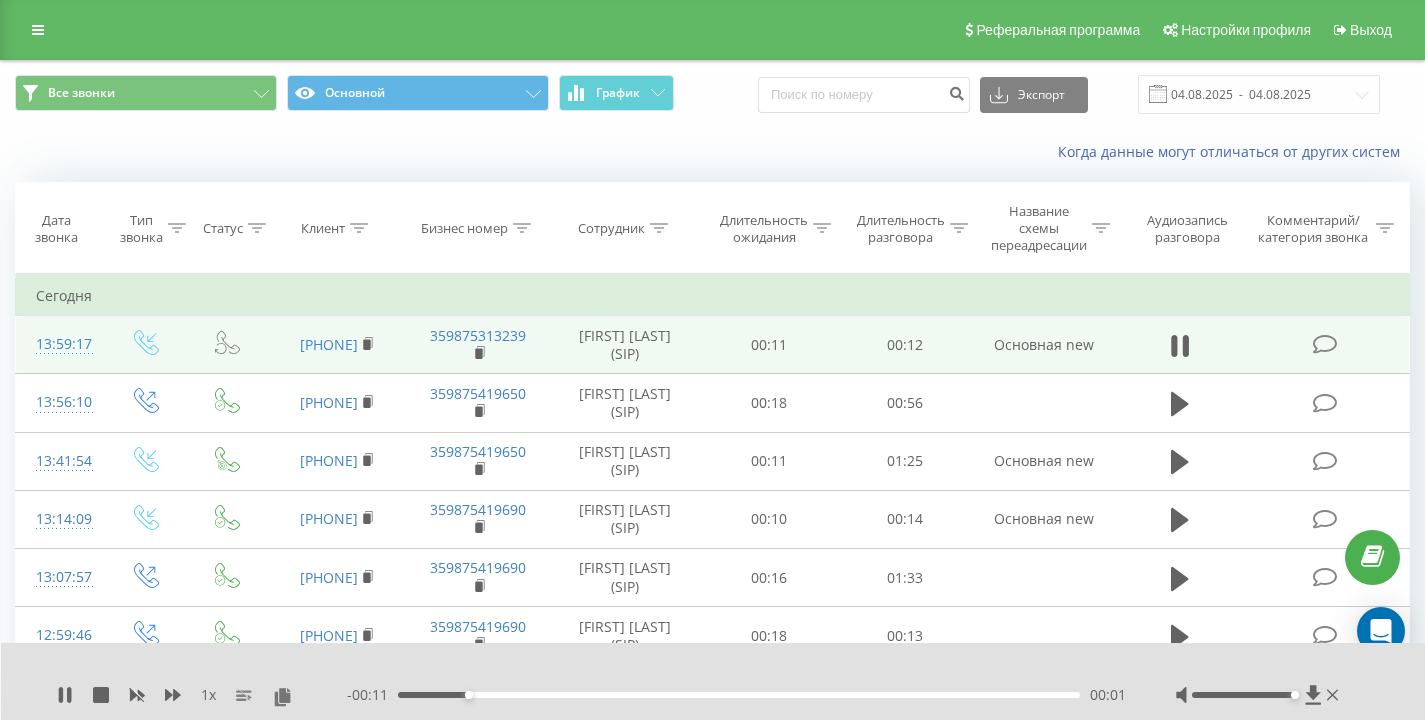 click on "Когда данные могут отличаться от других систем" at bounding box center [979, 152] 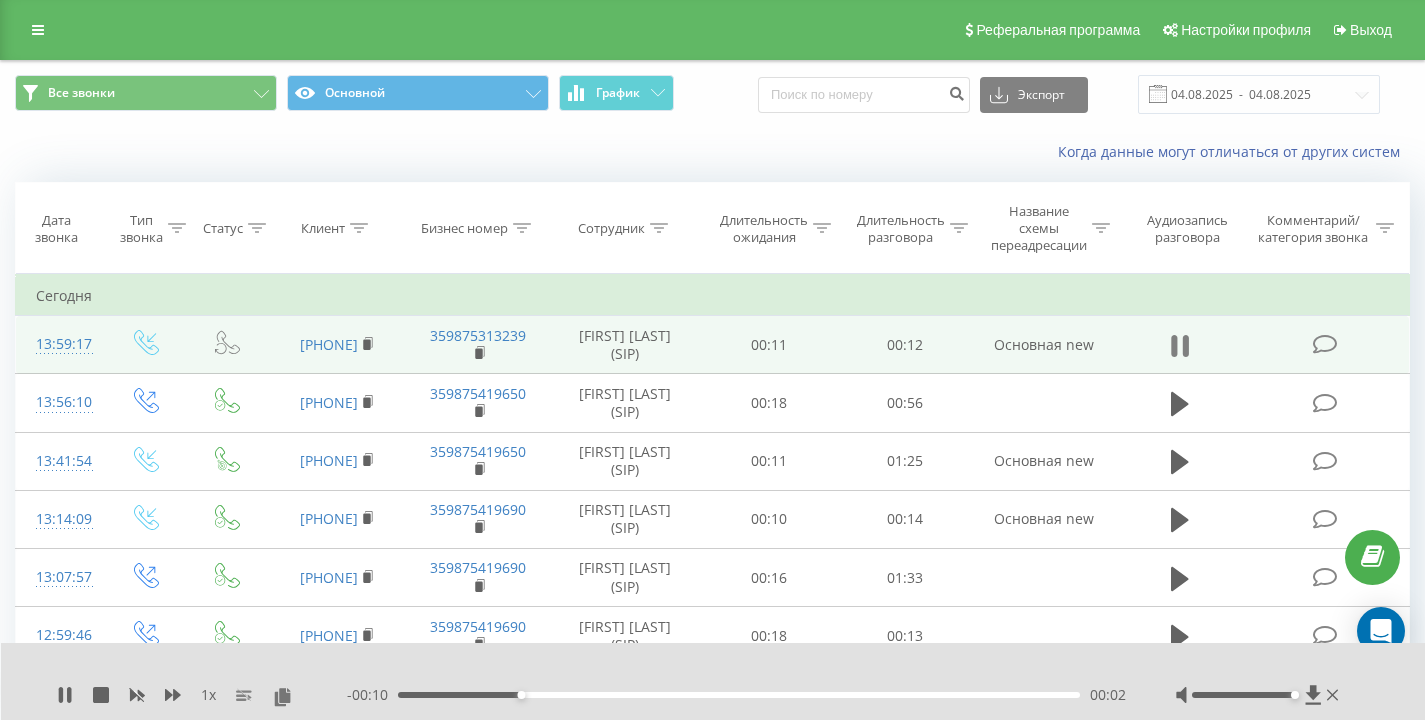click 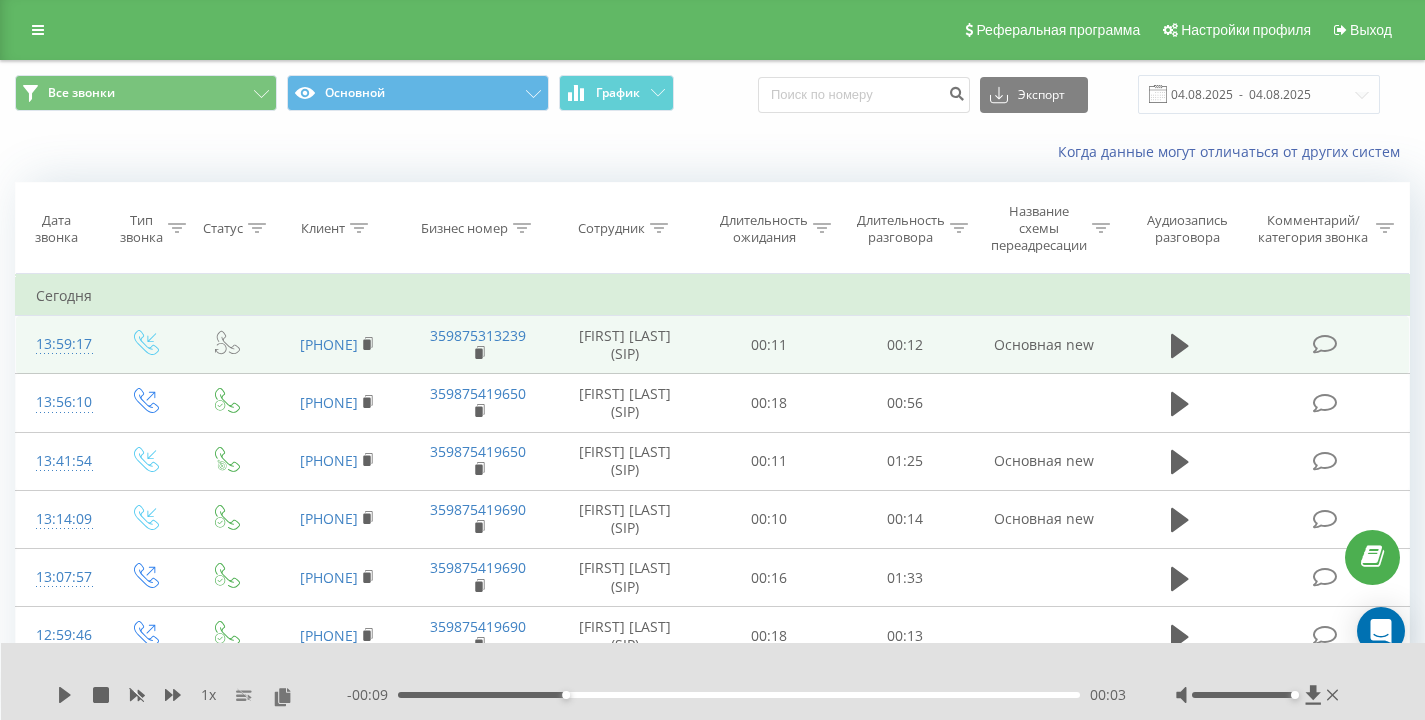 click 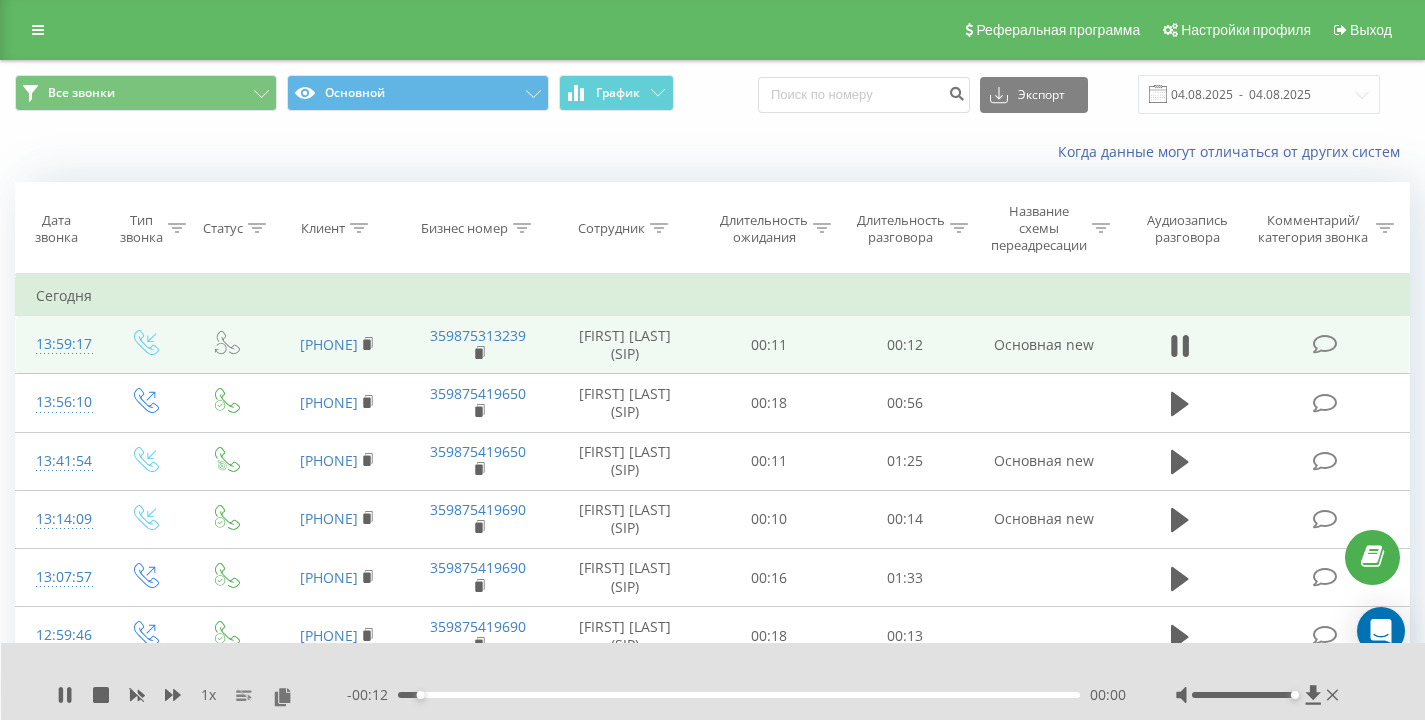 click on "Когда данные могут отличаться от других систем" at bounding box center (979, 152) 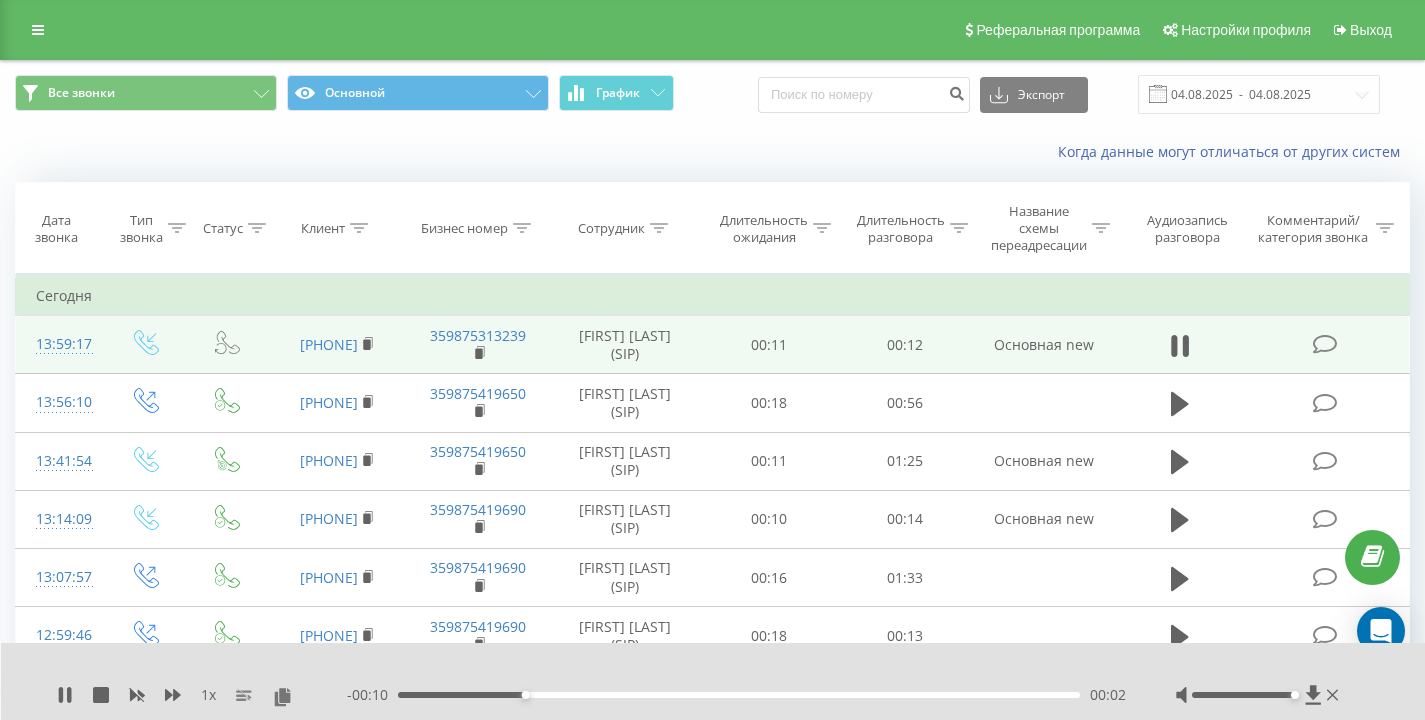 click on "Когда данные могут отличаться от других систем" at bounding box center [712, 152] 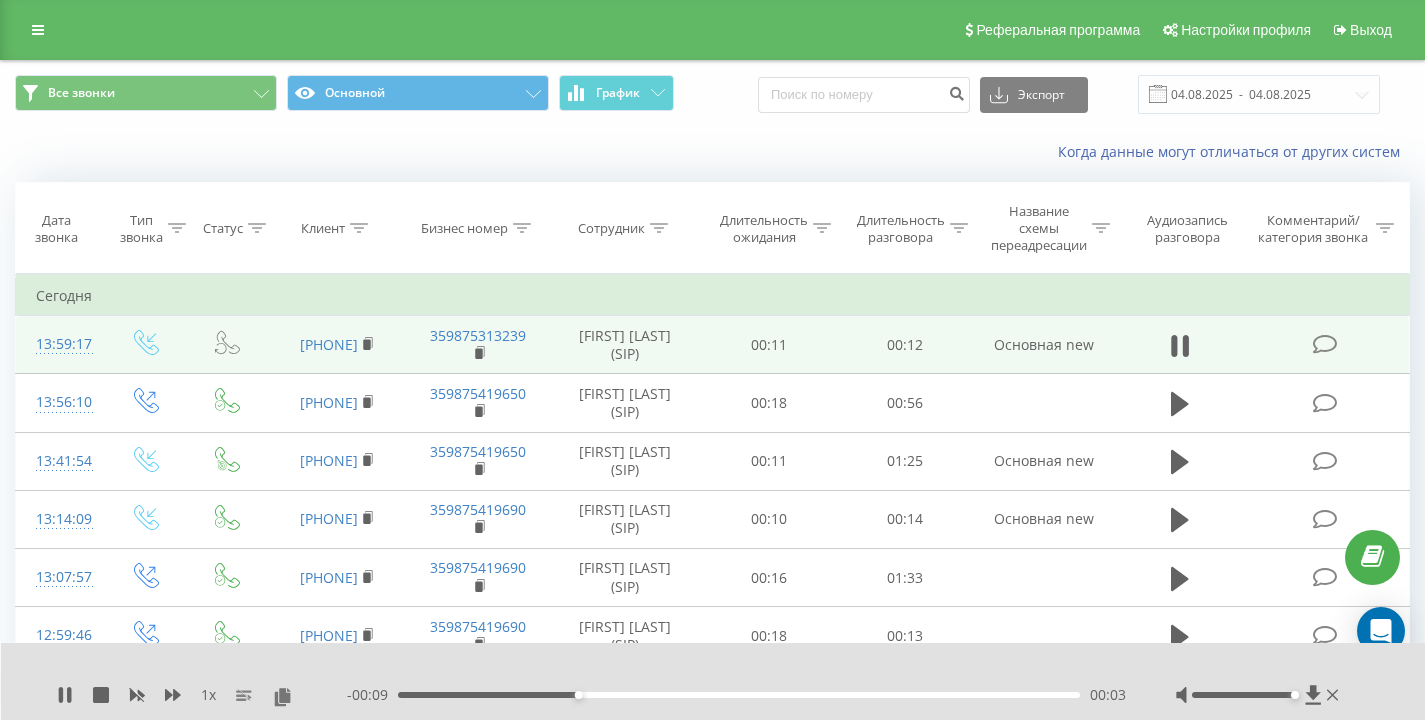 click on "Когда данные могут отличаться от других систем" at bounding box center (712, 152) 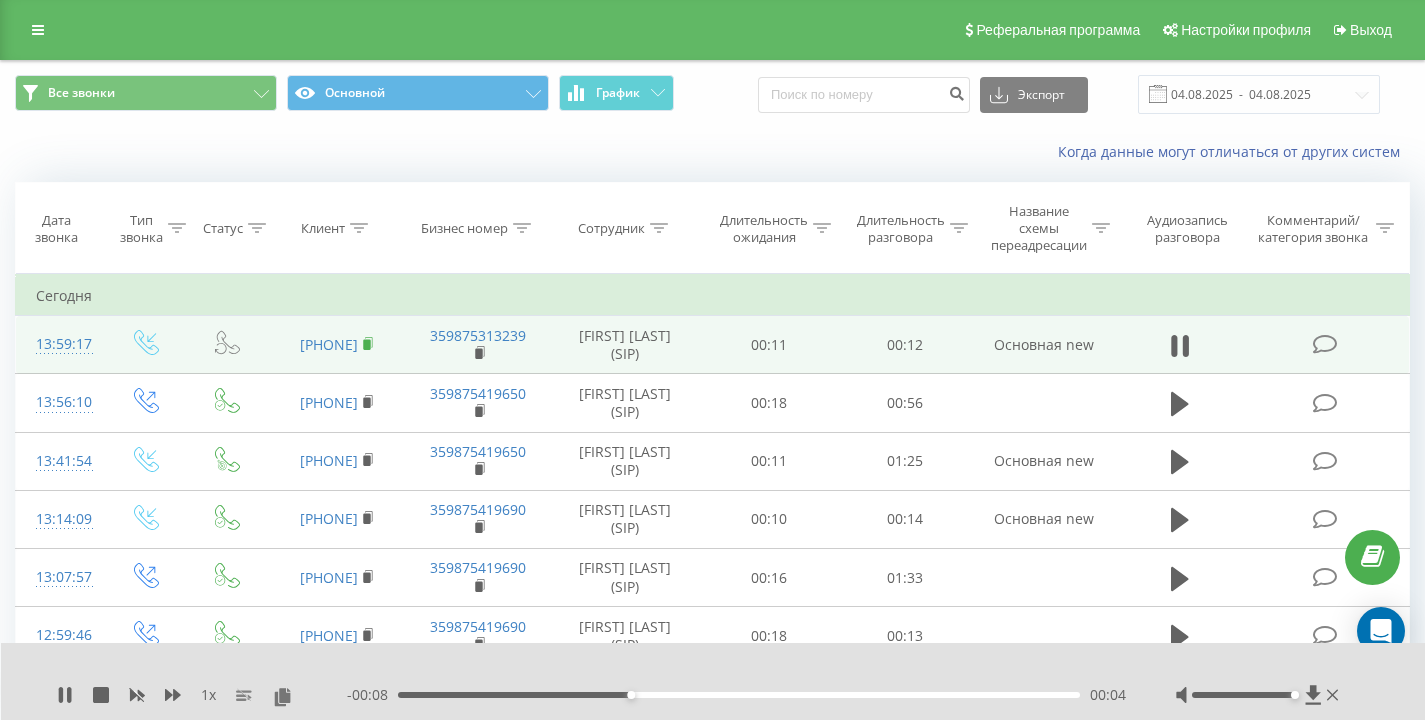 click 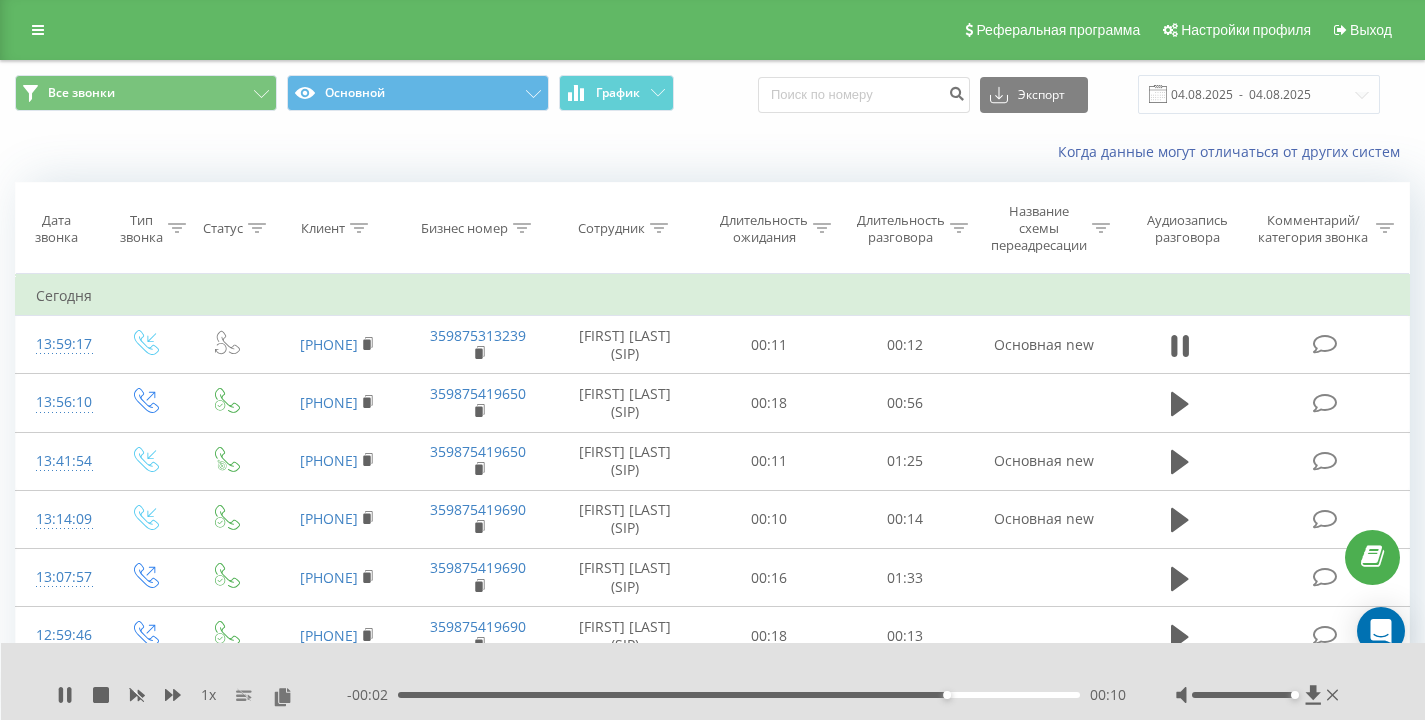 click on "Когда данные могут отличаться от других систем" at bounding box center (712, 152) 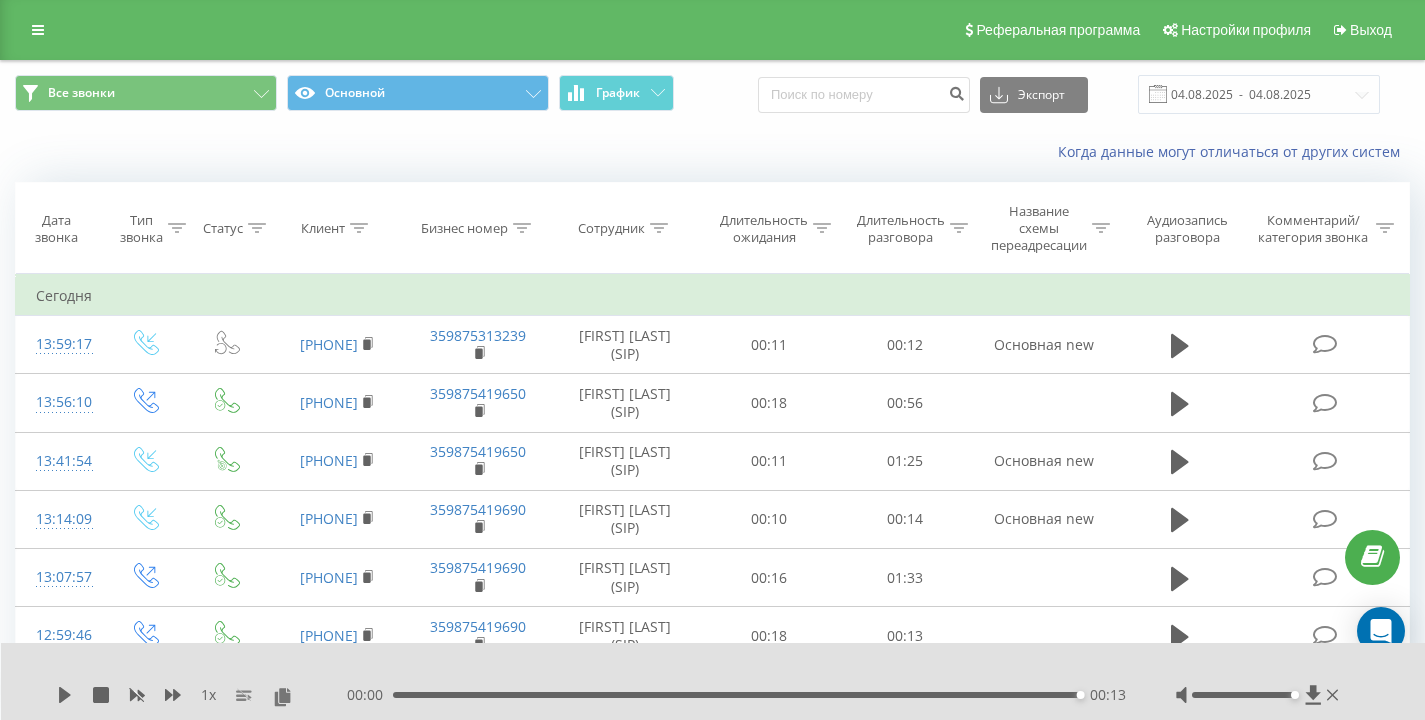 click on "Все звонки Основной График Экспорт .csv .xls .xlsx 04.08.2025  -  04.08.2025" at bounding box center [712, 94] 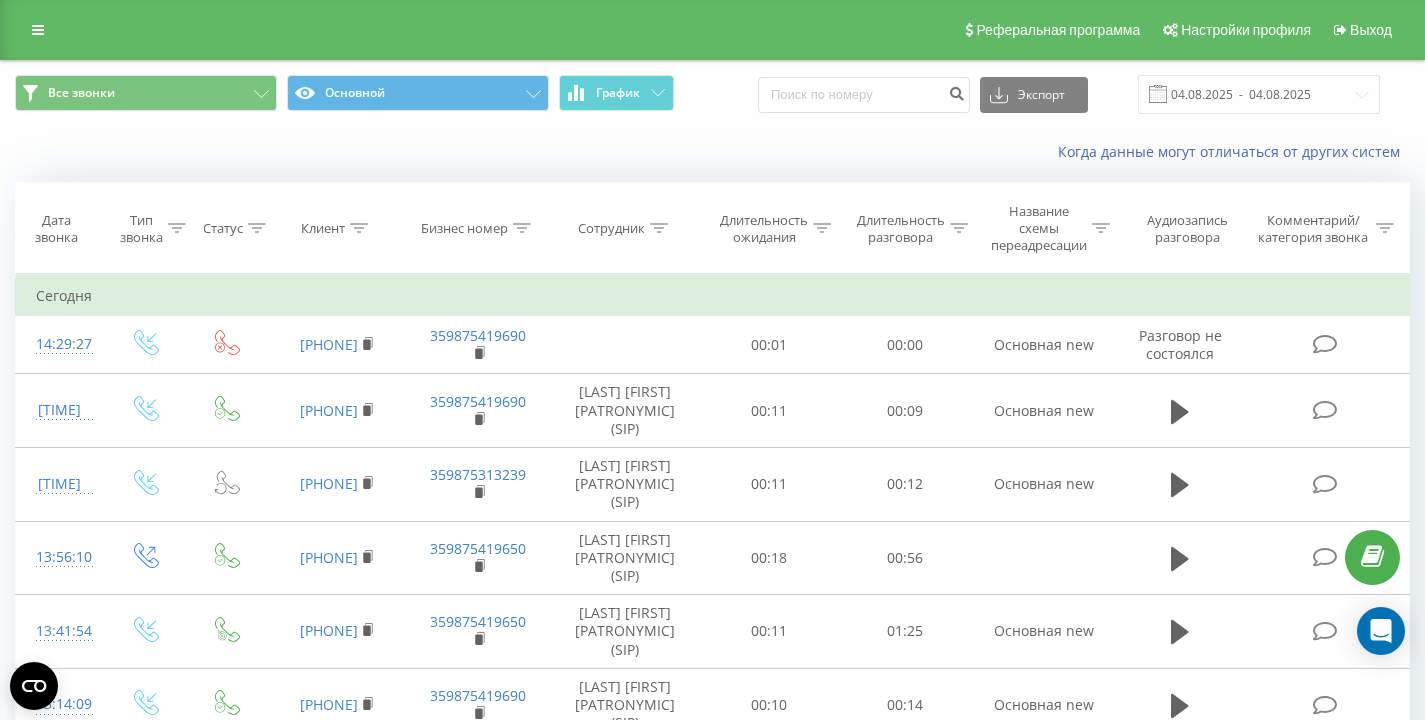scroll, scrollTop: 0, scrollLeft: 0, axis: both 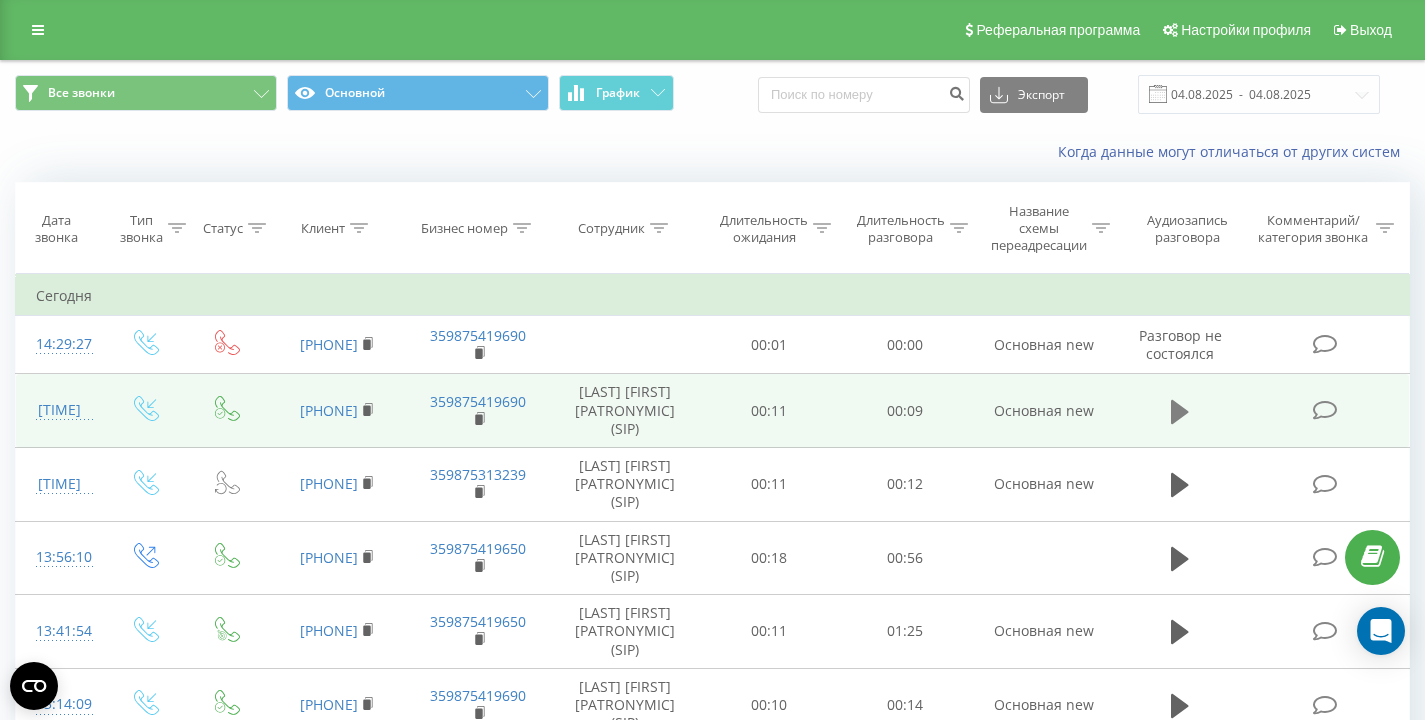 click 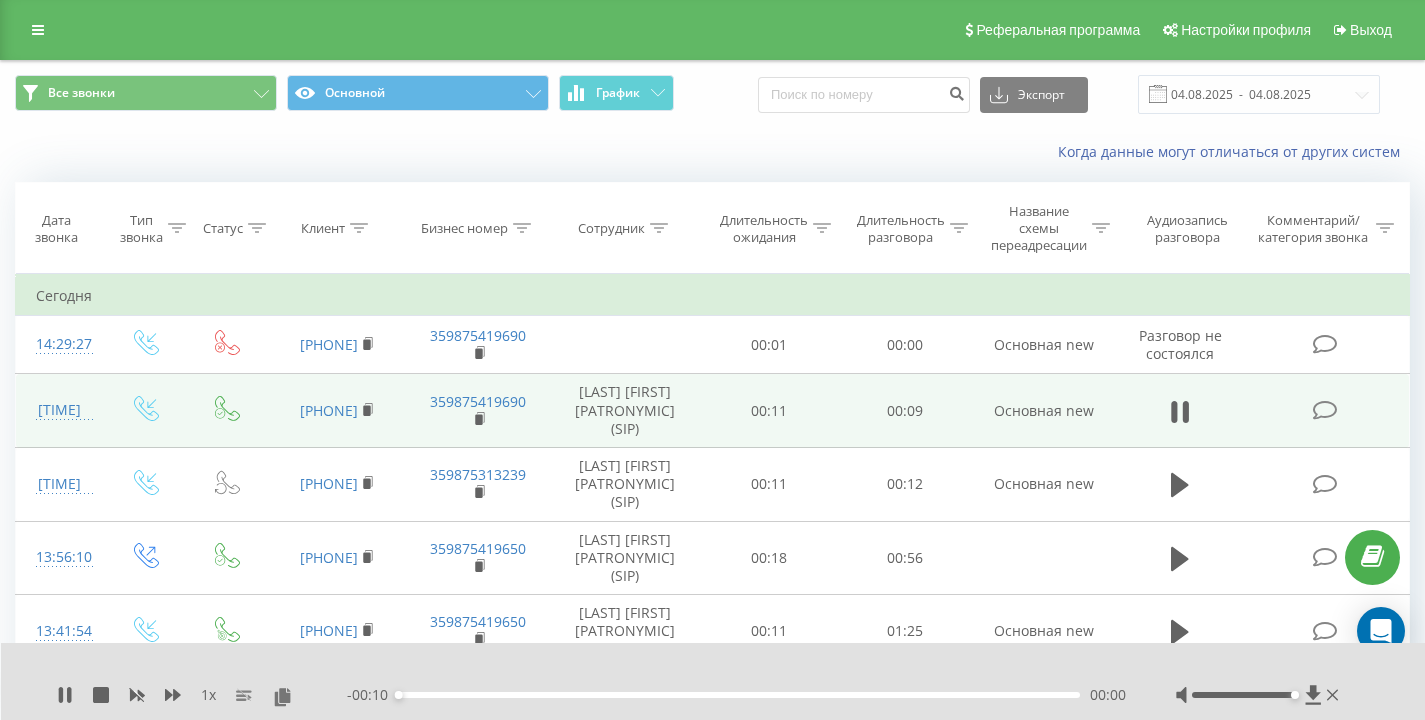 click on "Когда данные могут отличаться от других систем" at bounding box center (712, 152) 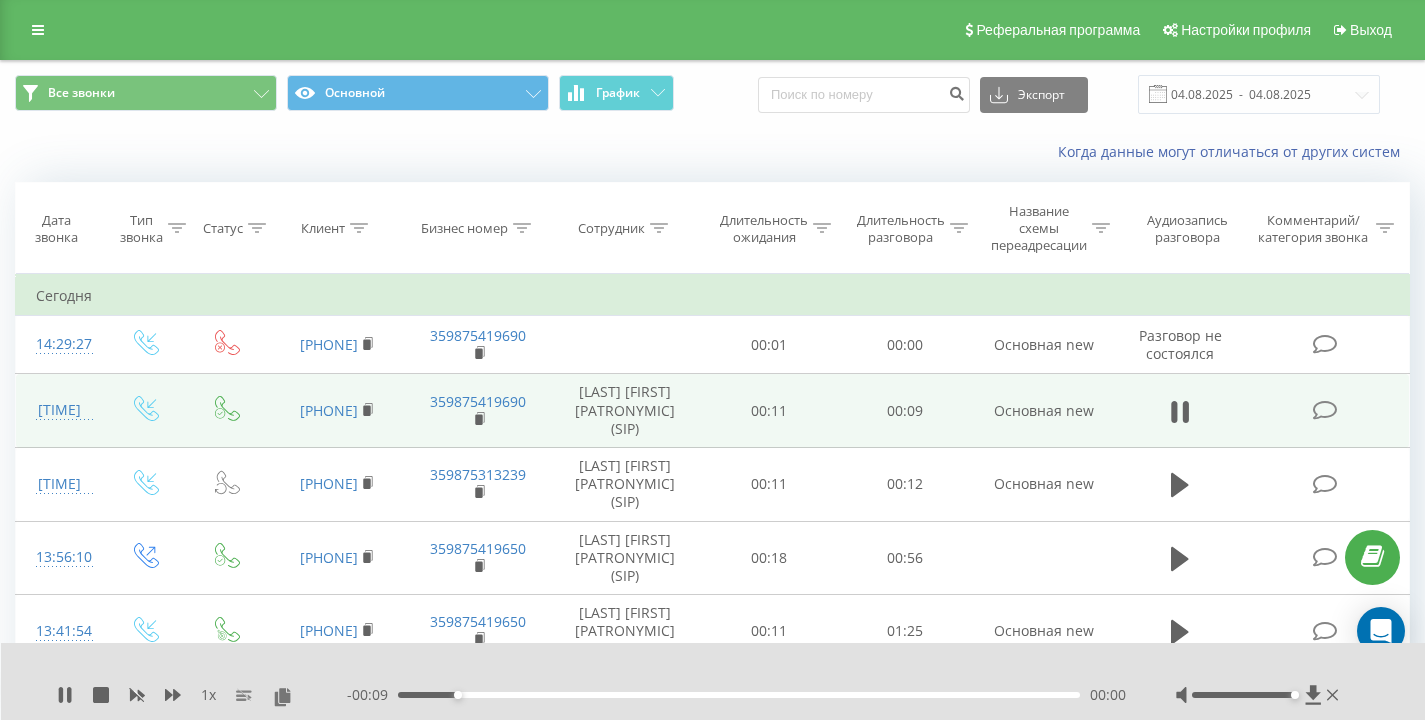click on "Когда данные могут отличаться от других систем" at bounding box center [712, 152] 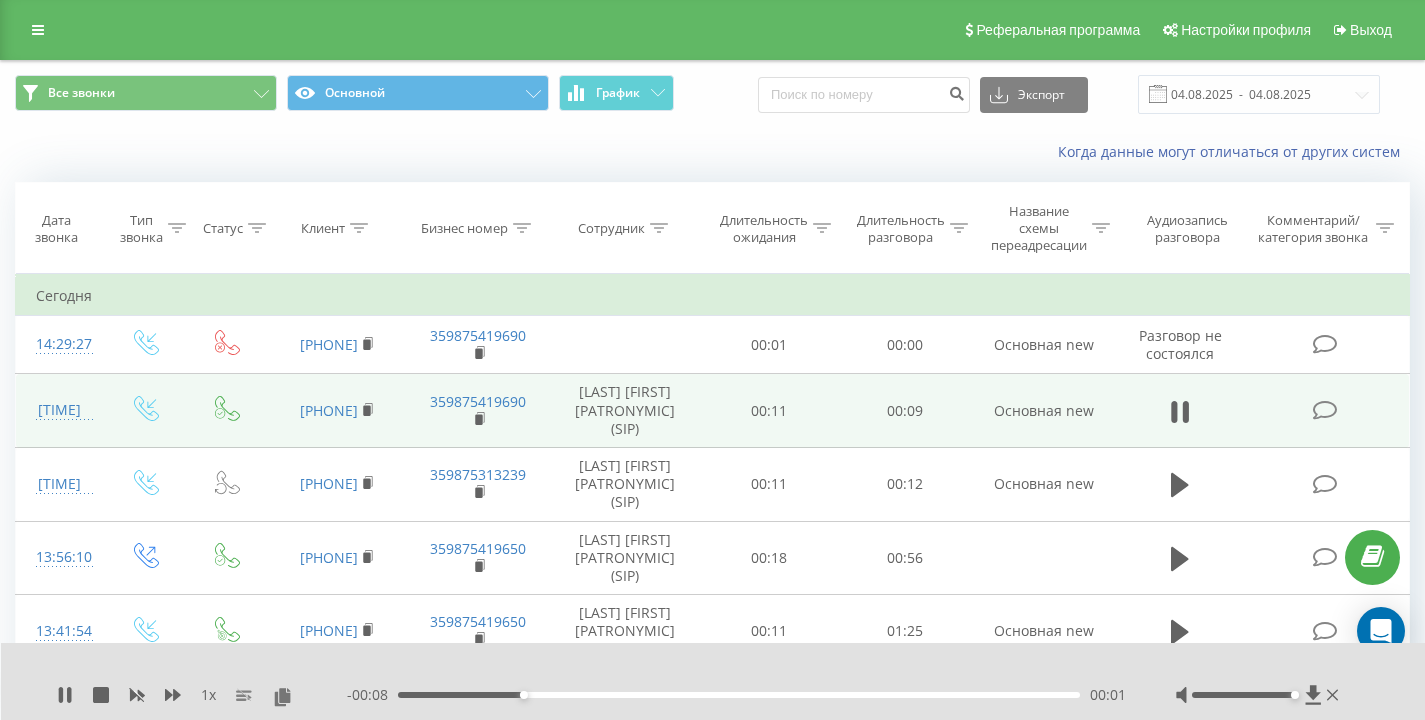 click on "Все звонки Основной График Экспорт .csv .xls .xlsx 04.08.2025  -  04.08.2025" at bounding box center [712, 94] 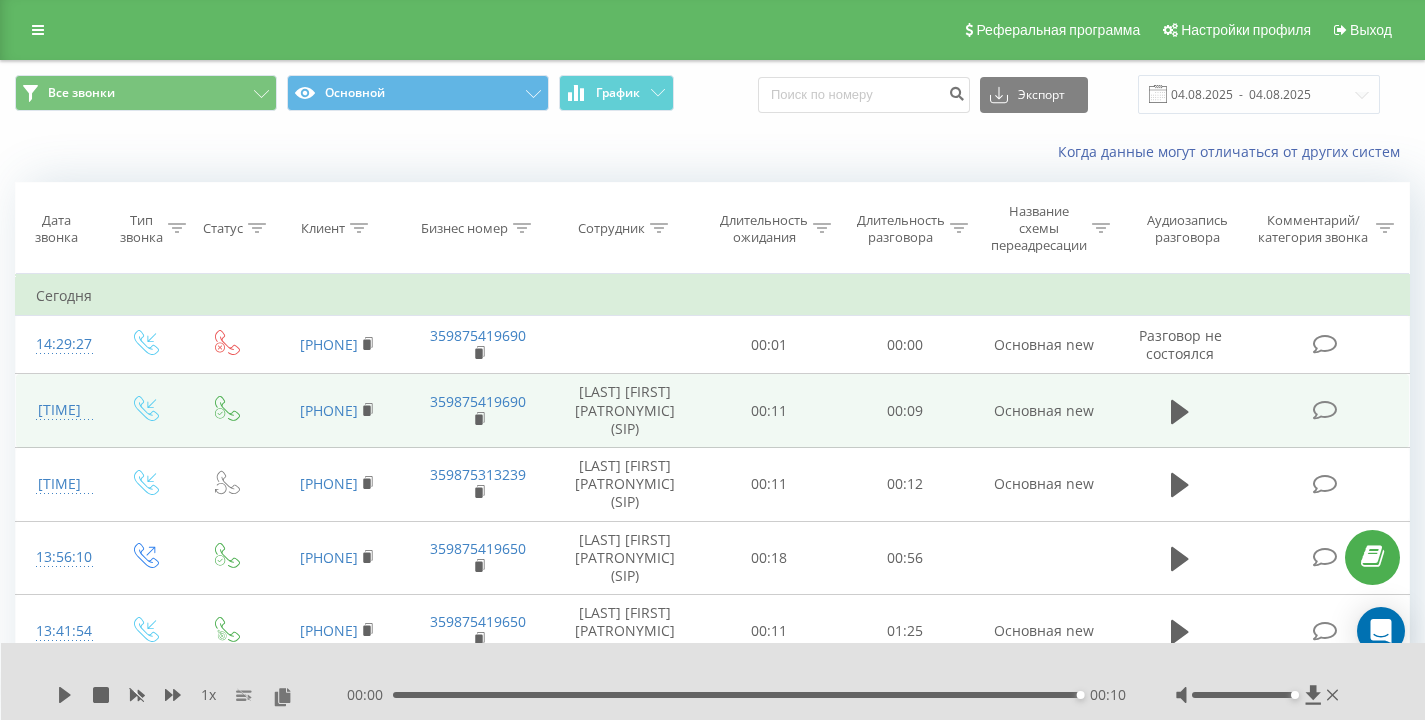 click on "Когда данные могут отличаться от других систем" at bounding box center [712, 152] 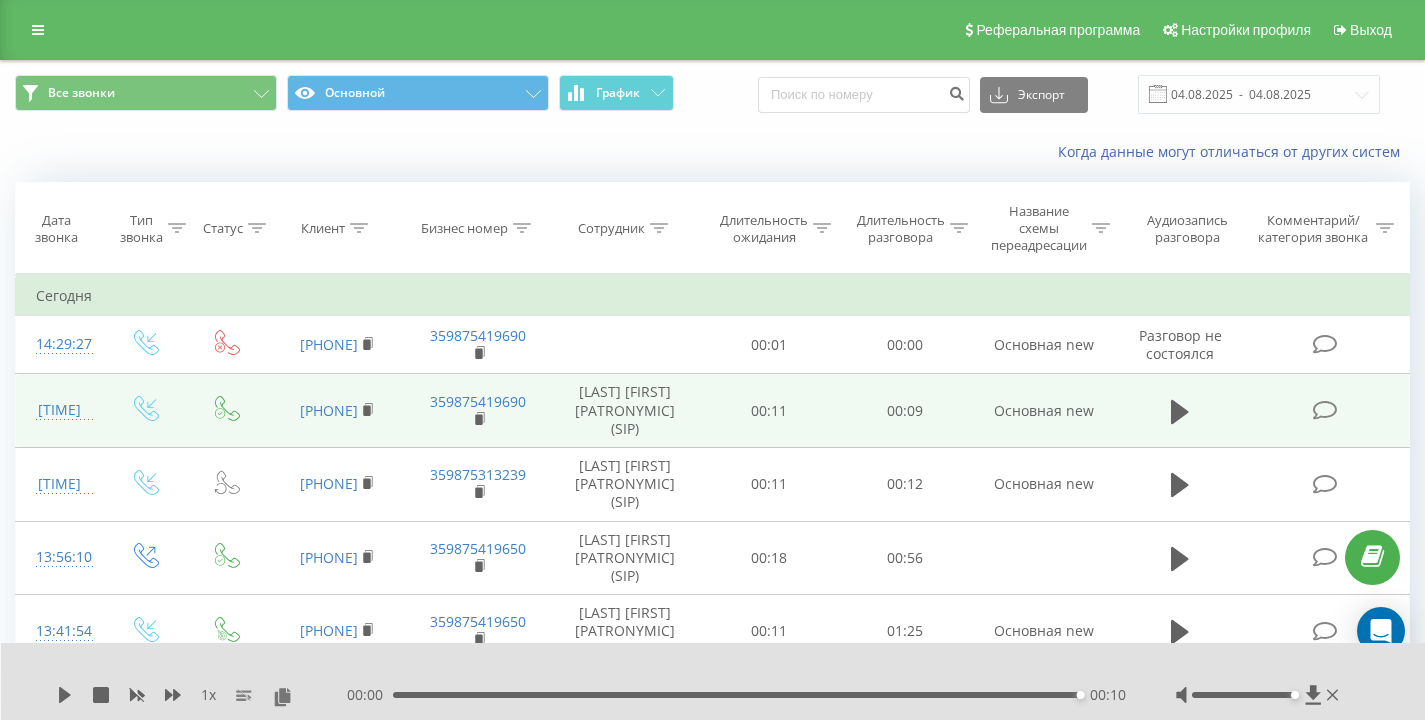 click on "Когда данные могут отличаться от других систем" at bounding box center (979, 152) 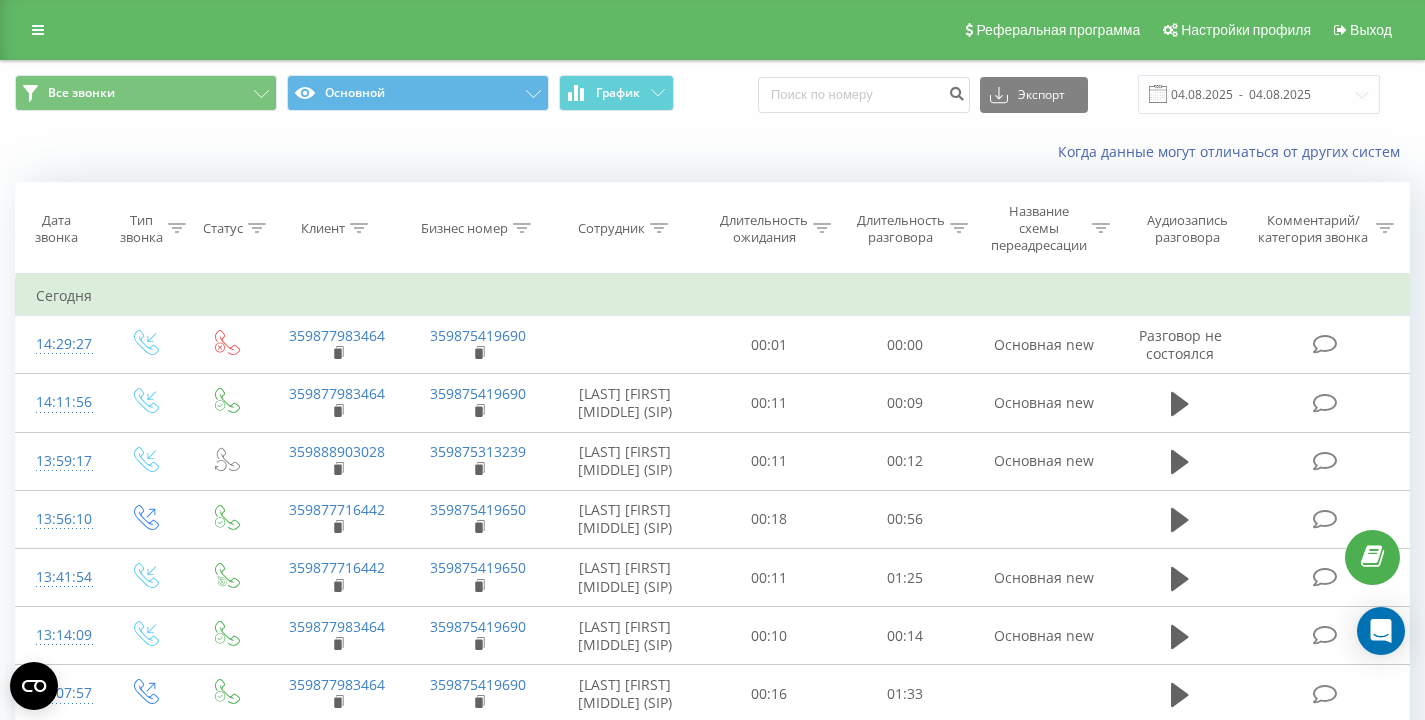 scroll, scrollTop: 0, scrollLeft: 0, axis: both 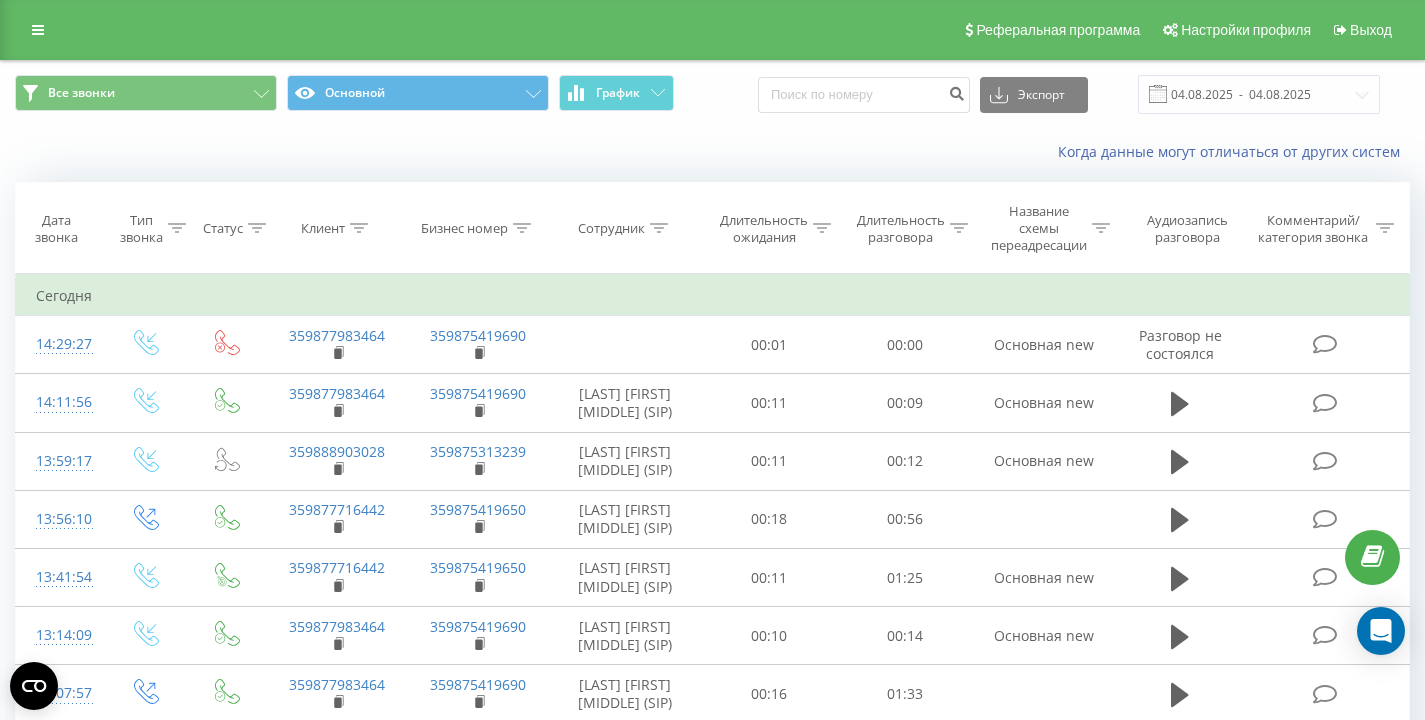 click on "Все звонки Основной График Экспорт .csv .xls .xlsx 04.08.2025  -  04.08.2025" at bounding box center [712, 94] 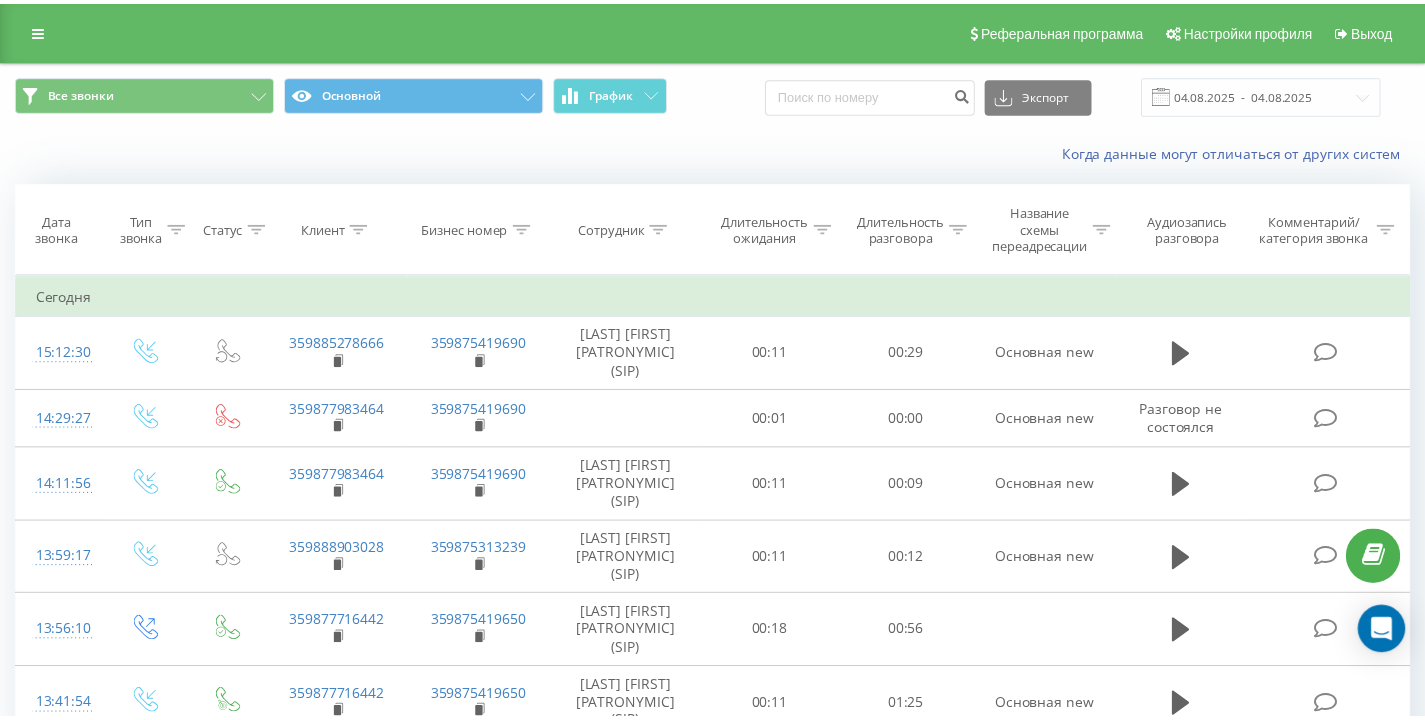 scroll, scrollTop: 0, scrollLeft: 0, axis: both 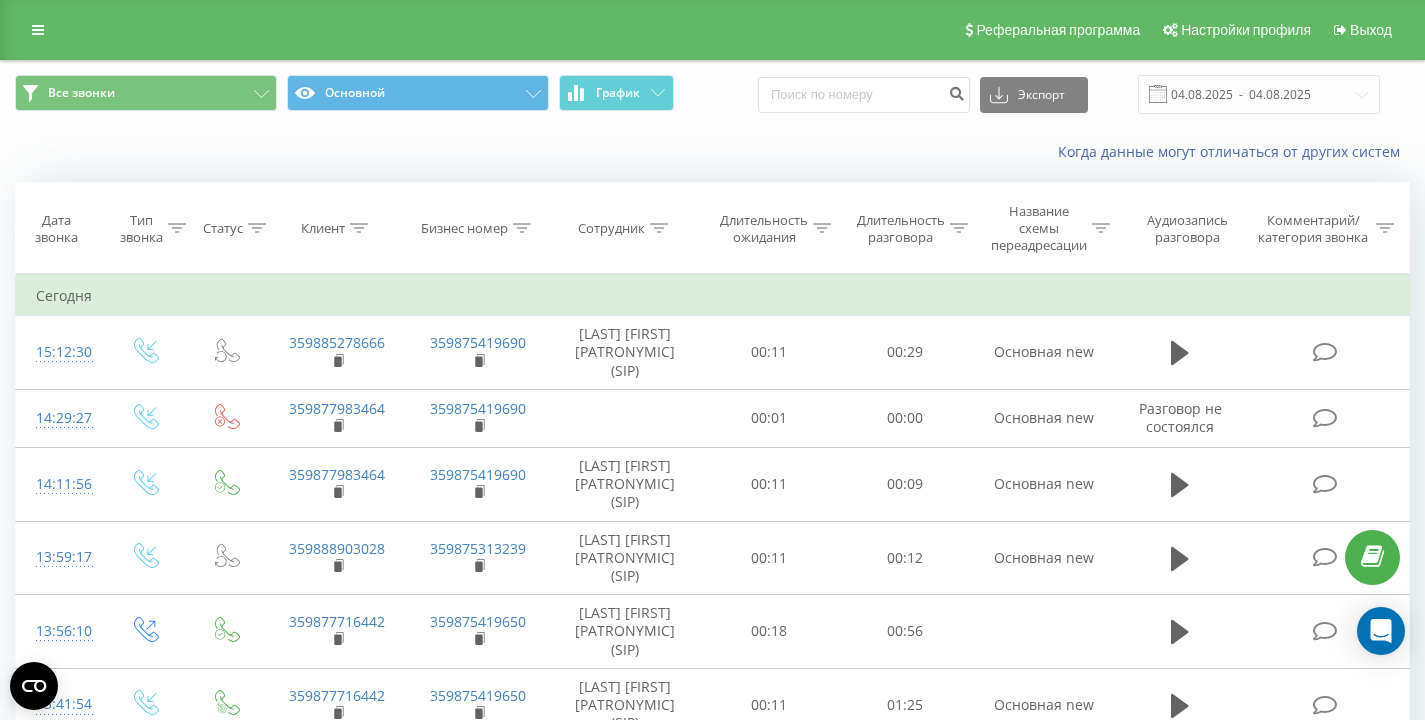 click on "Когда данные могут отличаться от других систем" at bounding box center (979, 152) 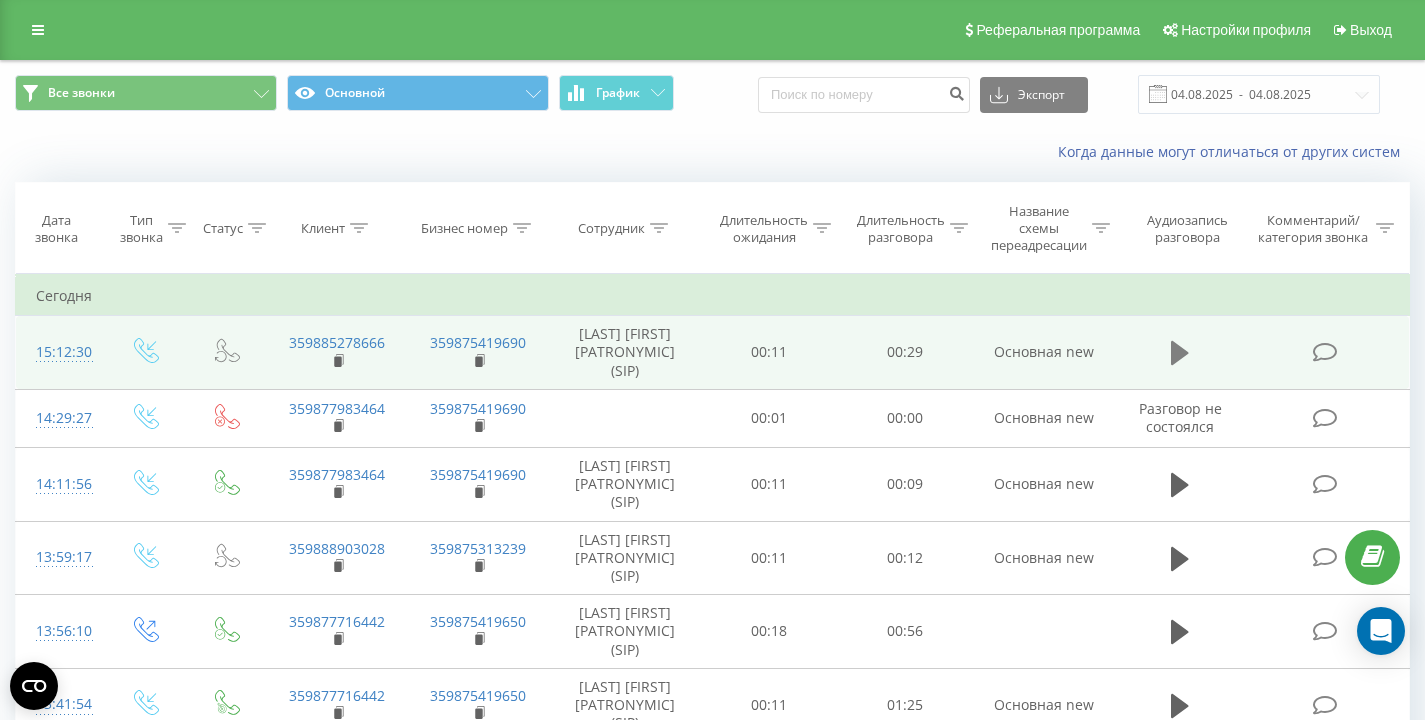 click 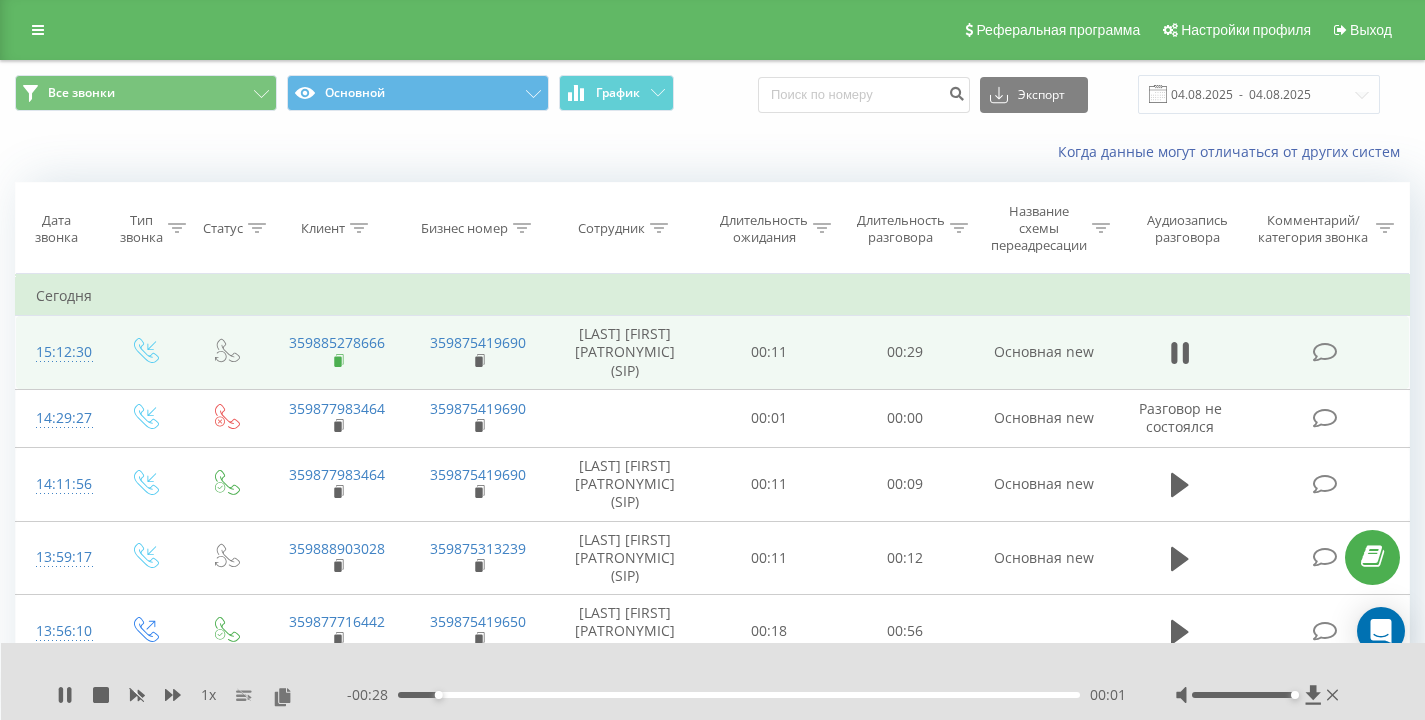 click 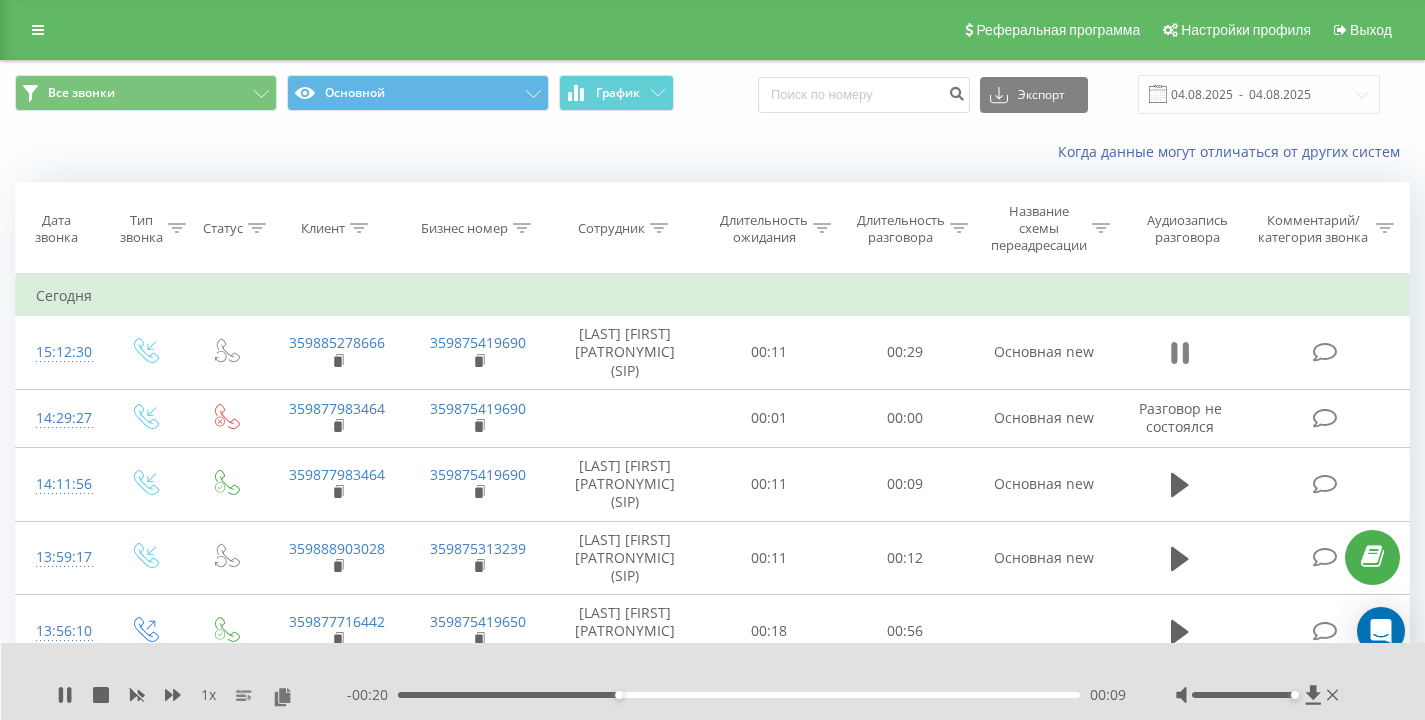 click 